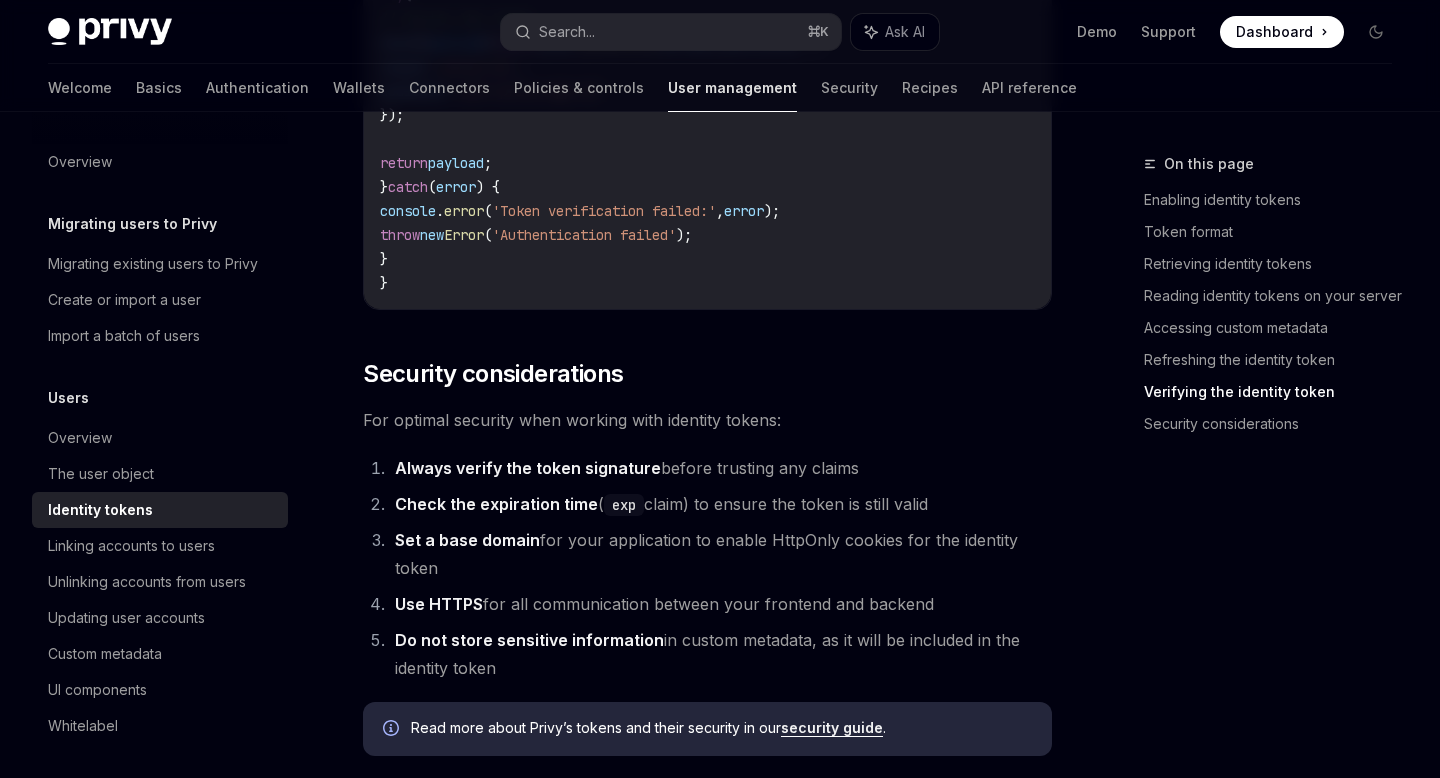 scroll, scrollTop: 6276, scrollLeft: 0, axis: vertical 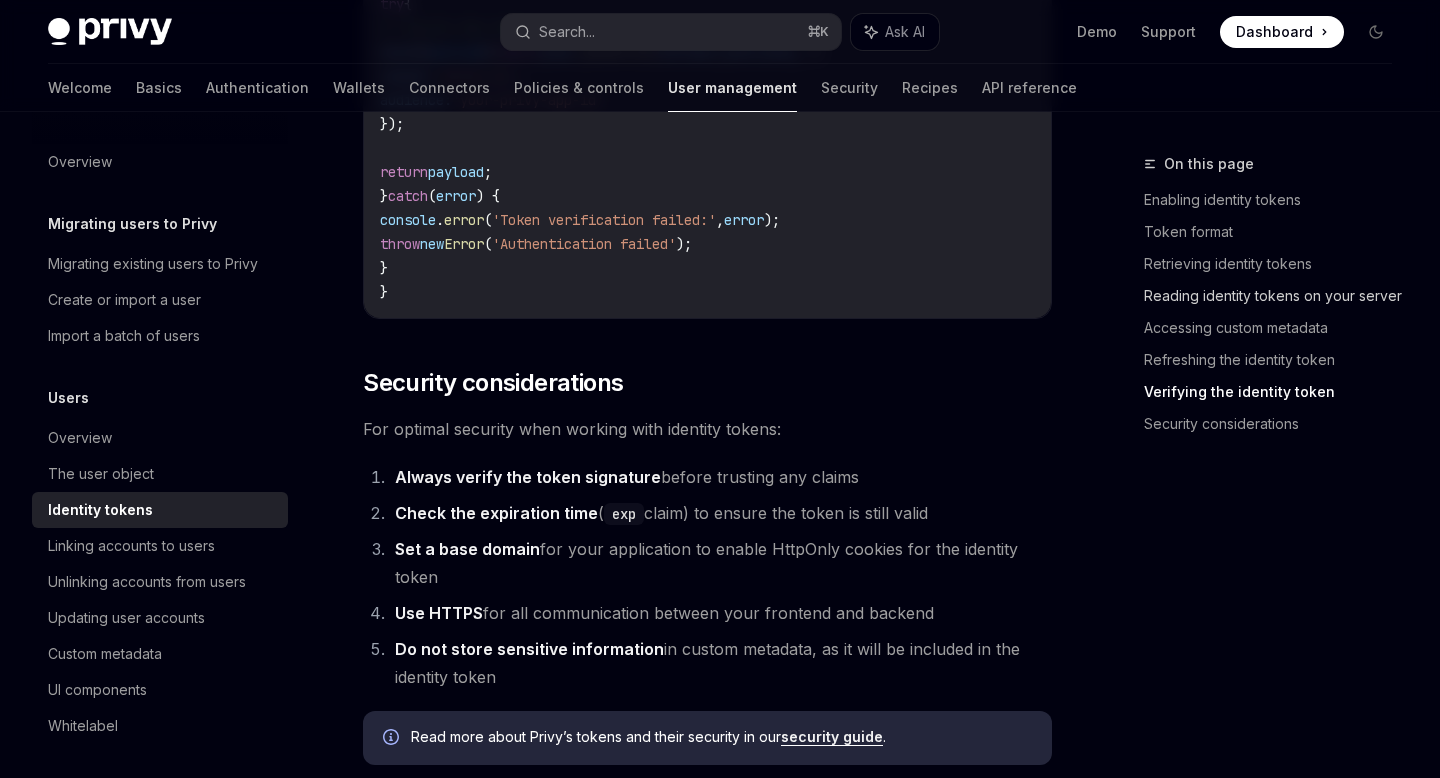 click on "Reading identity tokens on your server" at bounding box center [1276, 296] 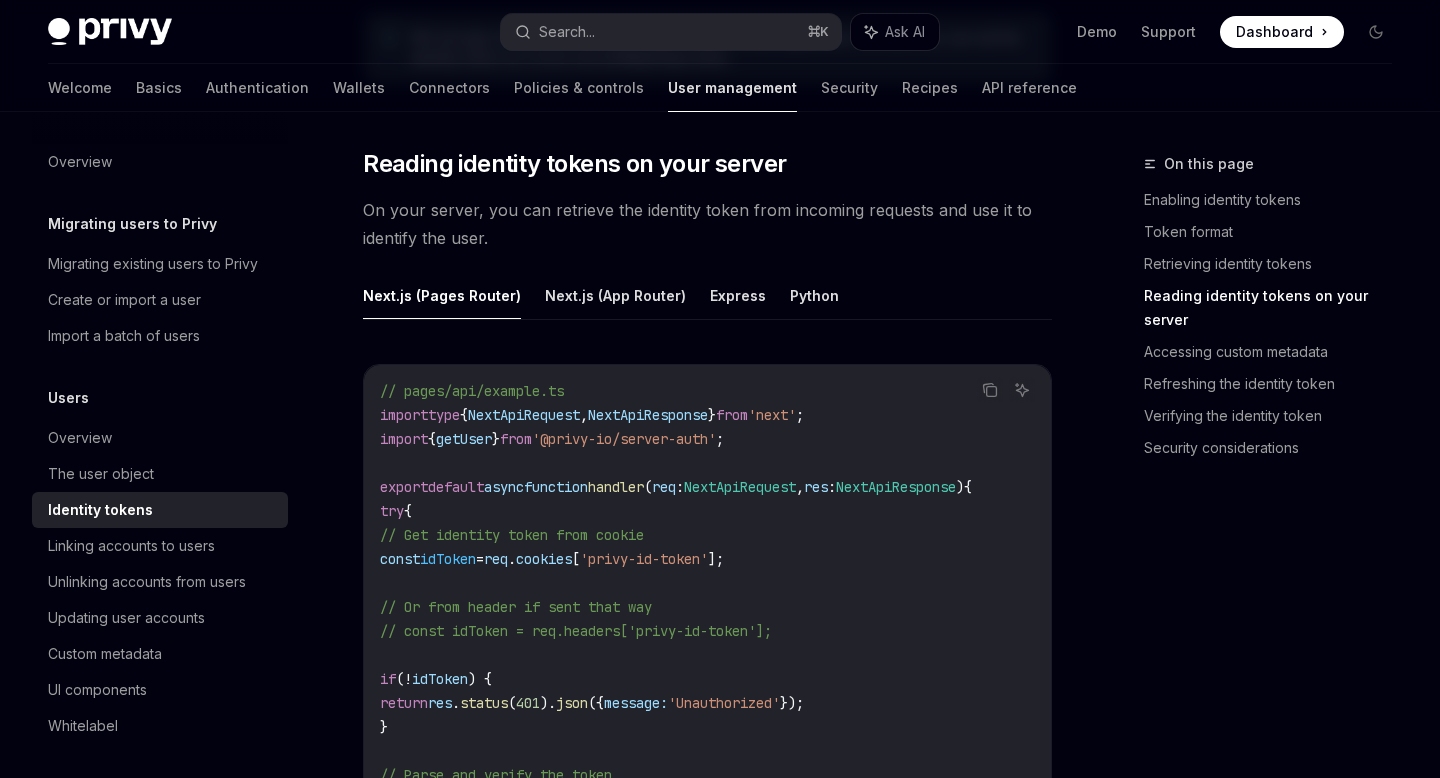 scroll, scrollTop: 2527, scrollLeft: 0, axis: vertical 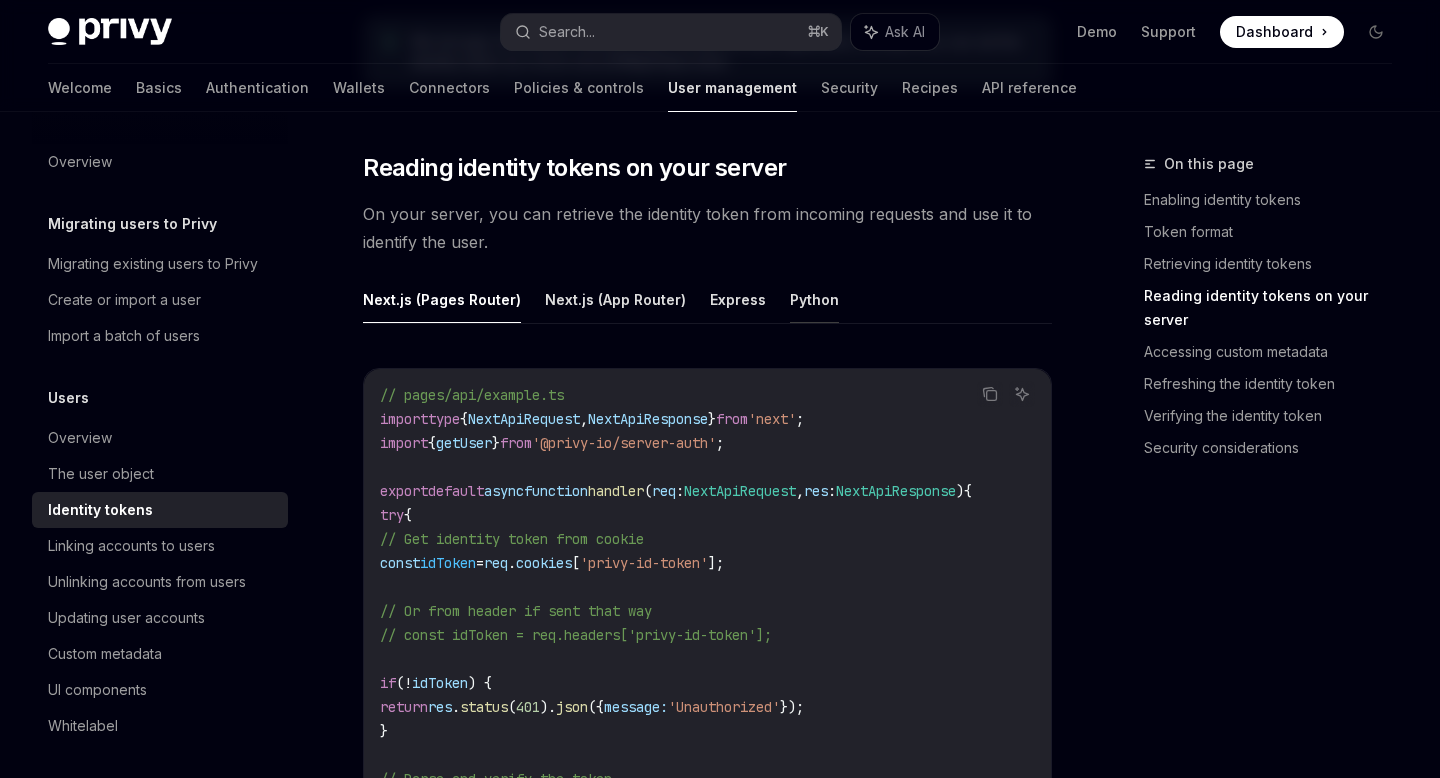 click on "Python" at bounding box center [814, 299] 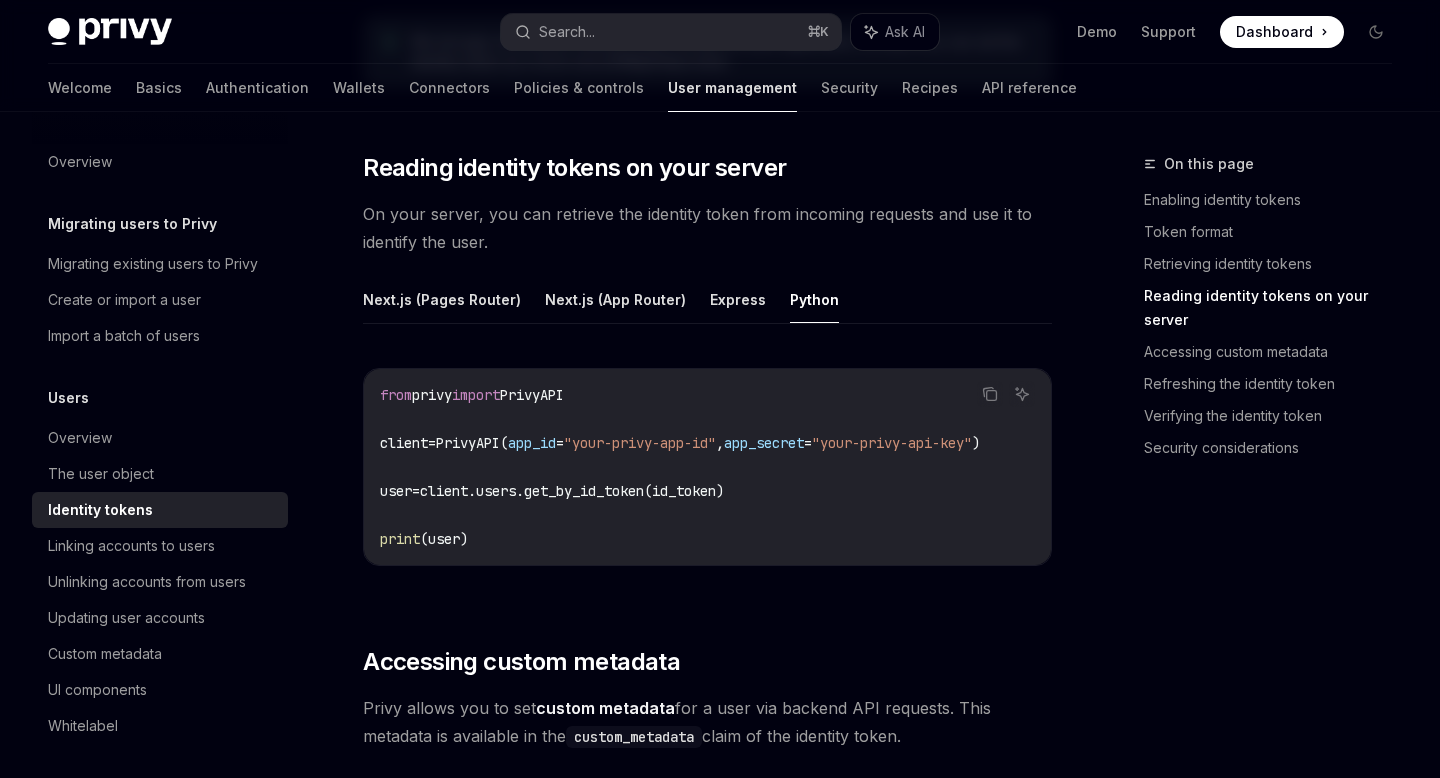 scroll, scrollTop: 2545, scrollLeft: 0, axis: vertical 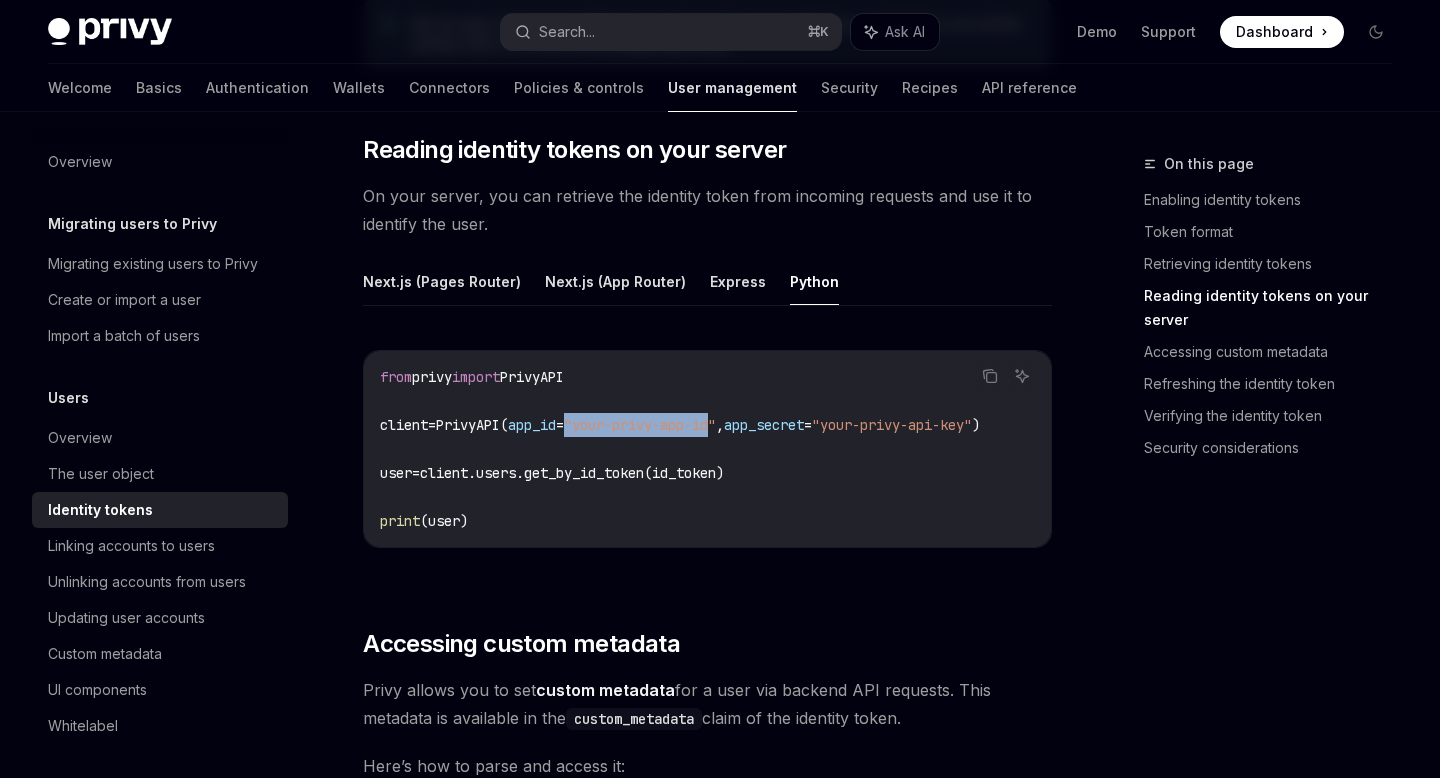drag, startPoint x: 592, startPoint y: 425, endPoint x: 744, endPoint y: 427, distance: 152.01315 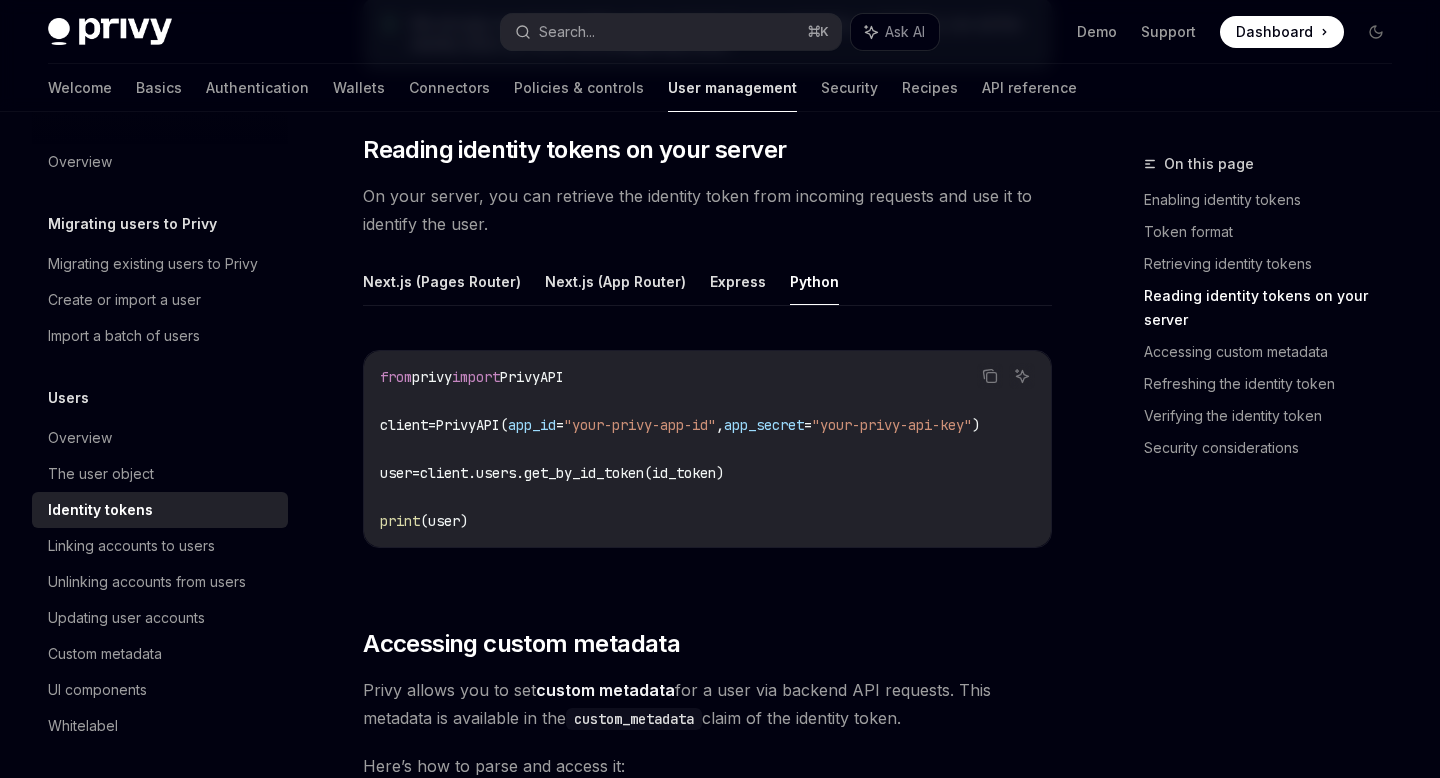 drag, startPoint x: 691, startPoint y: 422, endPoint x: 765, endPoint y: 423, distance: 74.00676 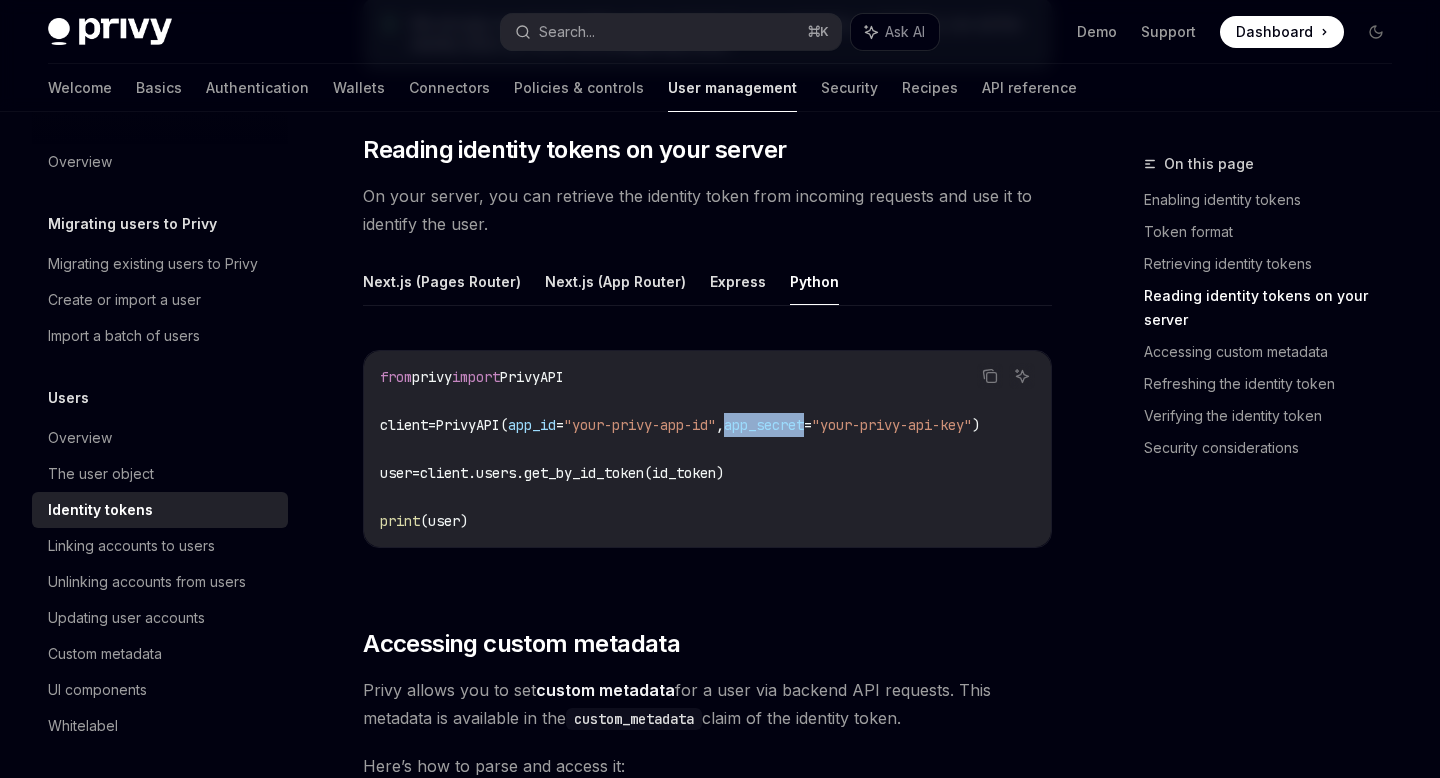 click on "app_secret" at bounding box center [764, 425] 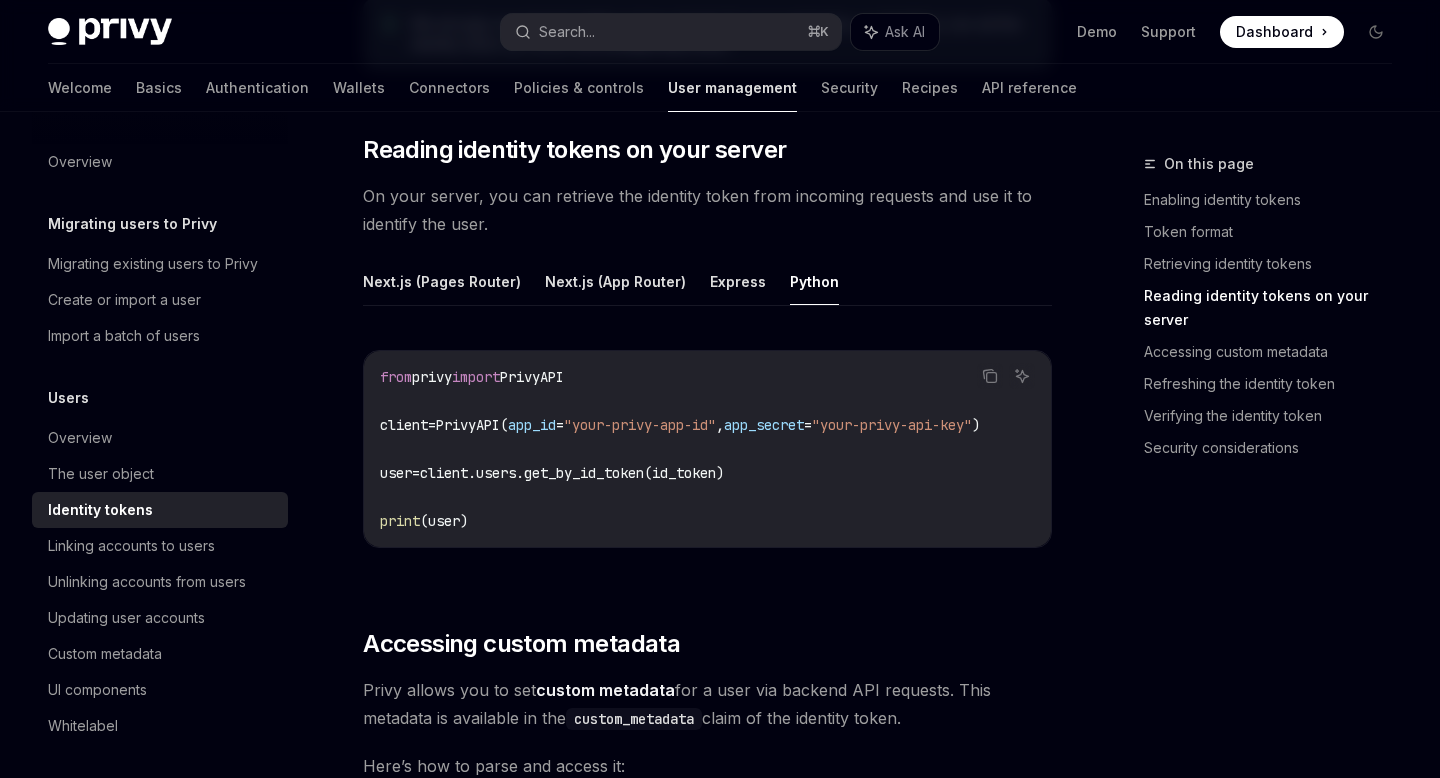click on ""your-privy-app-id"" at bounding box center [640, 425] 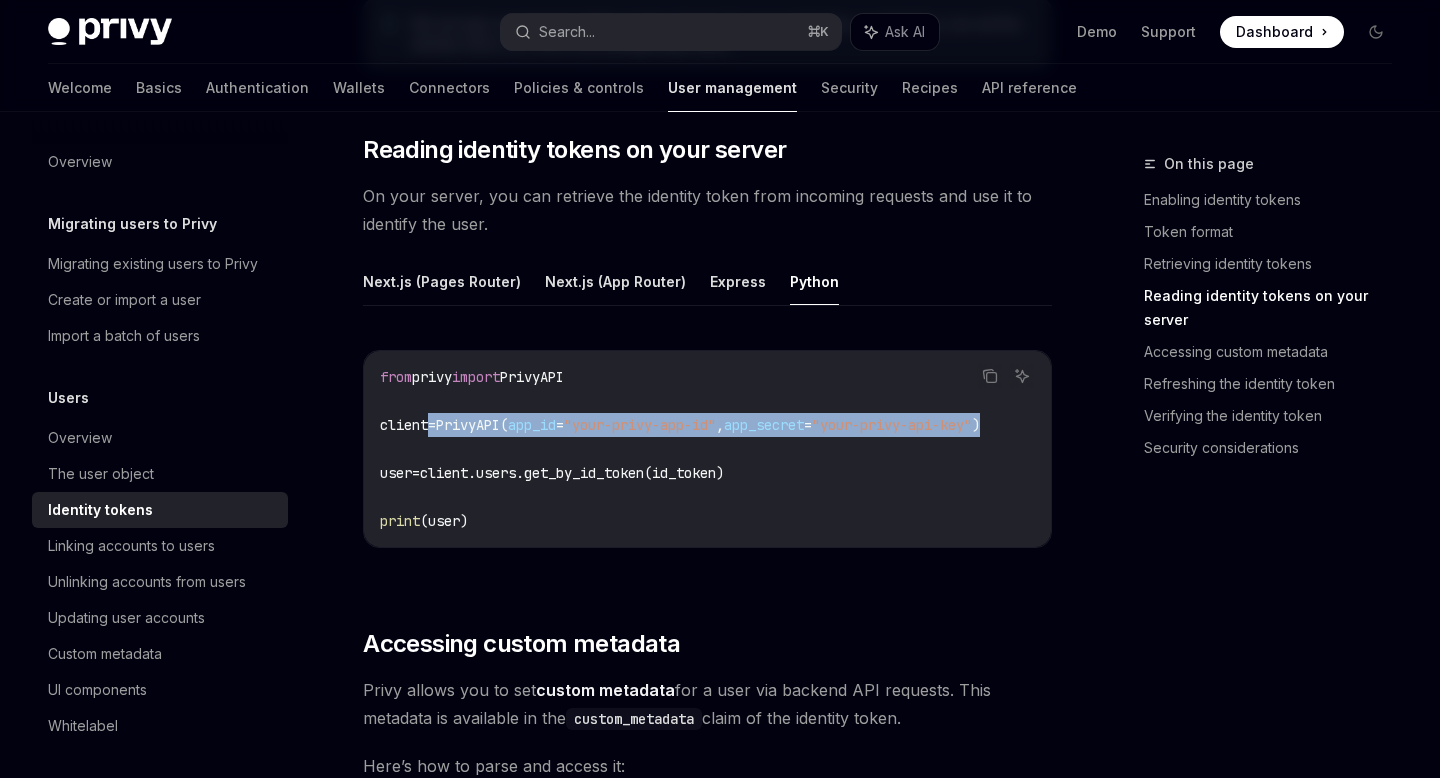 scroll, scrollTop: 0, scrollLeft: 32, axis: horizontal 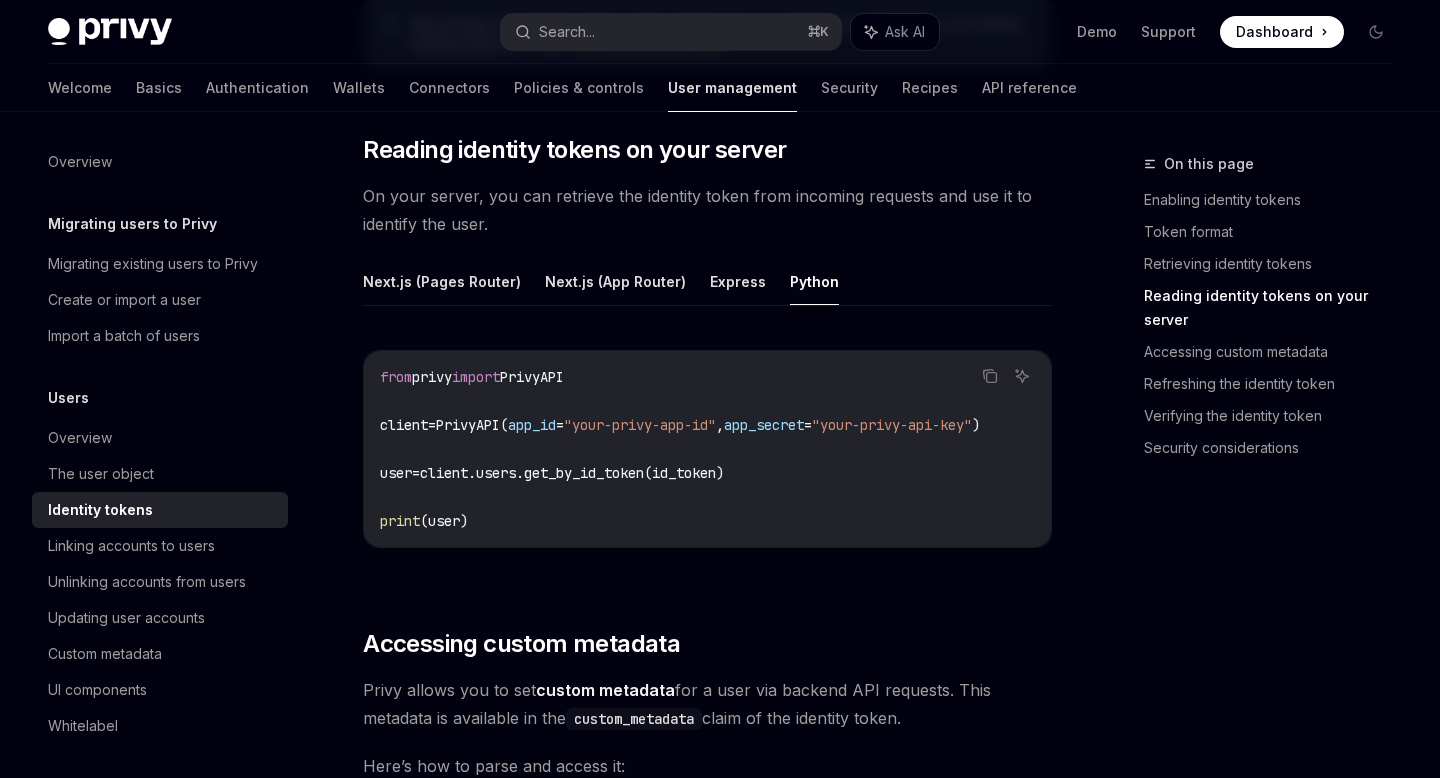 click on "app_id" at bounding box center (532, 425) 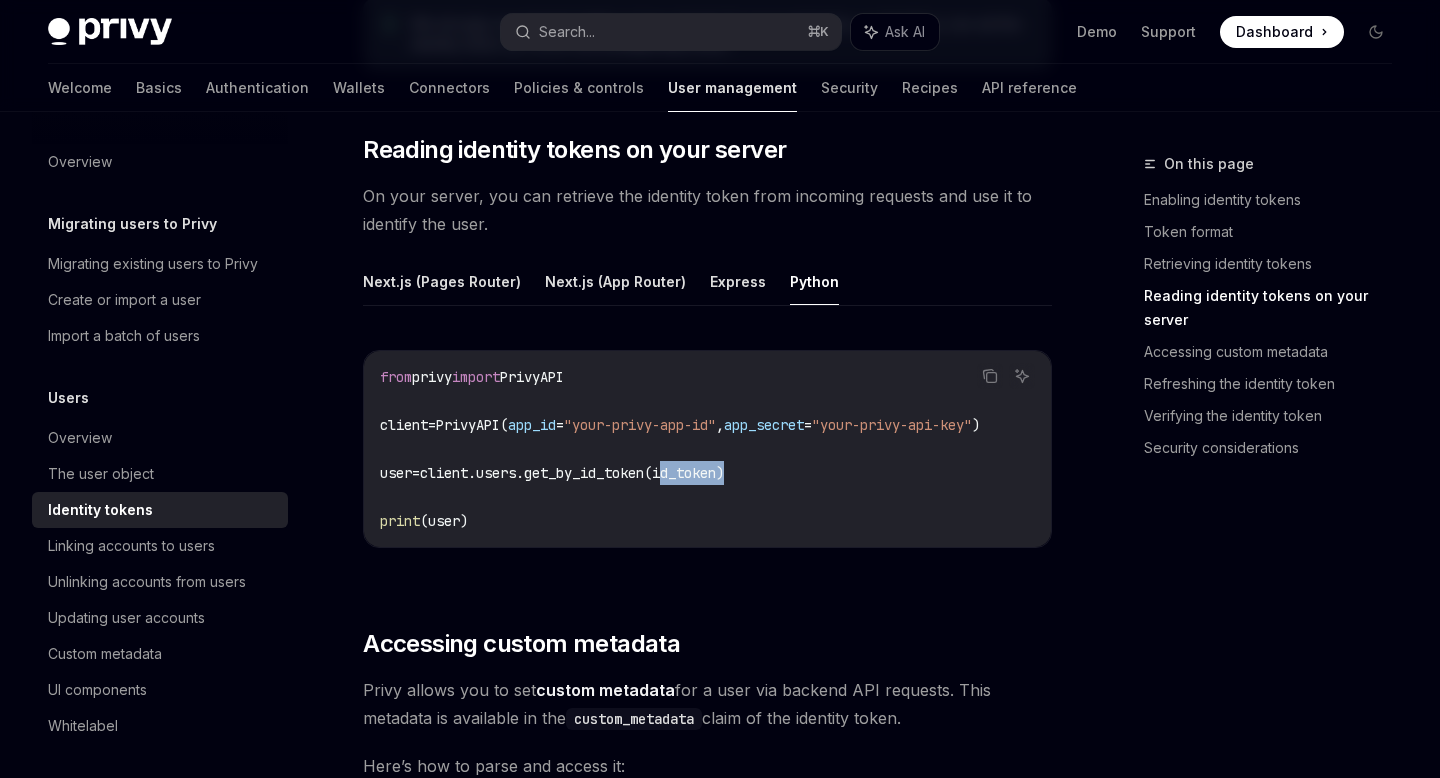 click on "client.users.get_by_id_token(id_token)" at bounding box center (572, 473) 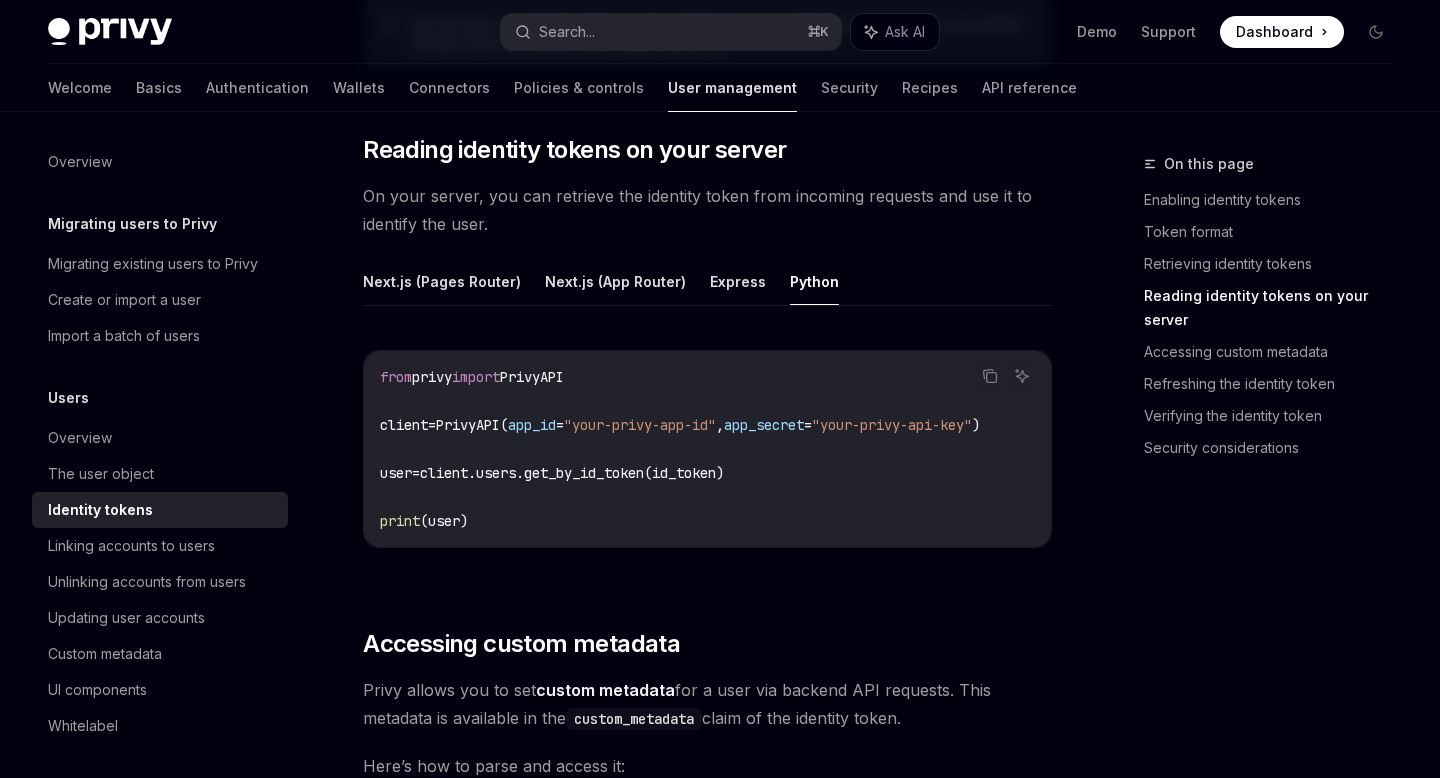 click on "client.users.get_by_id_token(id_token)" at bounding box center (572, 473) 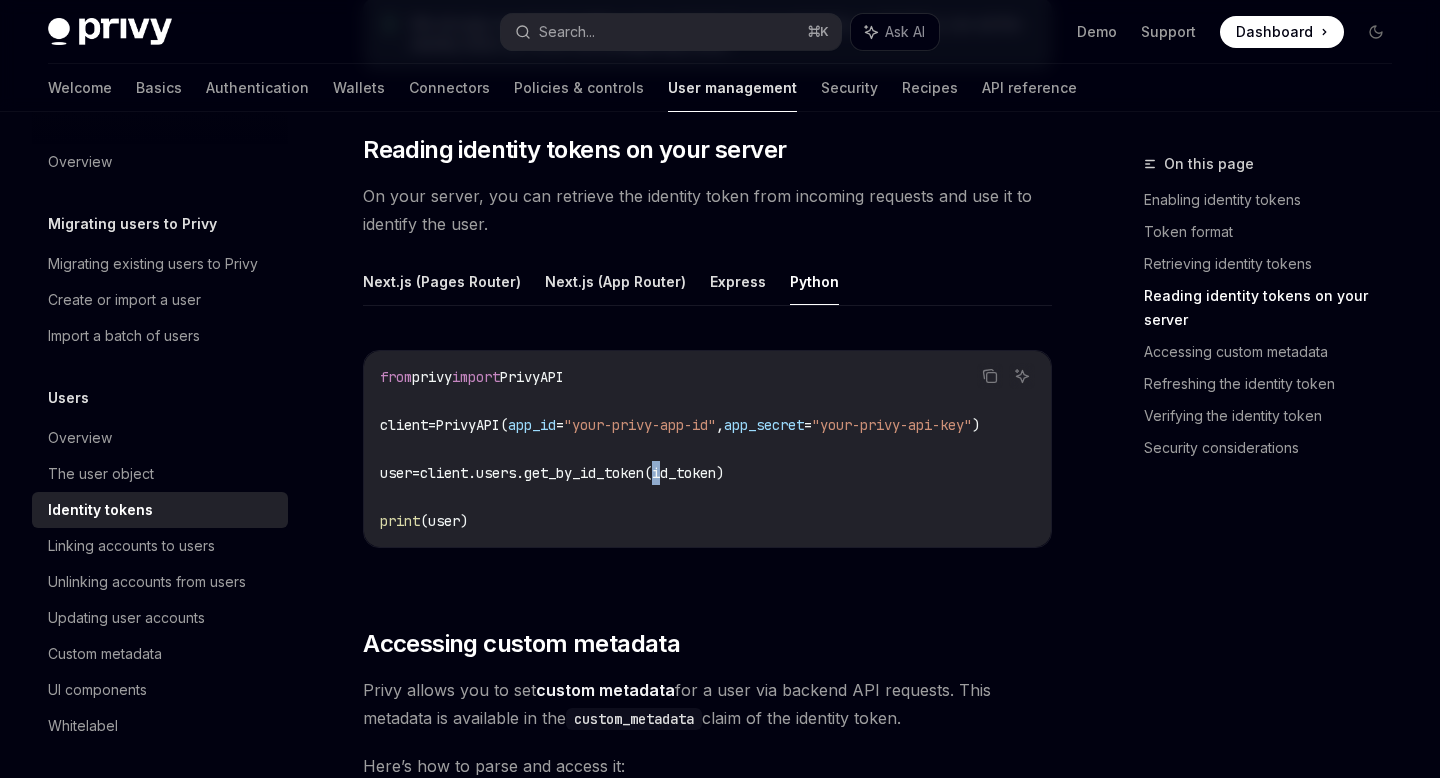 click on "client.users.get_by_id_token(id_token)" at bounding box center [572, 473] 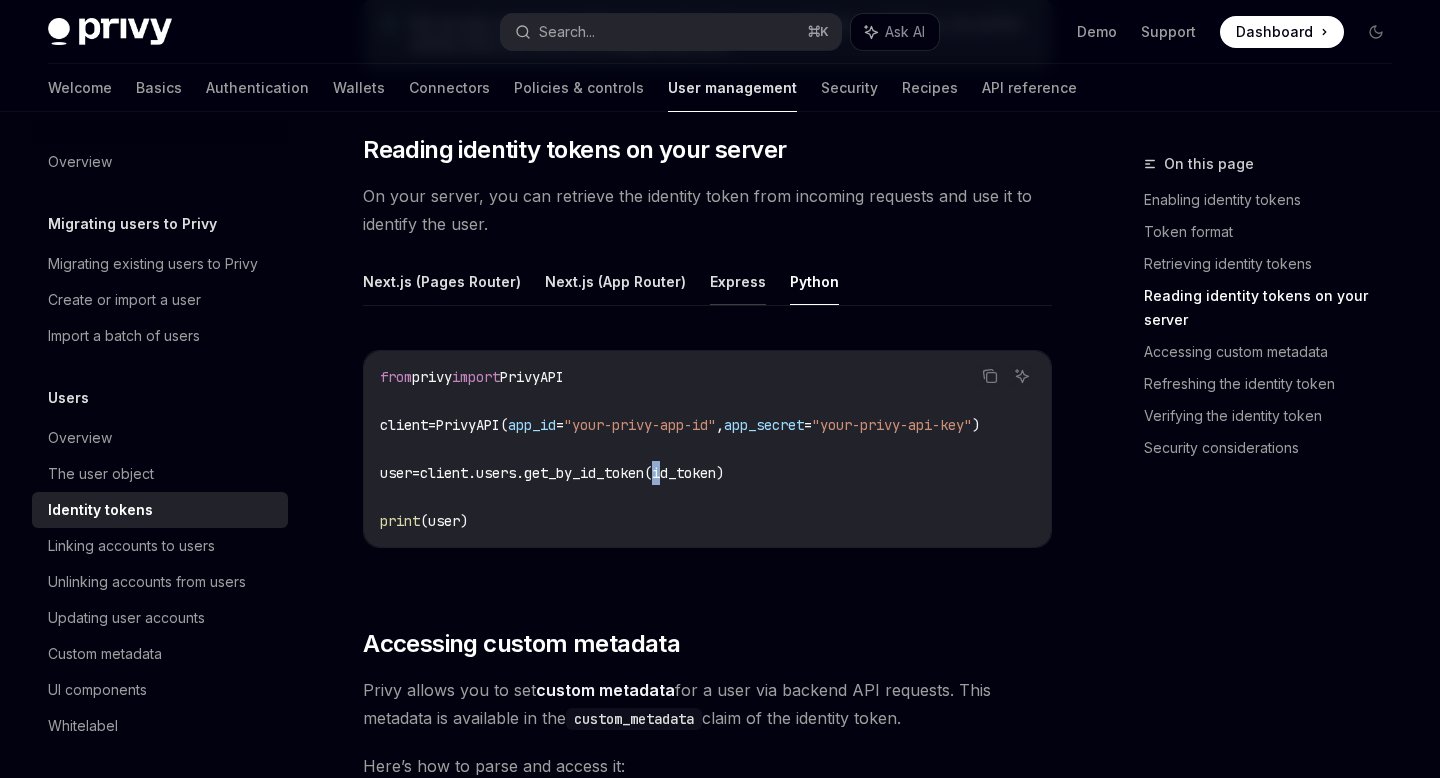 click on "Express" at bounding box center [738, 281] 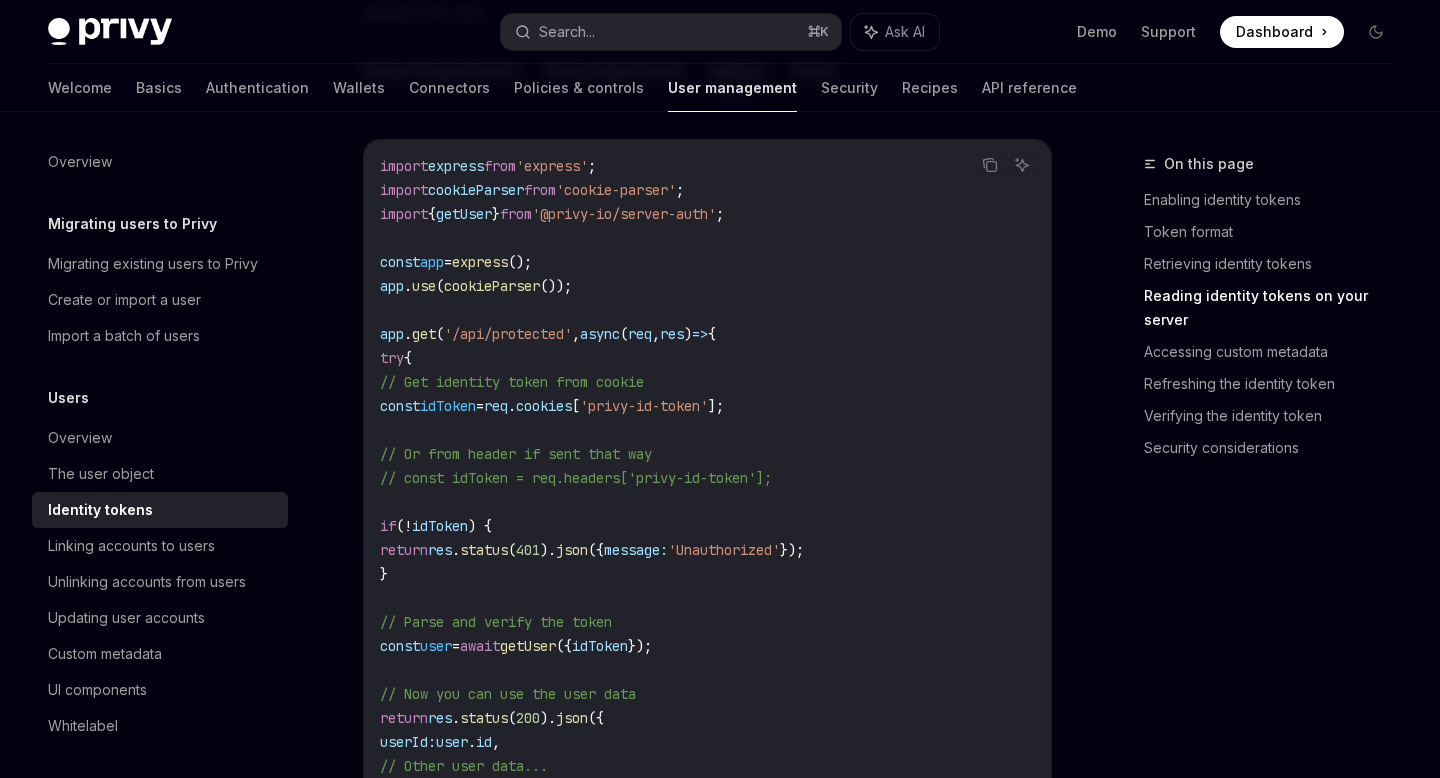 scroll, scrollTop: 2716, scrollLeft: 0, axis: vertical 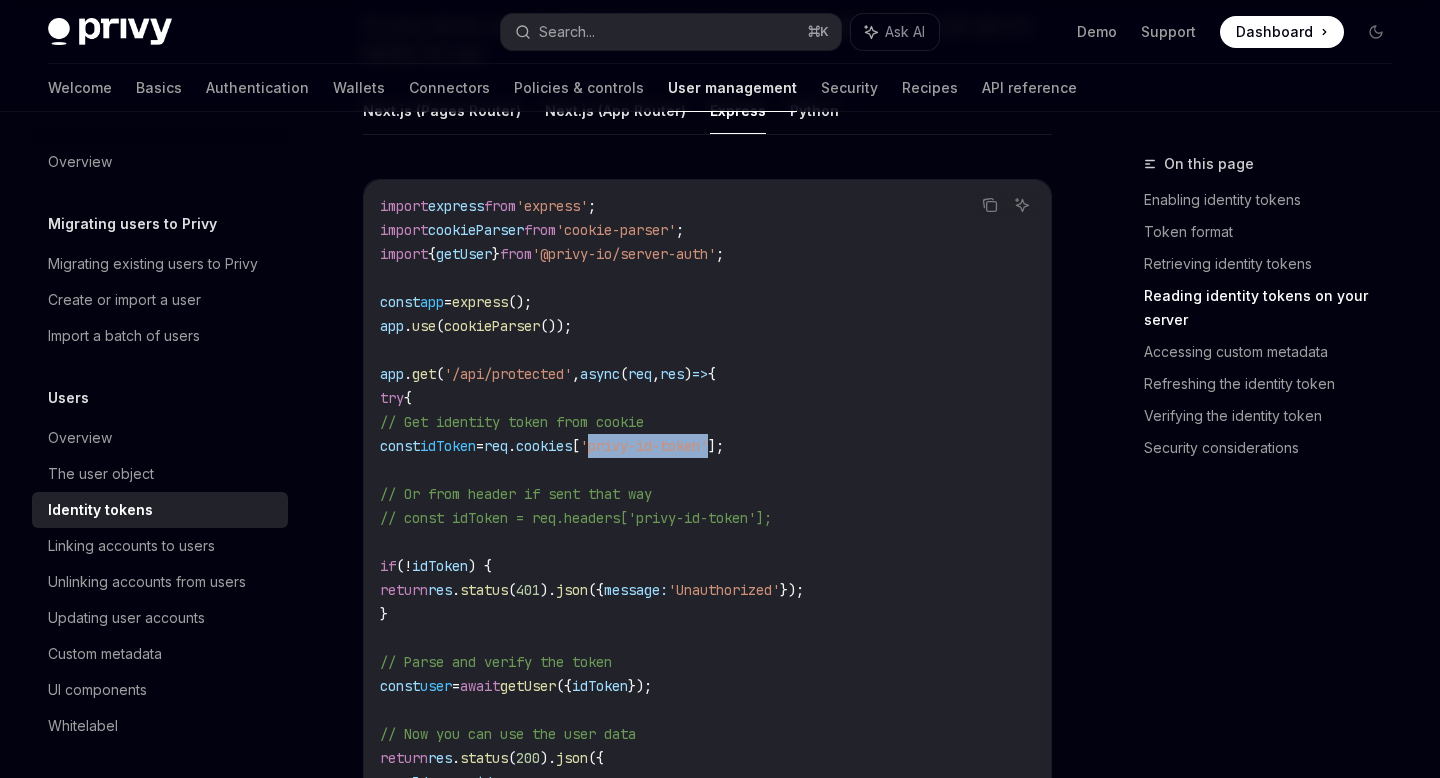 drag, startPoint x: 654, startPoint y: 447, endPoint x: 779, endPoint y: 447, distance: 125 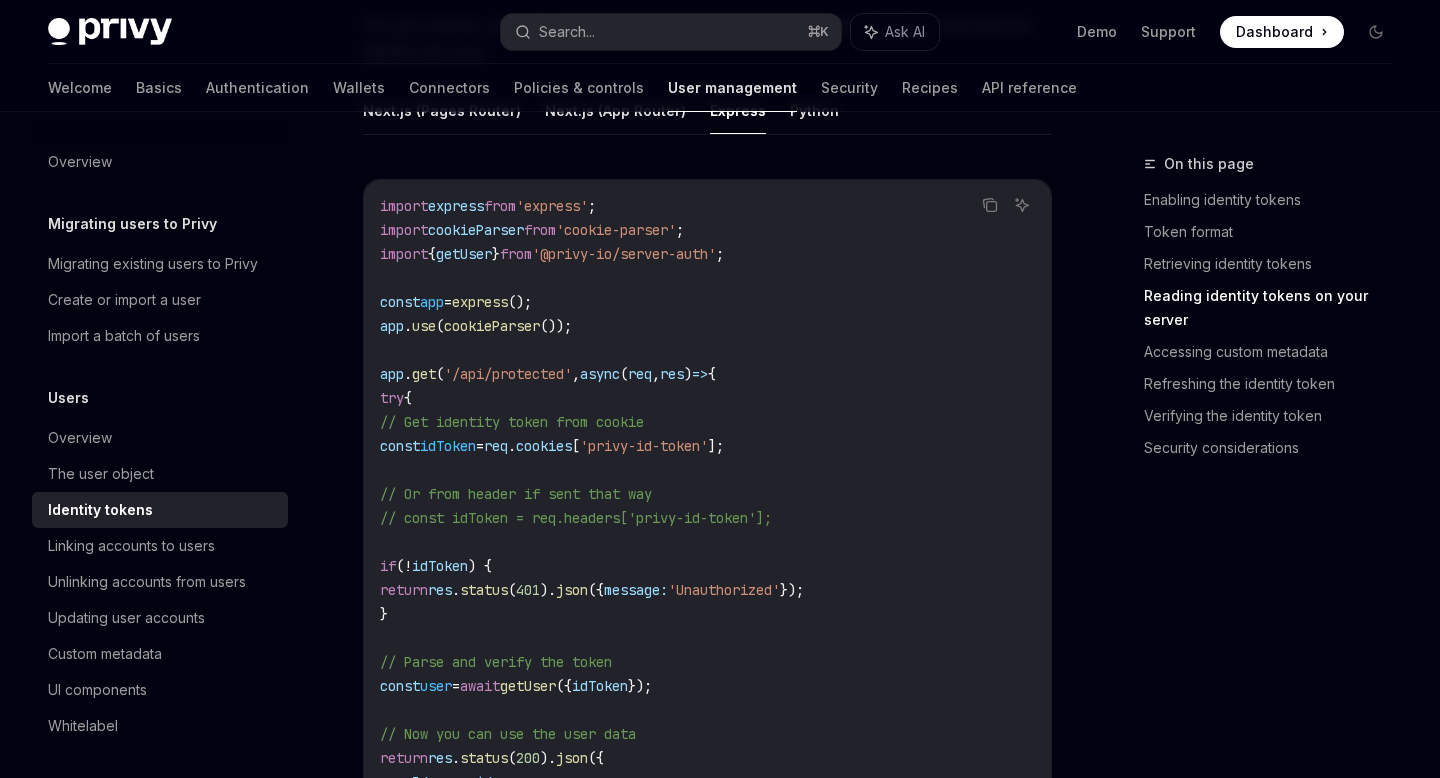 click on "idToken" at bounding box center [448, 446] 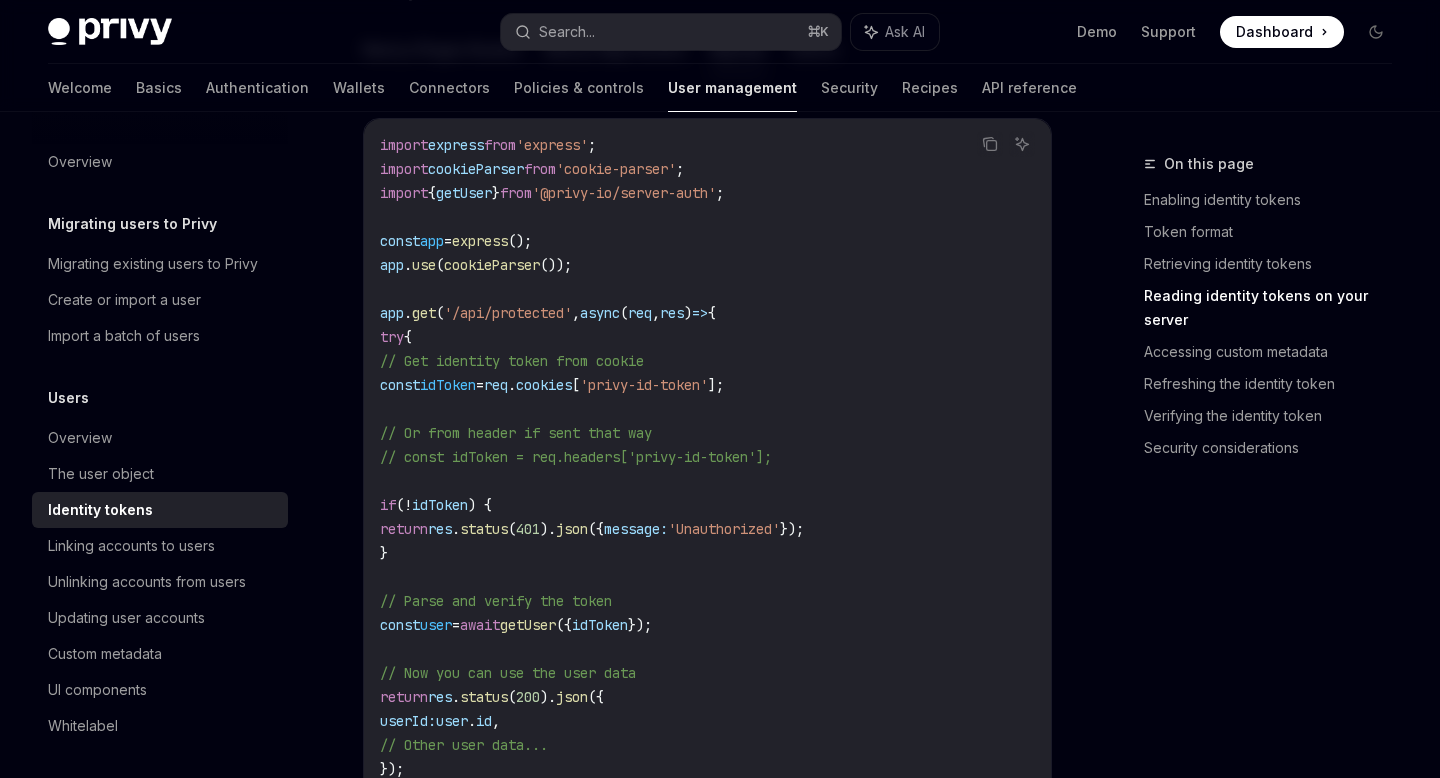 scroll, scrollTop: 2835, scrollLeft: 0, axis: vertical 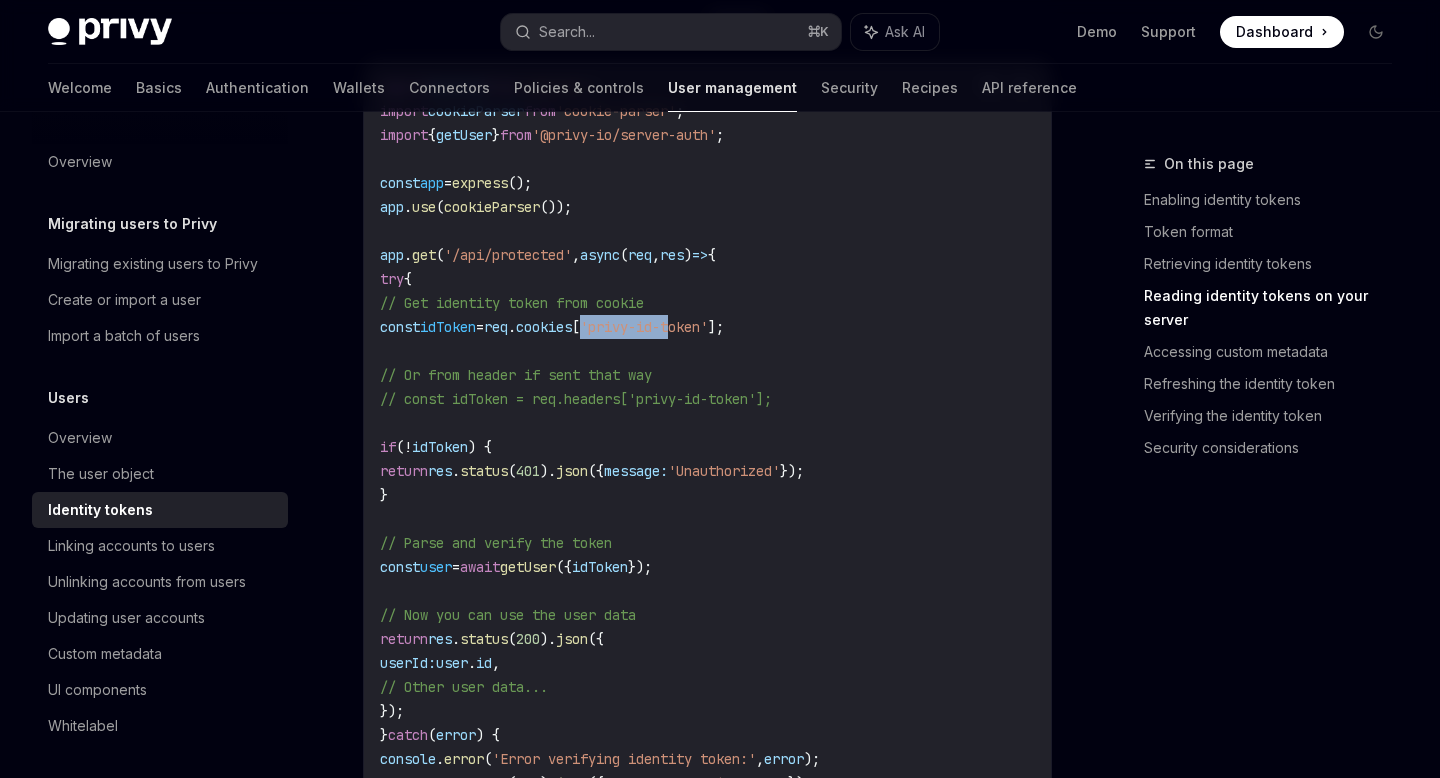drag, startPoint x: 650, startPoint y: 328, endPoint x: 745, endPoint y: 336, distance: 95.33625 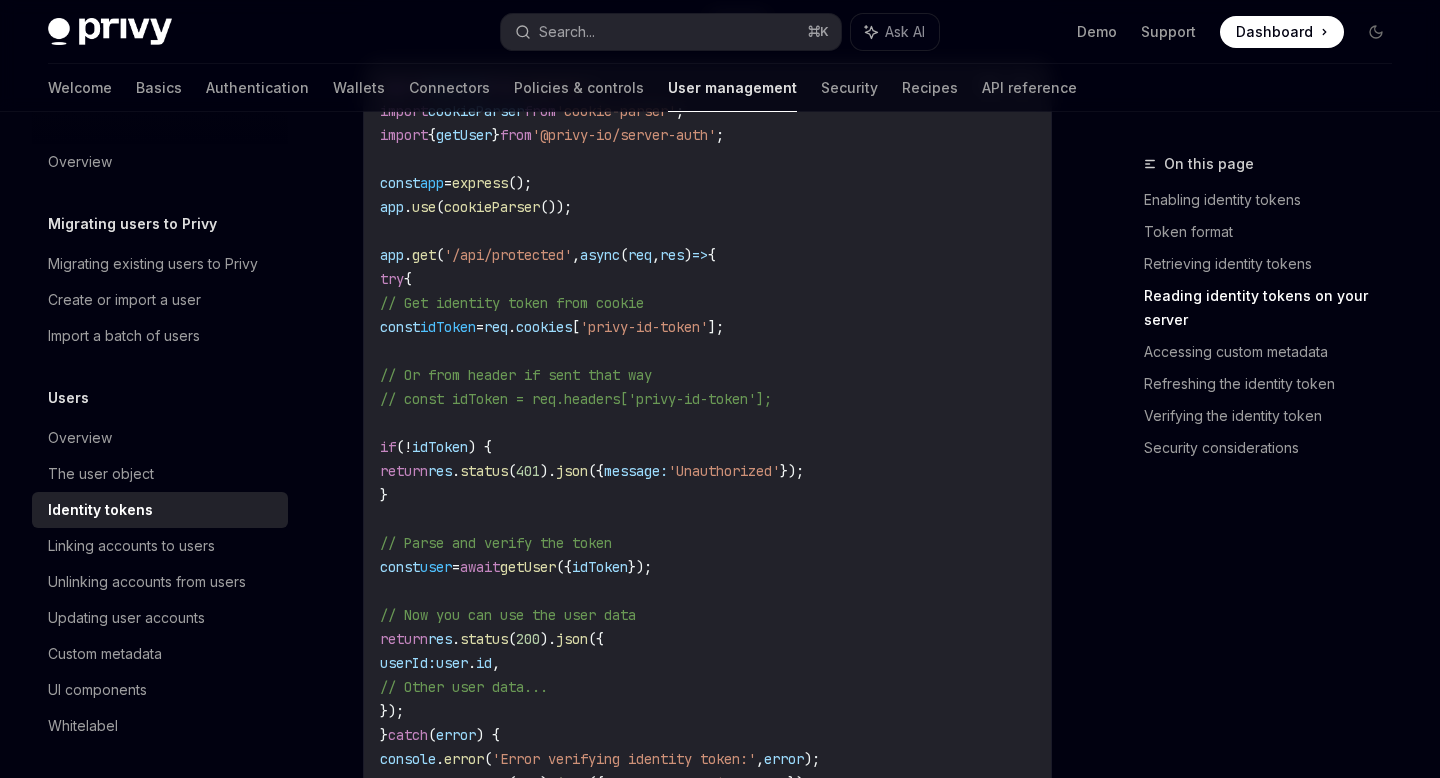 click on "'privy-id-token'" at bounding box center (644, 327) 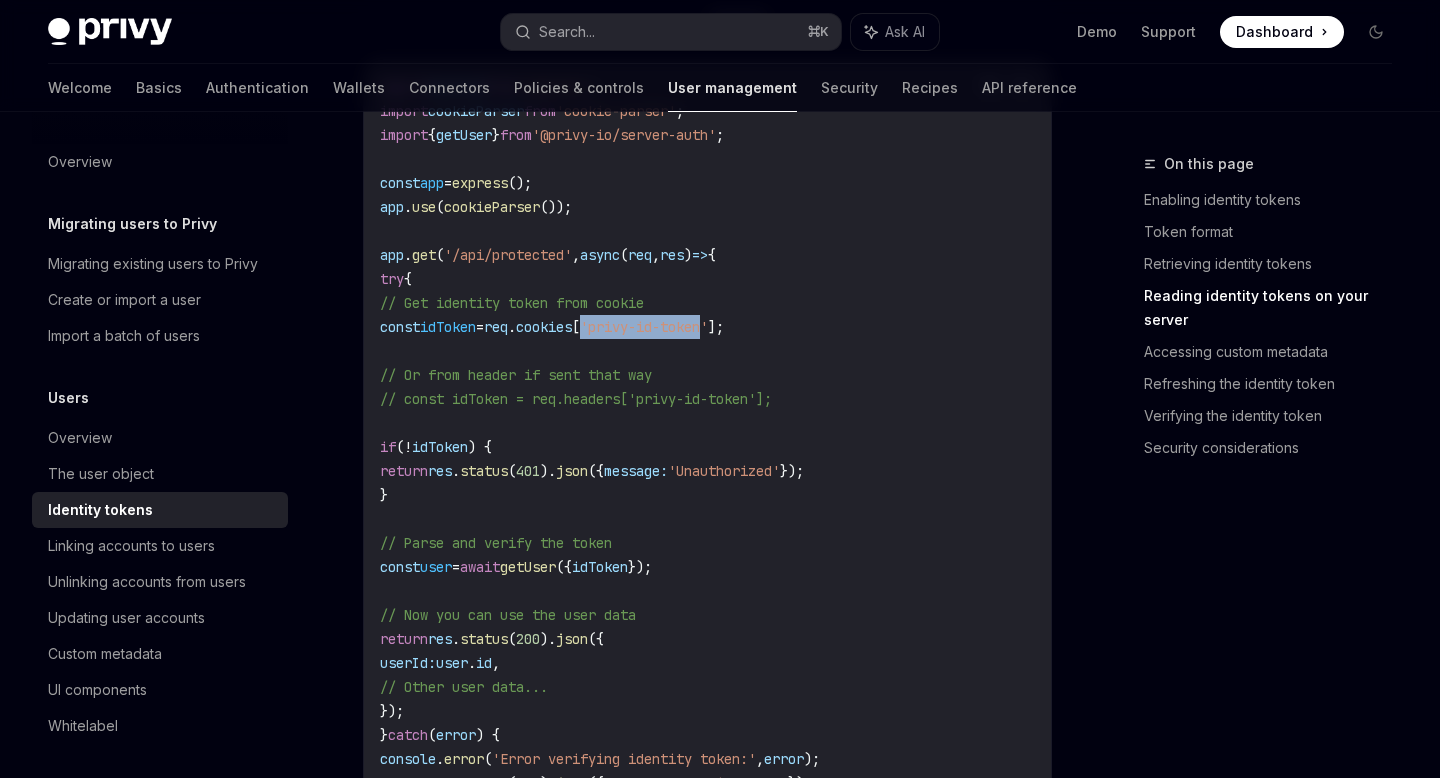drag, startPoint x: 773, startPoint y: 327, endPoint x: 651, endPoint y: 325, distance: 122.016396 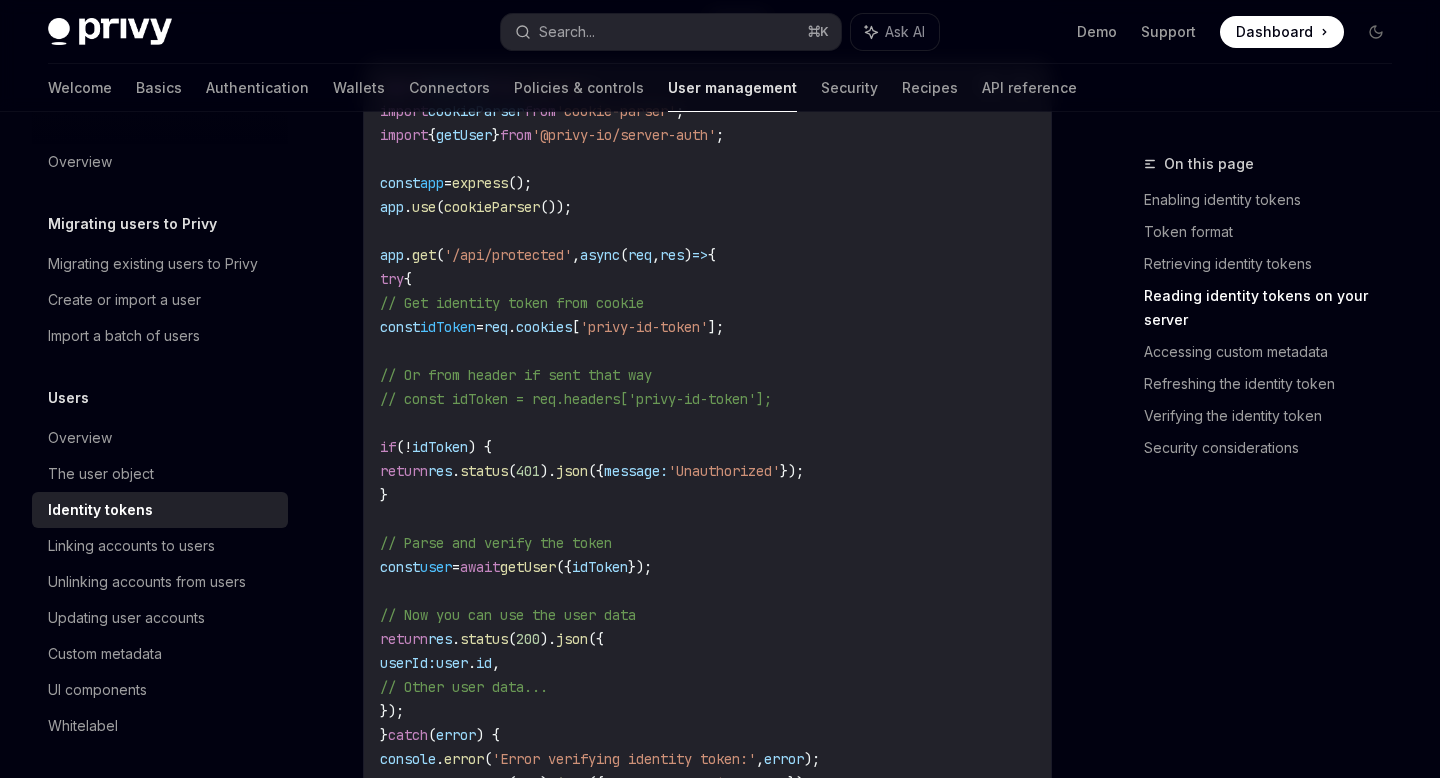 click on "'privy-id-token'" at bounding box center (644, 327) 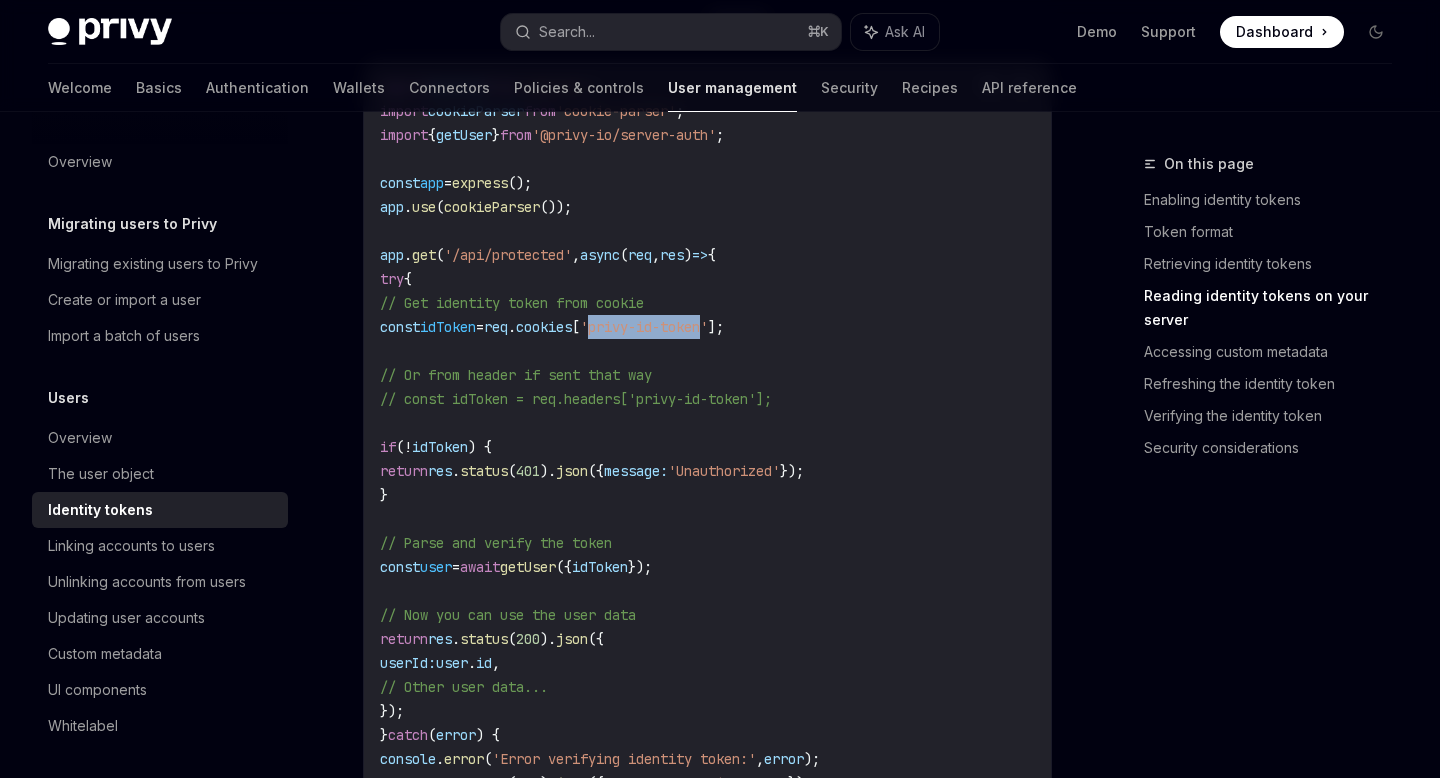 drag, startPoint x: 656, startPoint y: 329, endPoint x: 775, endPoint y: 332, distance: 119.03781 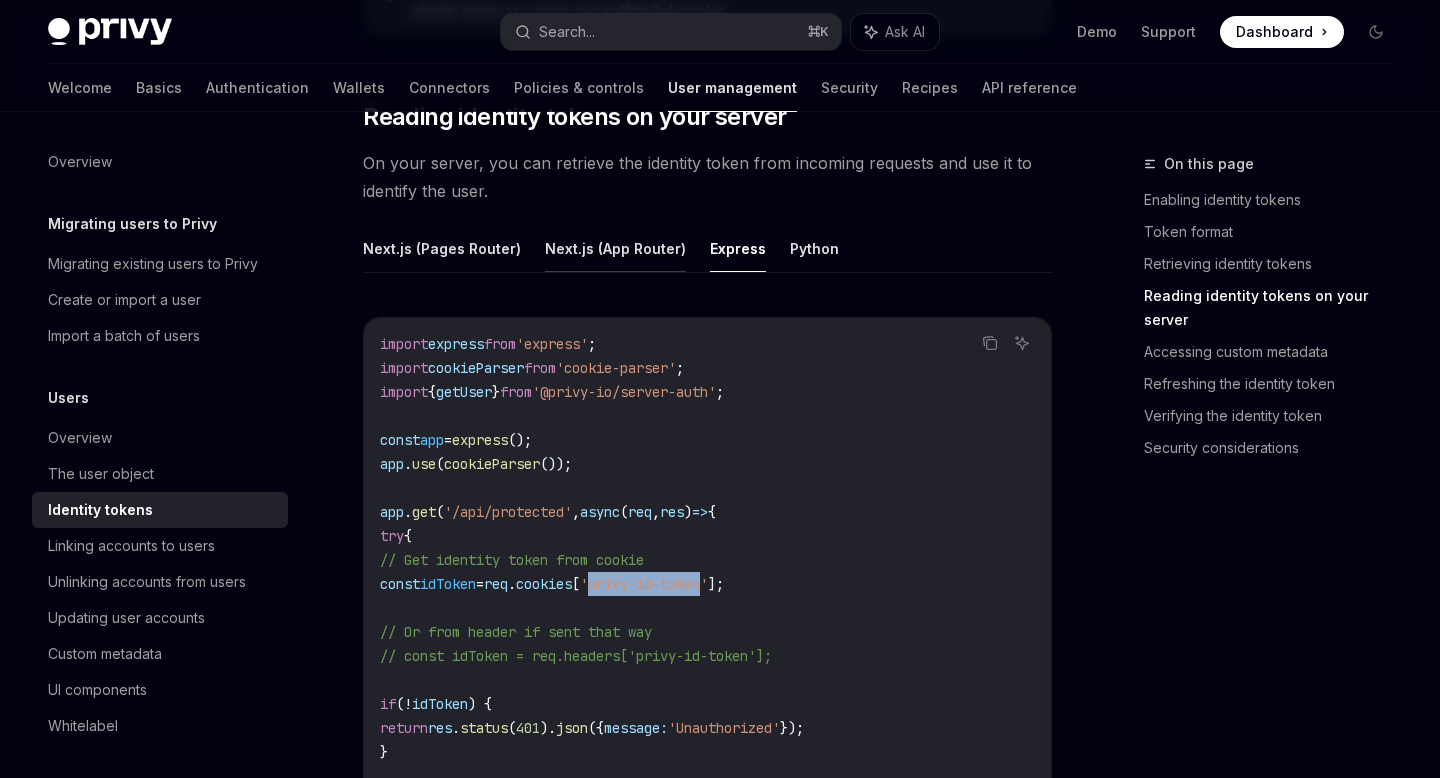 scroll, scrollTop: 2541, scrollLeft: 0, axis: vertical 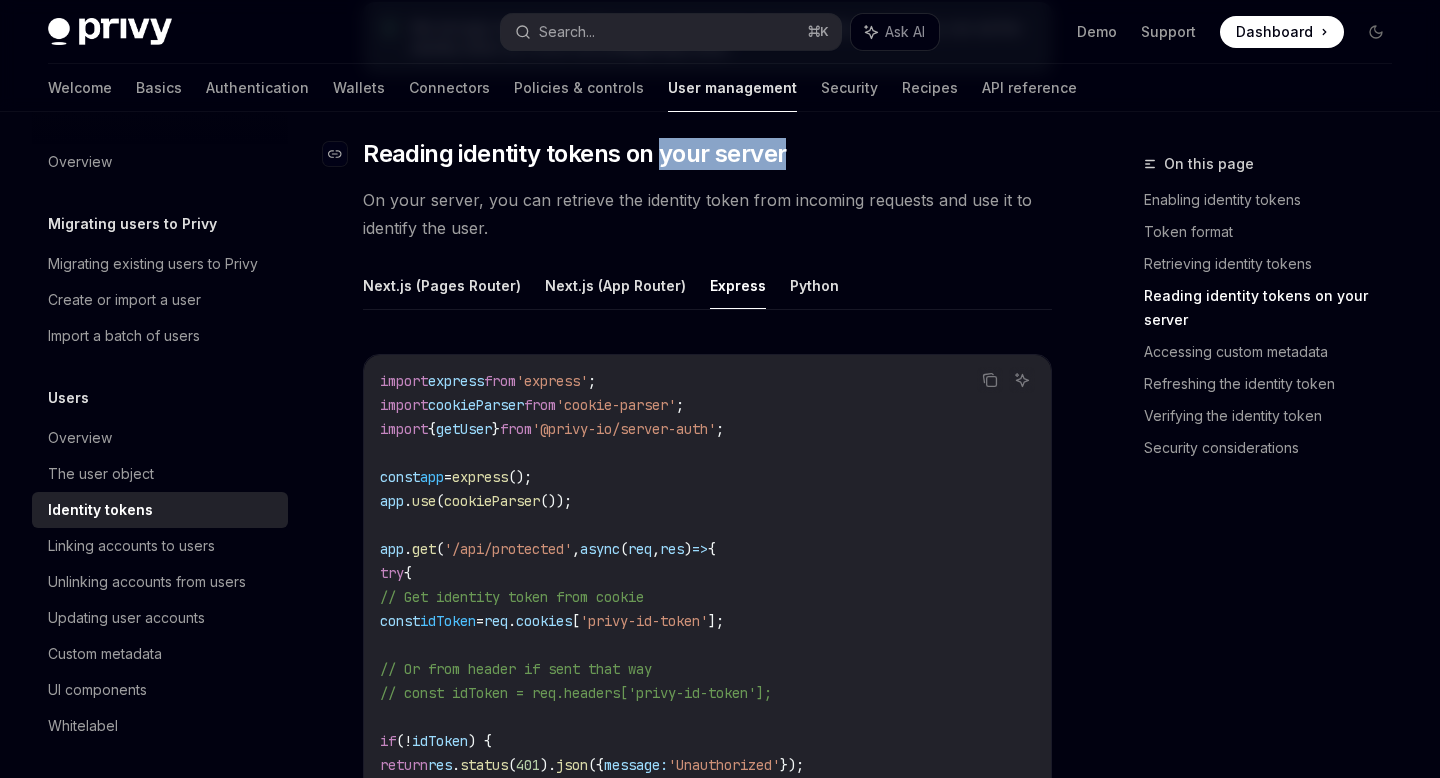 drag, startPoint x: 662, startPoint y: 150, endPoint x: 791, endPoint y: 154, distance: 129.062 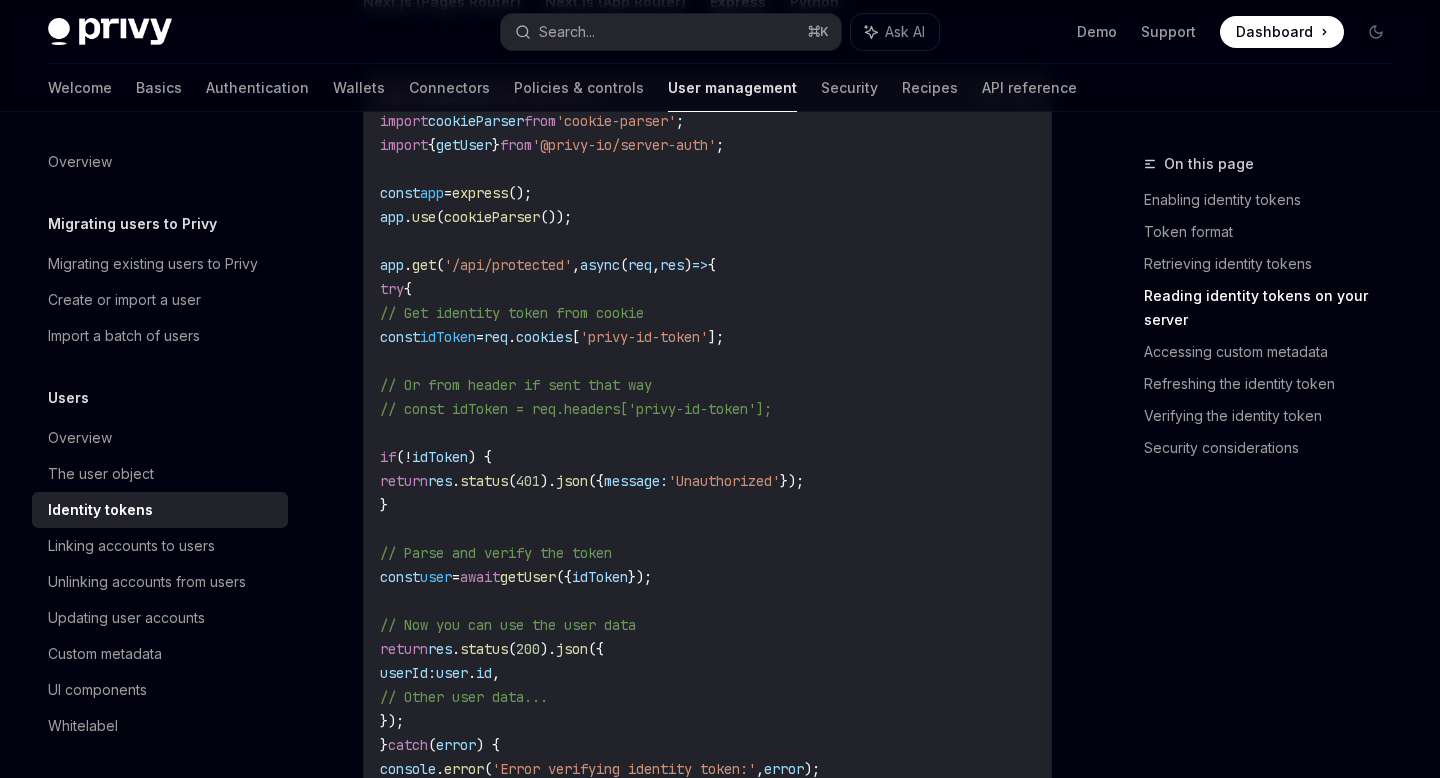 scroll, scrollTop: 2733, scrollLeft: 0, axis: vertical 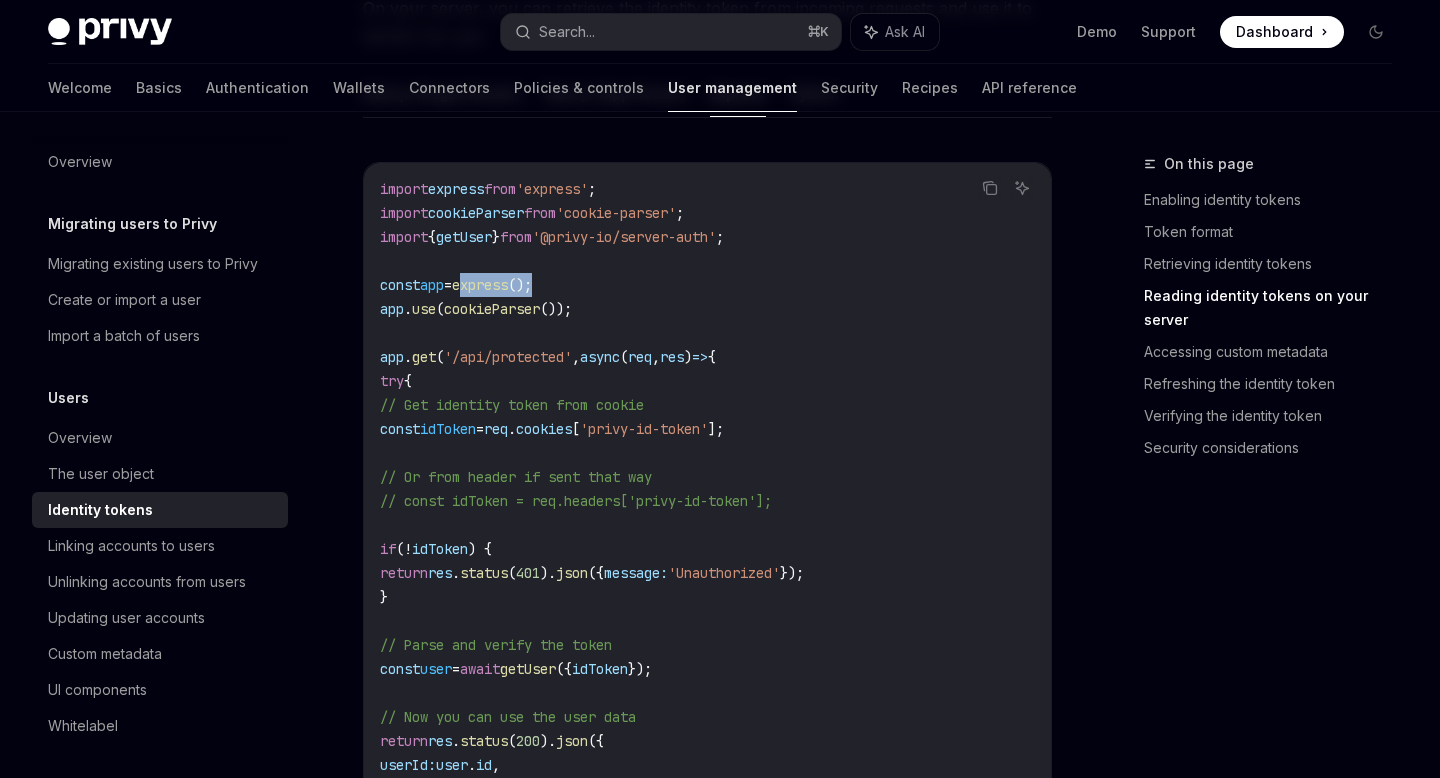 drag, startPoint x: 482, startPoint y: 290, endPoint x: 591, endPoint y: 286, distance: 109.07337 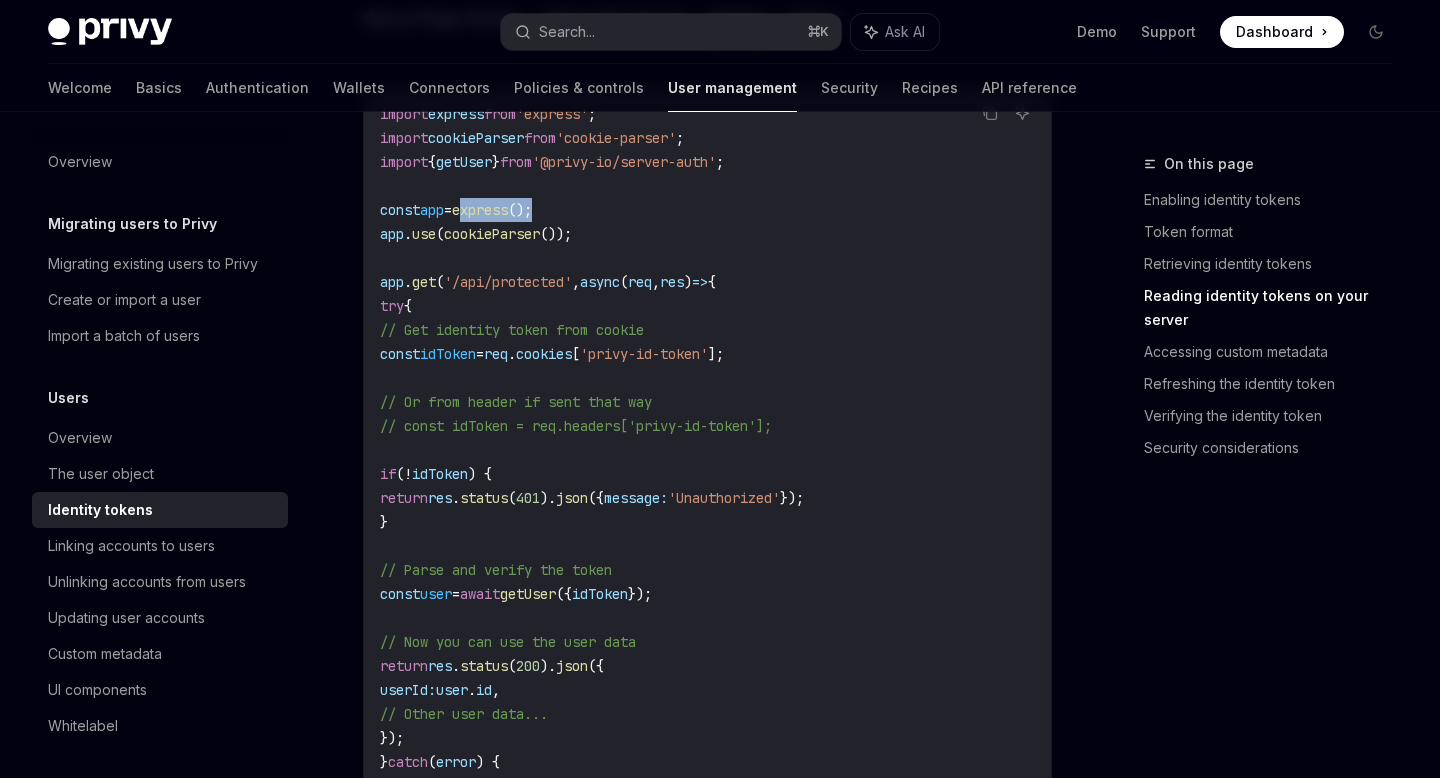 scroll, scrollTop: 2860, scrollLeft: 0, axis: vertical 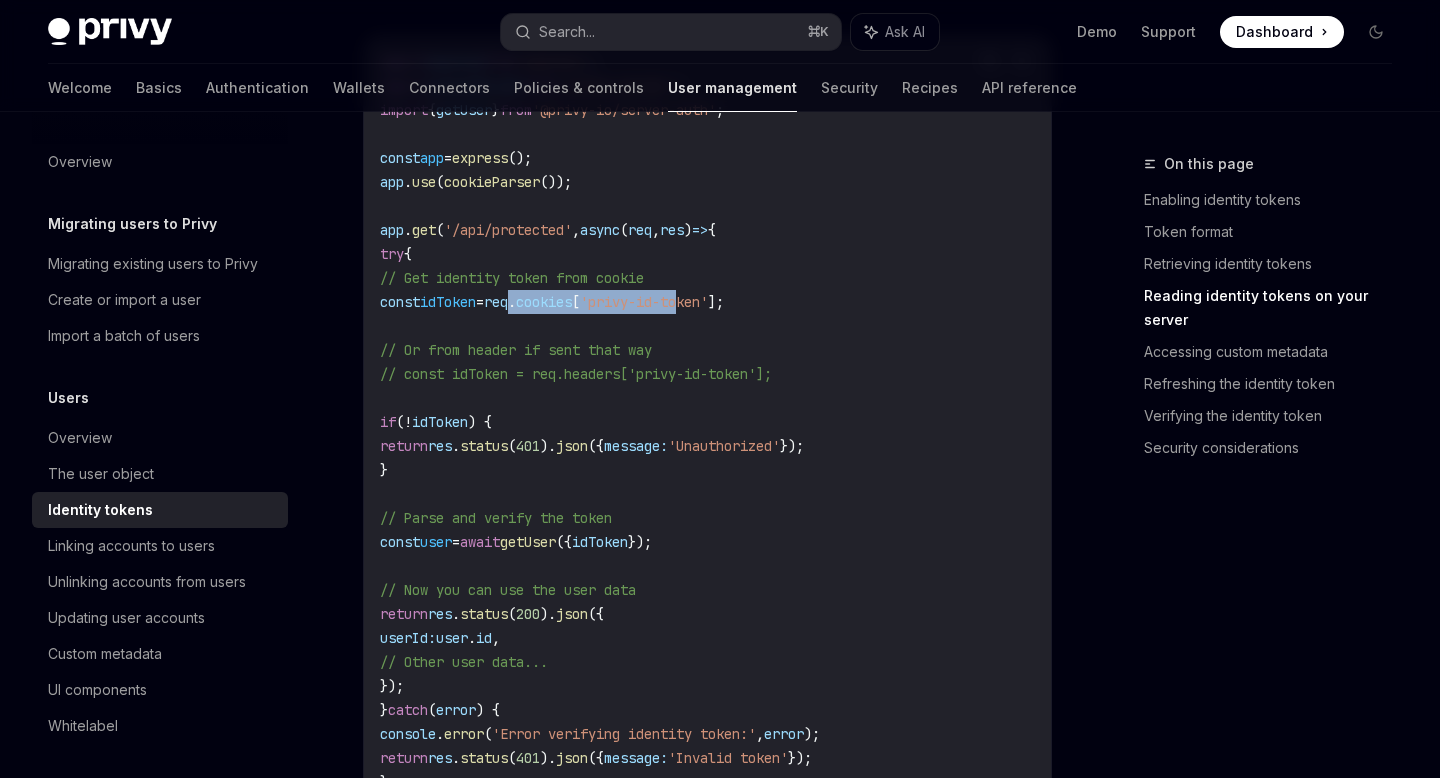 drag, startPoint x: 571, startPoint y: 299, endPoint x: 747, endPoint y: 304, distance: 176.07101 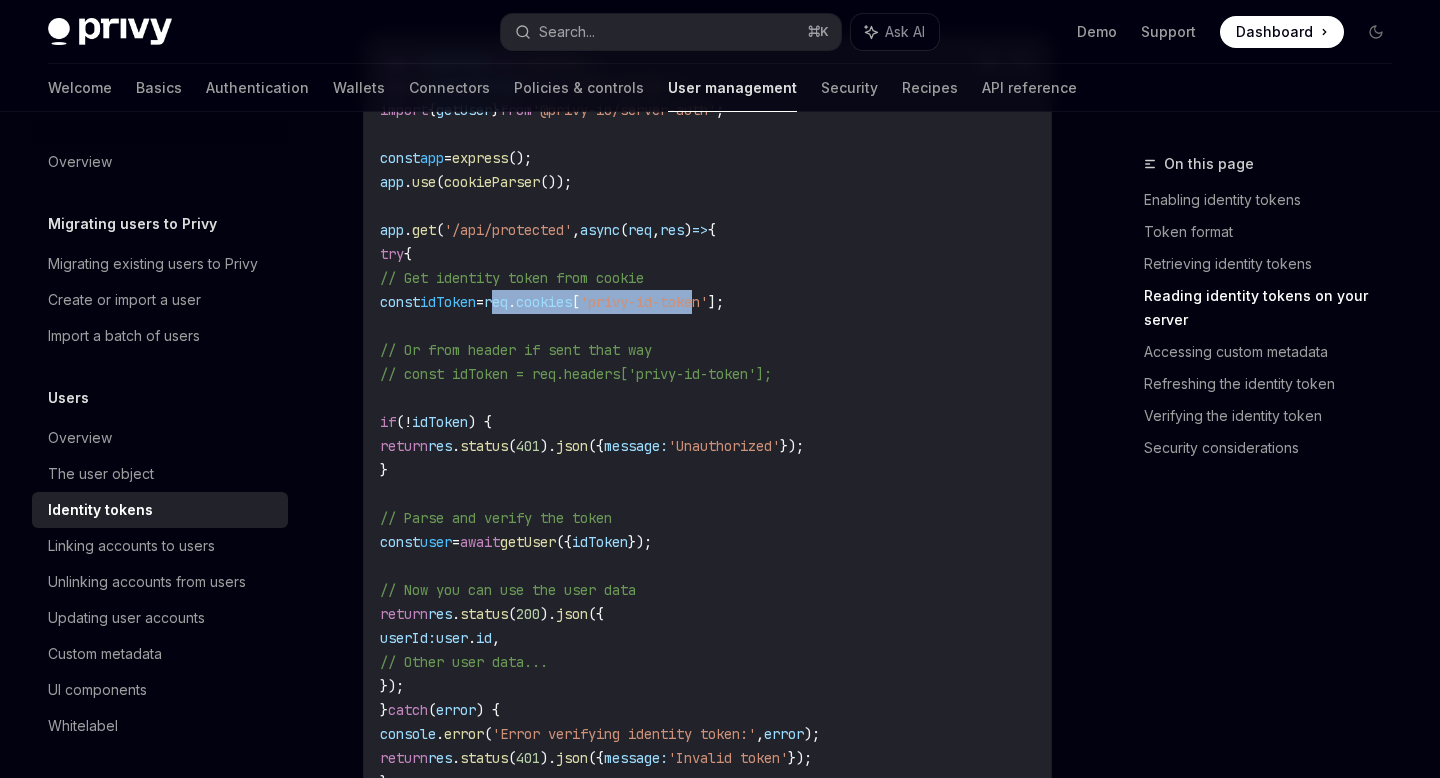 drag, startPoint x: 551, startPoint y: 299, endPoint x: 764, endPoint y: 301, distance: 213.00938 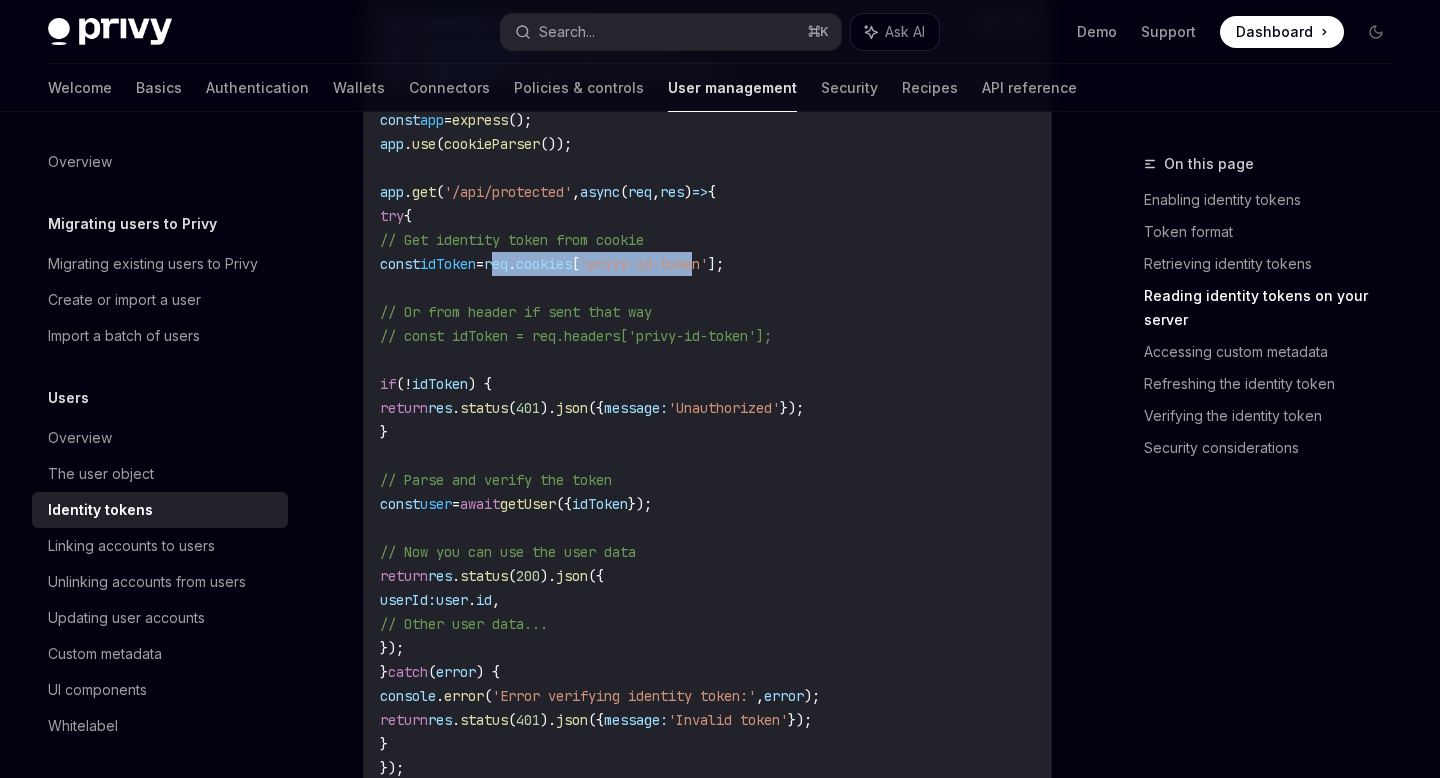 scroll, scrollTop: 2916, scrollLeft: 0, axis: vertical 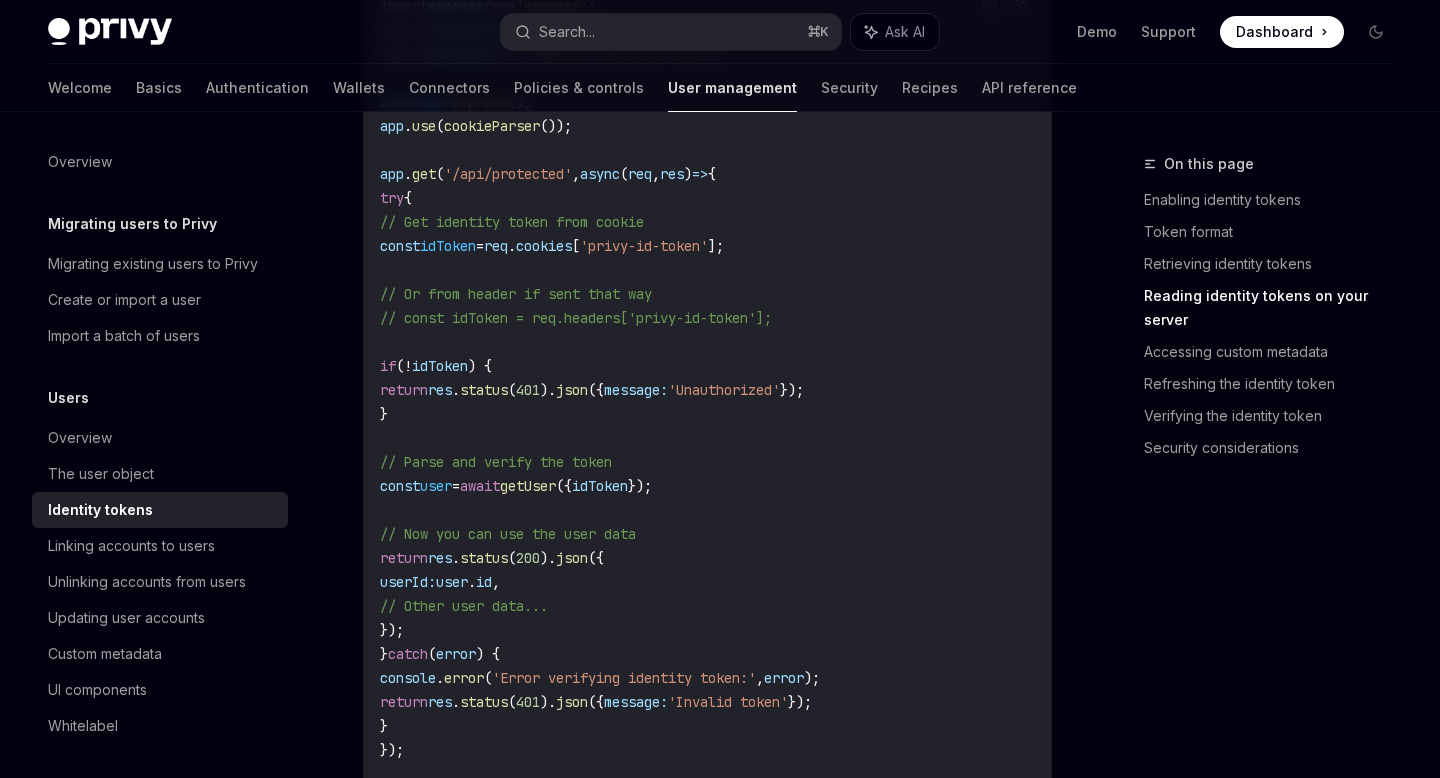 click on "idToken" at bounding box center [448, 246] 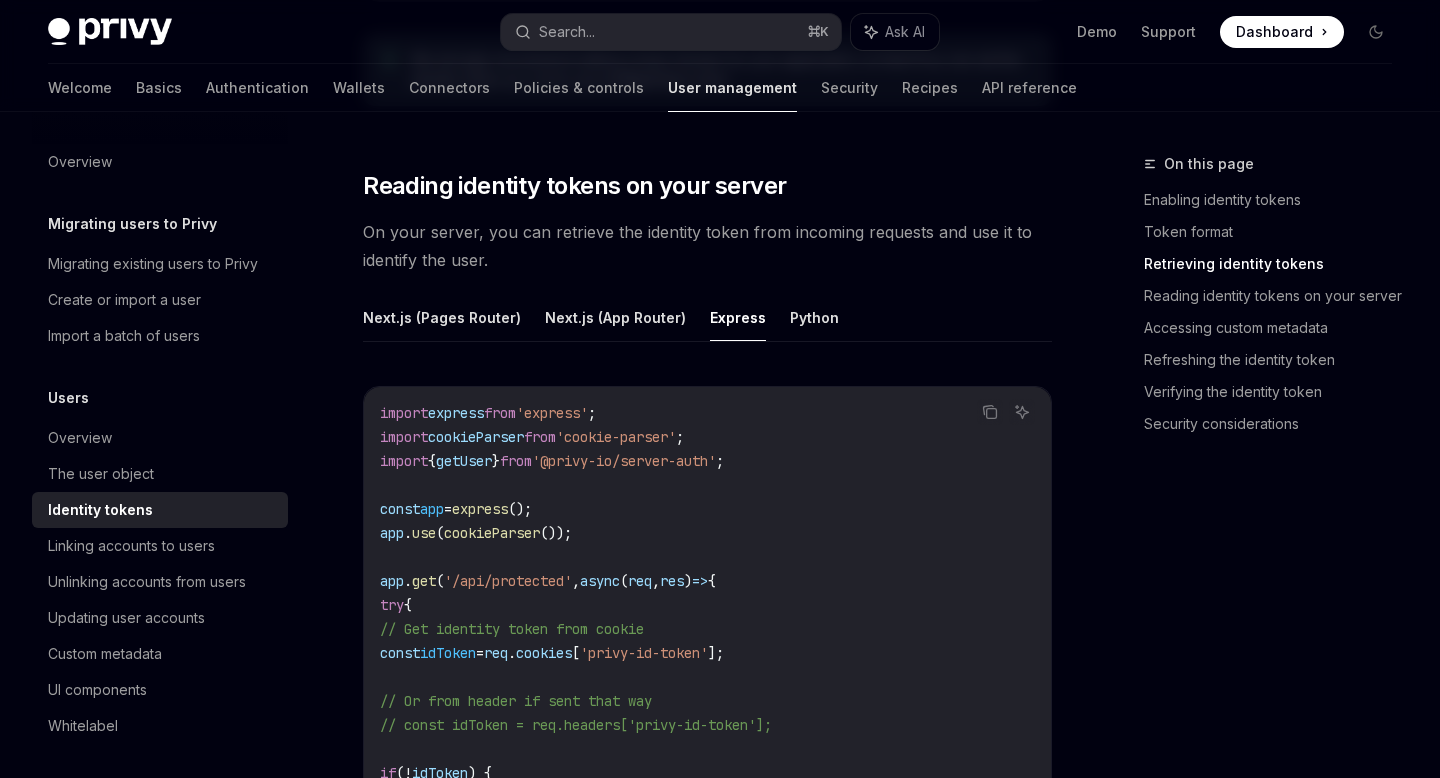 scroll, scrollTop: 2467, scrollLeft: 0, axis: vertical 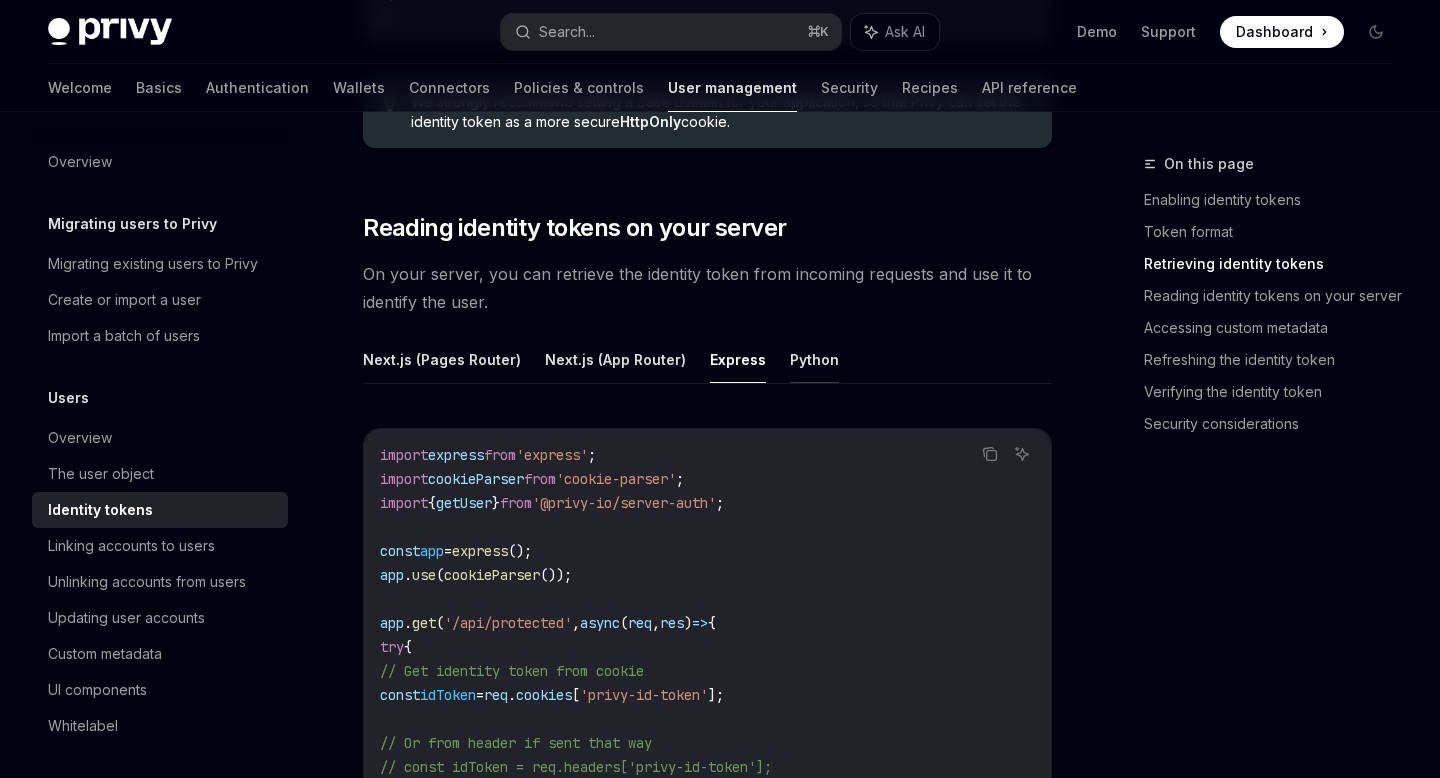 click on "Python" at bounding box center (814, 359) 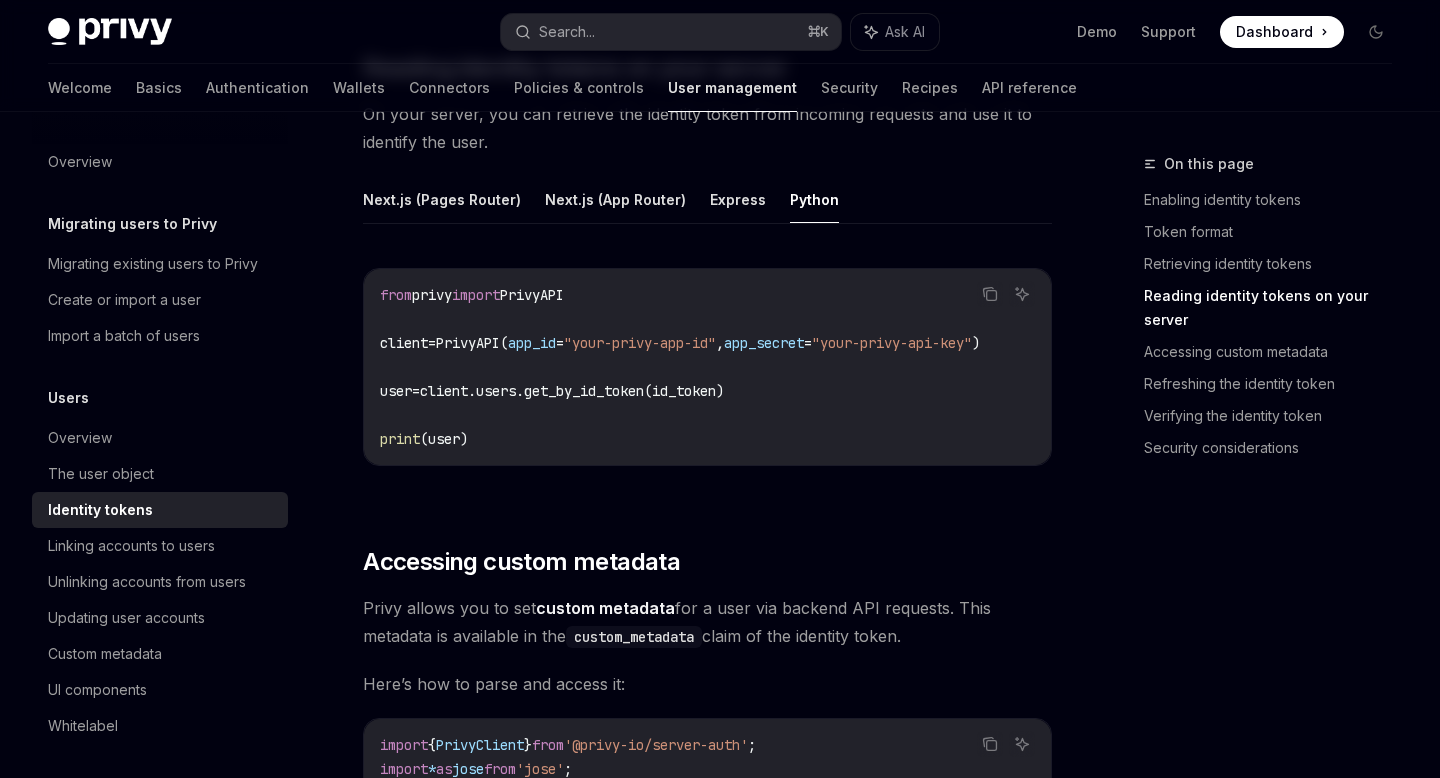 scroll, scrollTop: 2625, scrollLeft: 0, axis: vertical 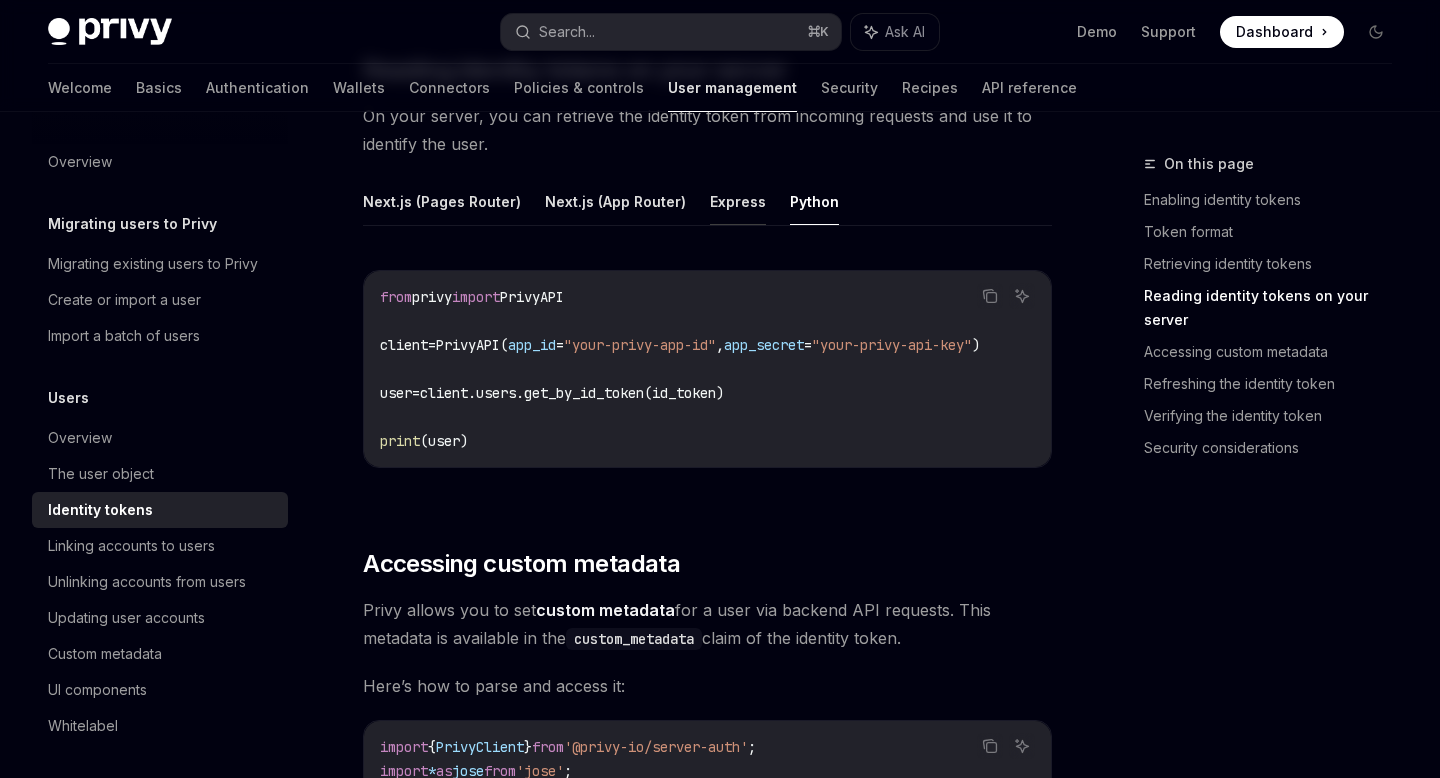 click on "Express" at bounding box center [738, 201] 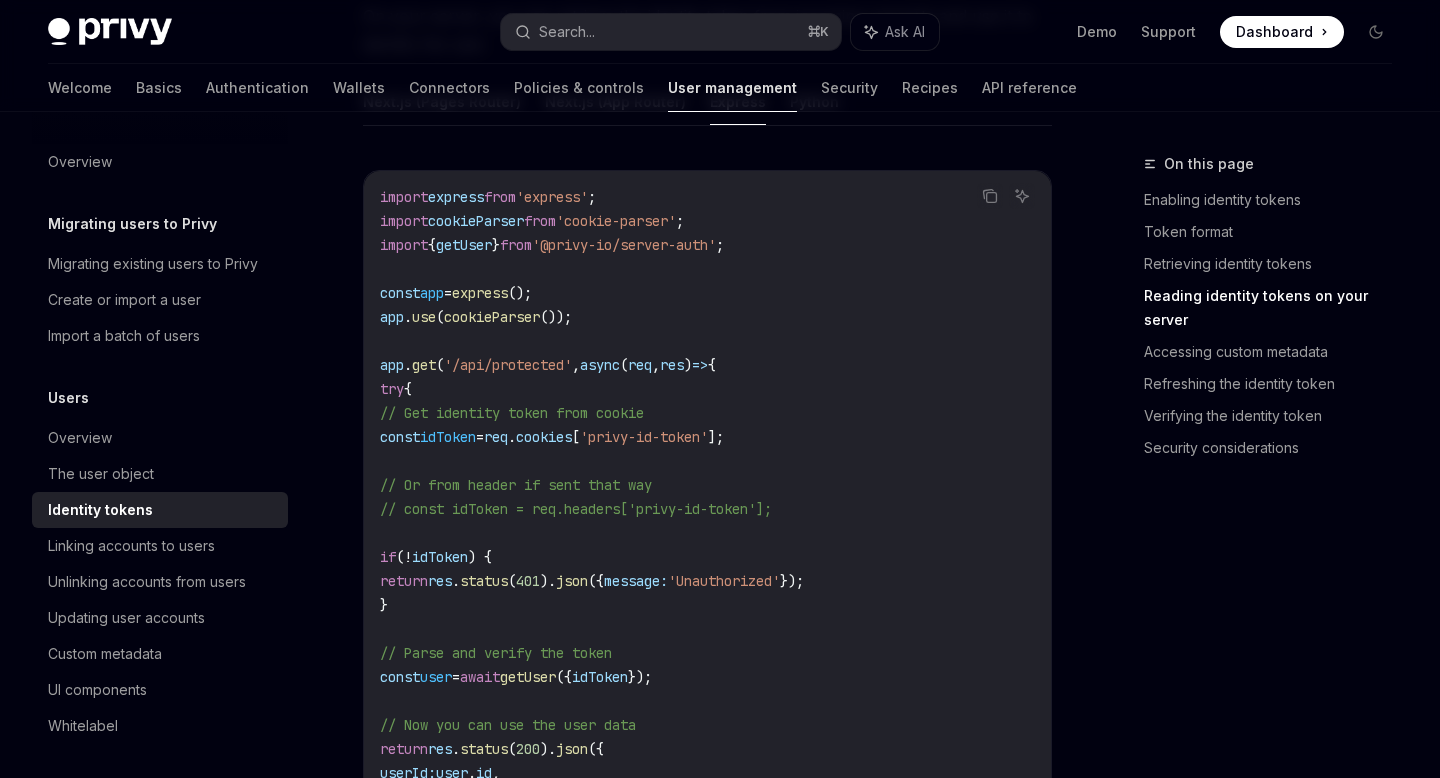 scroll, scrollTop: 2614, scrollLeft: 0, axis: vertical 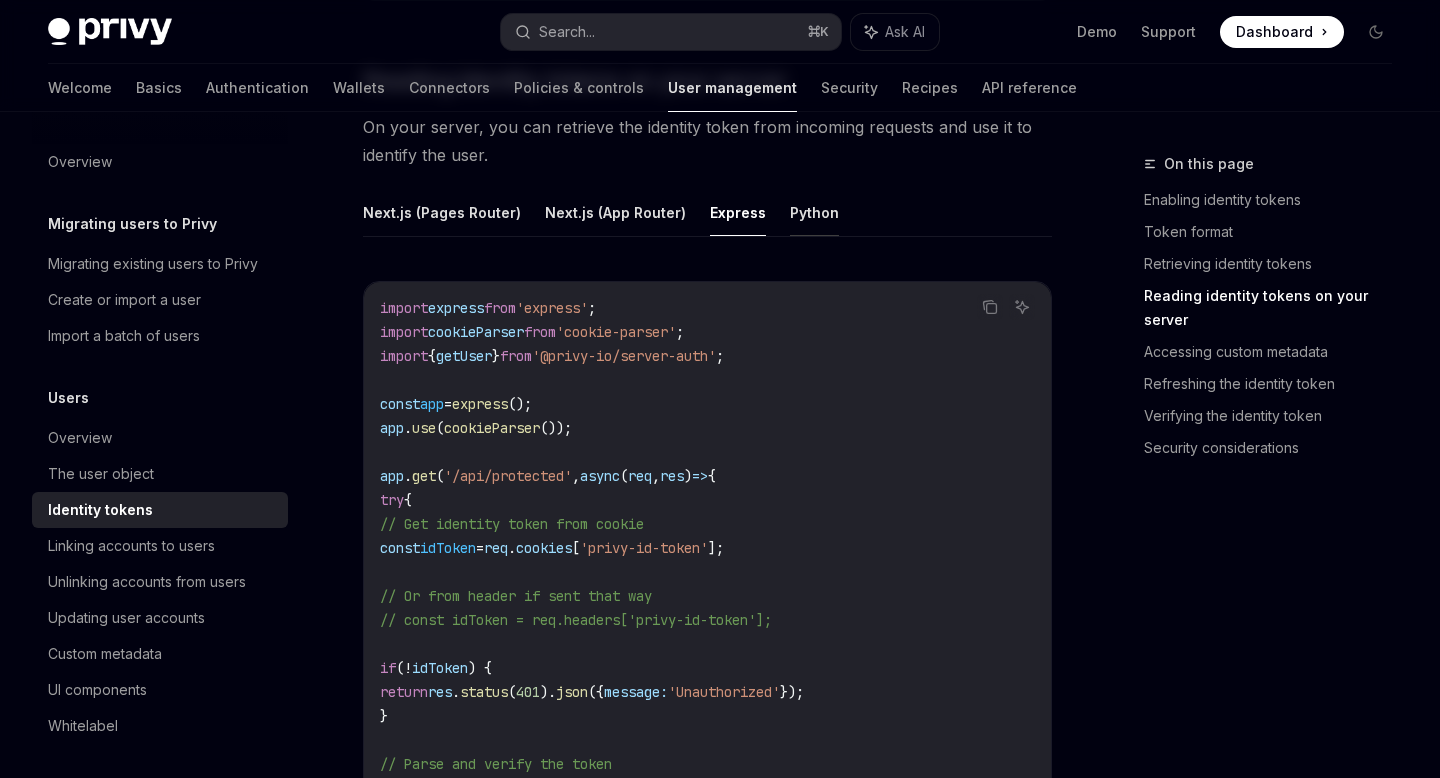 click on "Python" at bounding box center (814, 212) 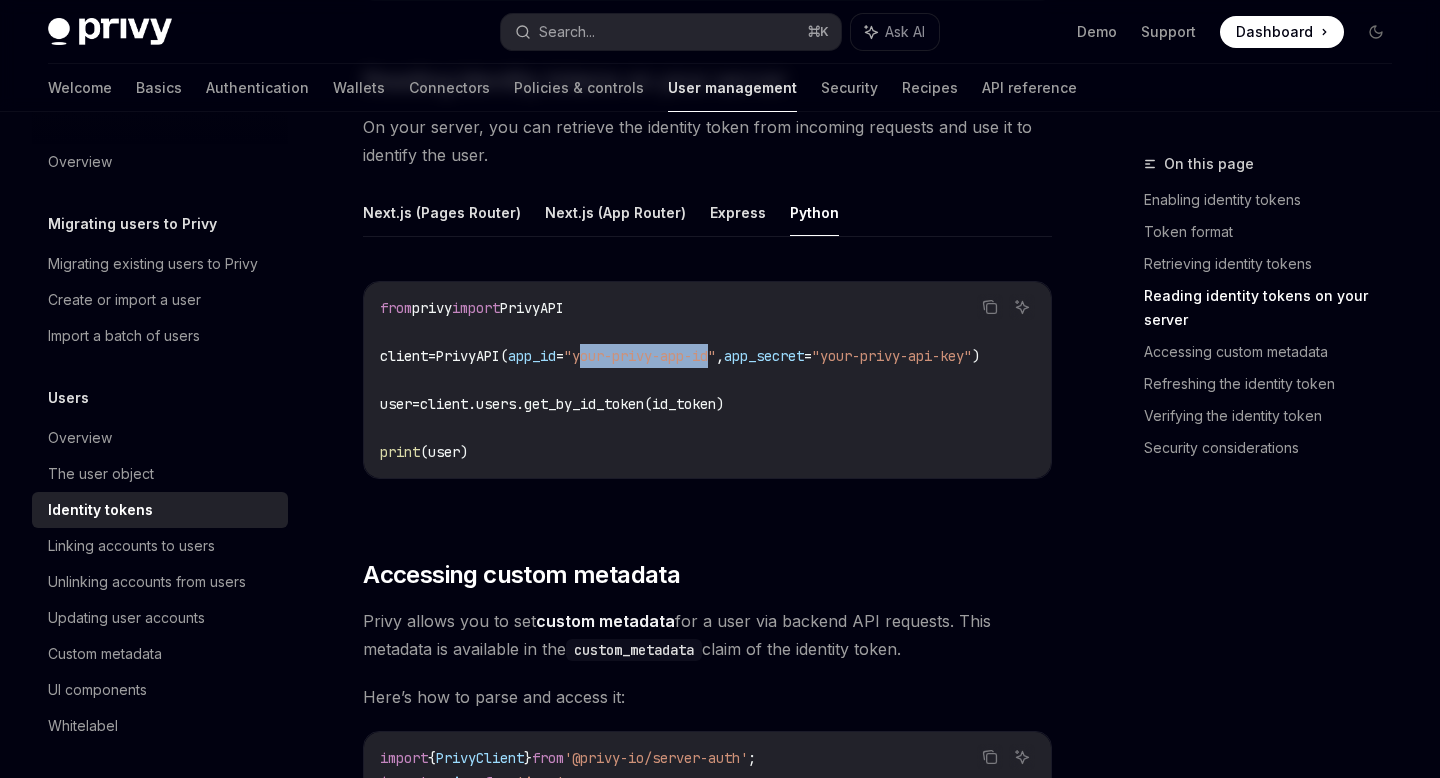 drag, startPoint x: 609, startPoint y: 356, endPoint x: 736, endPoint y: 353, distance: 127.03543 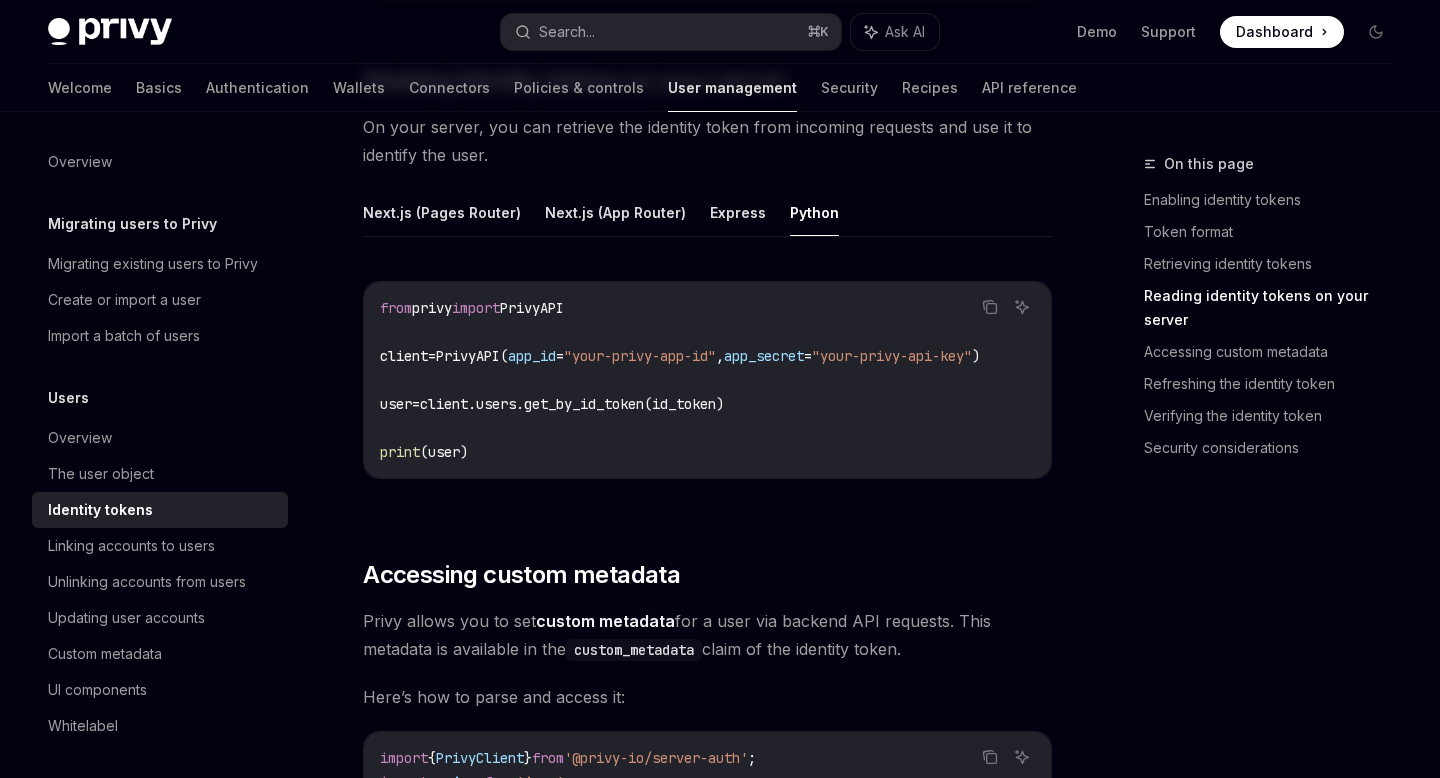 click on "PrivyAPI(" at bounding box center (472, 356) 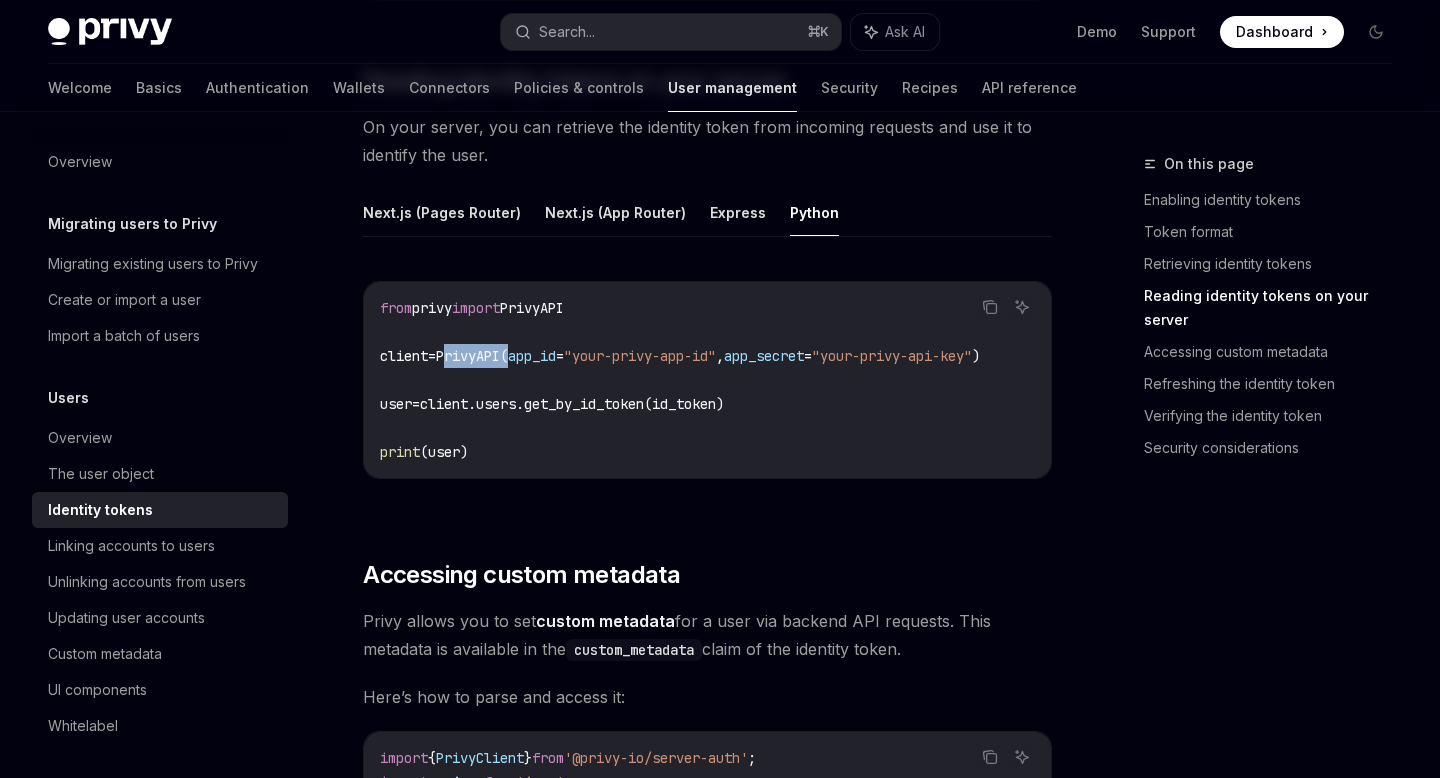 click on "PrivyAPI(" at bounding box center (472, 356) 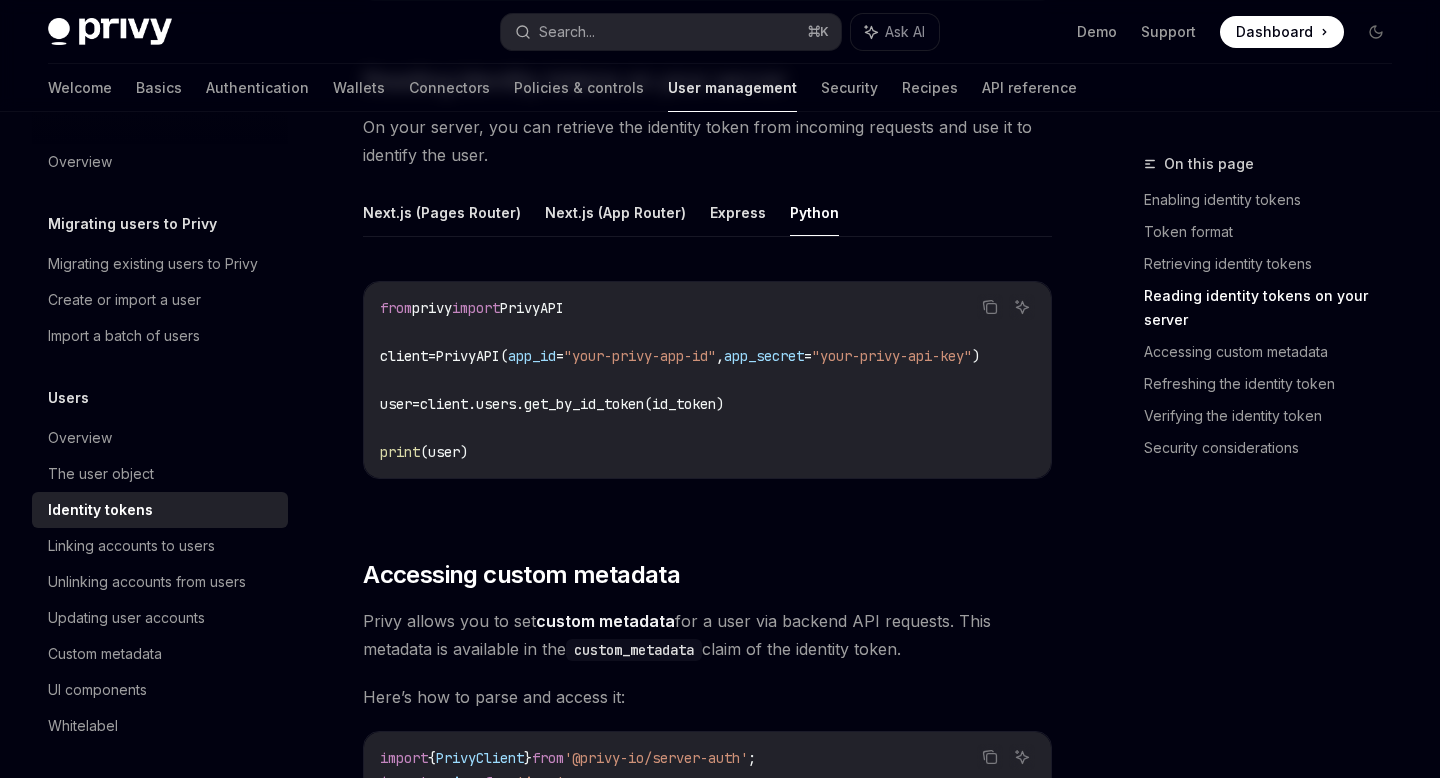 click on ""your-privy-api-key"" at bounding box center [892, 356] 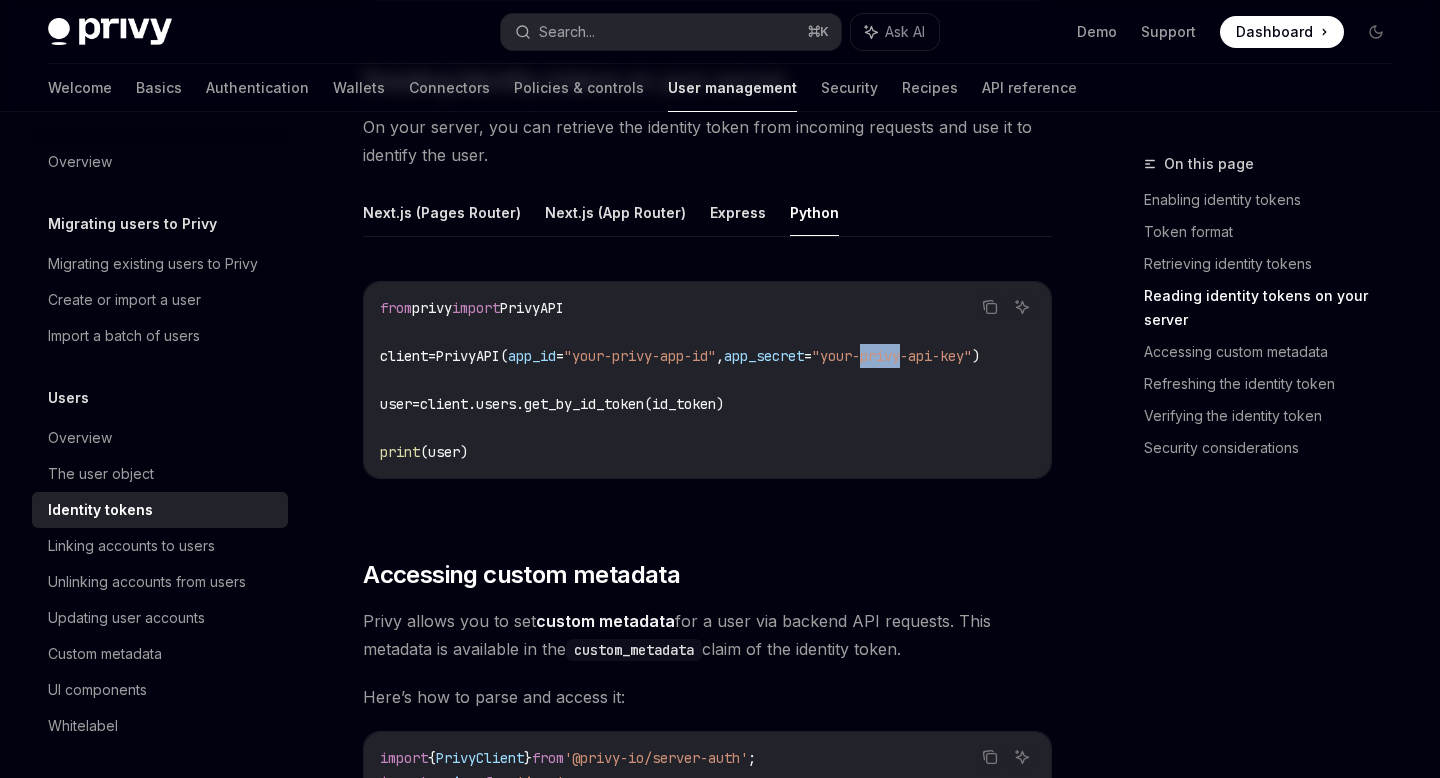 click on ""your-privy-api-key"" at bounding box center [892, 356] 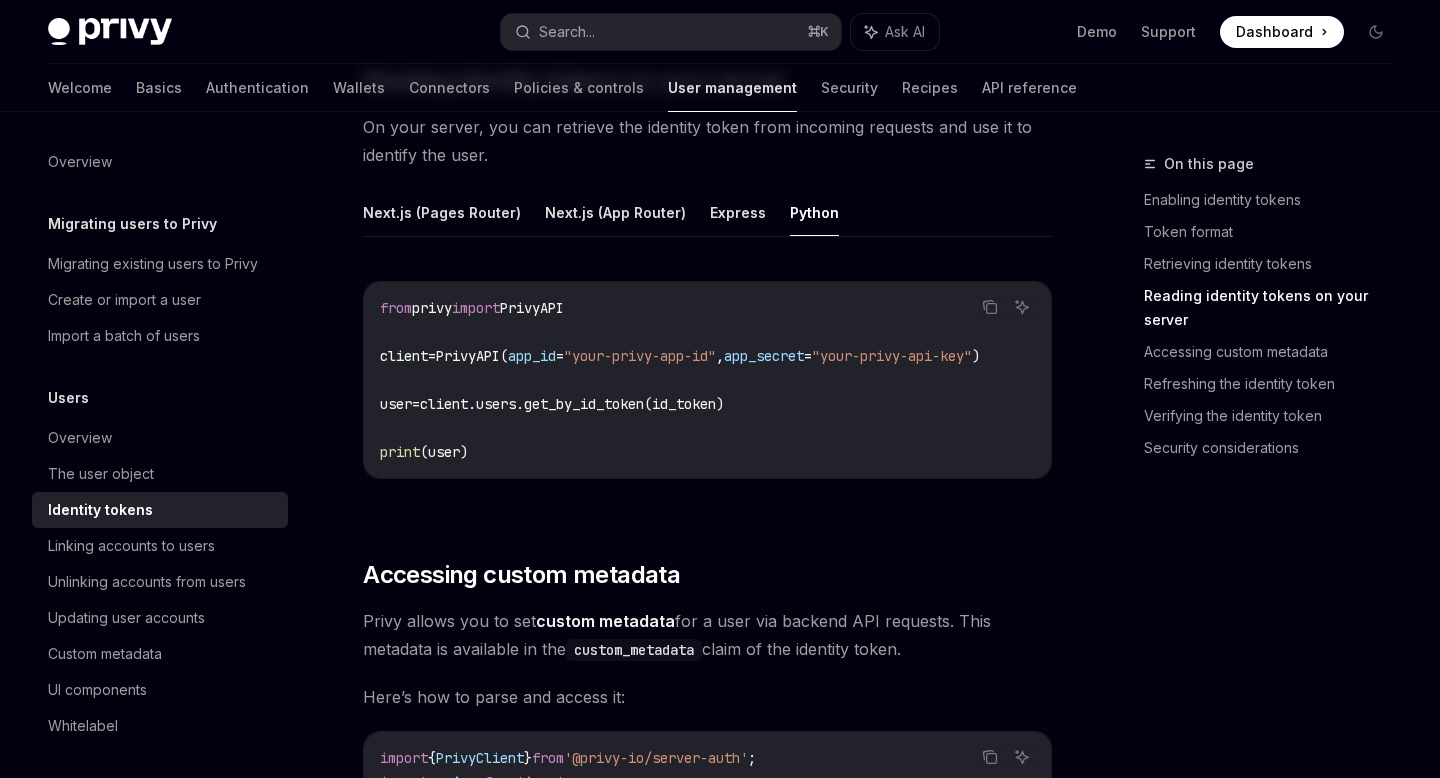 click on "client.users.get_by_id_token(id_token)" at bounding box center (572, 404) 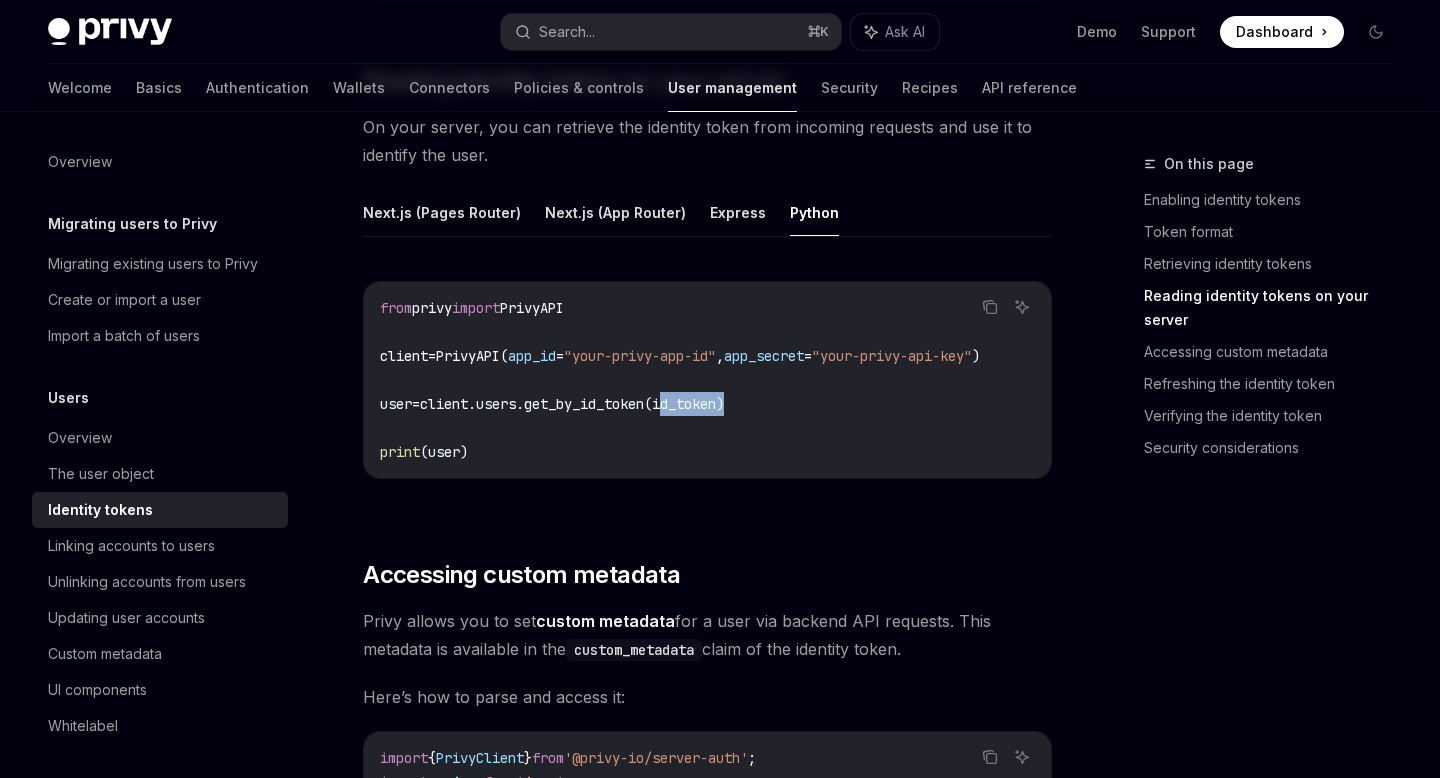click on "client.users.get_by_id_token(id_token)" at bounding box center (572, 404) 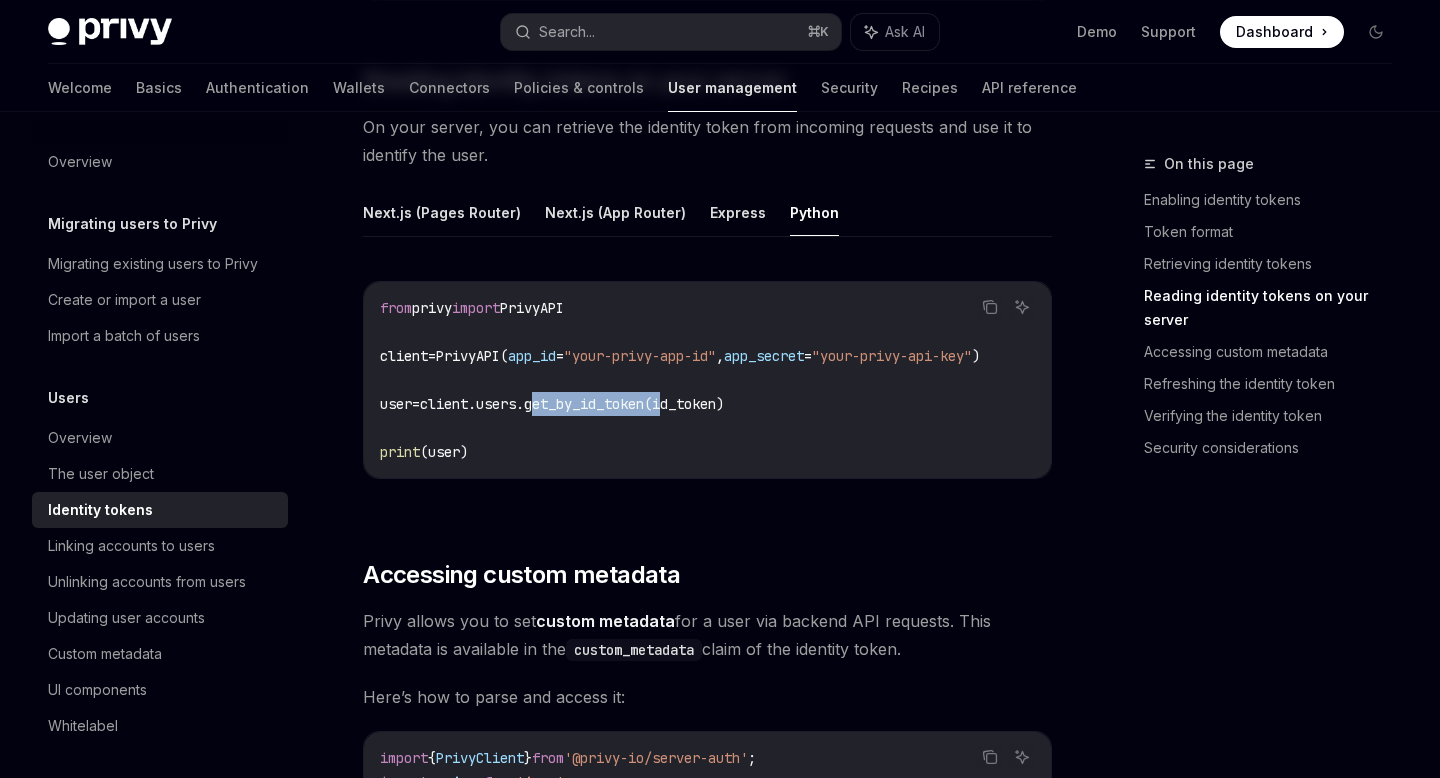 drag, startPoint x: 546, startPoint y: 401, endPoint x: 678, endPoint y: 406, distance: 132.09467 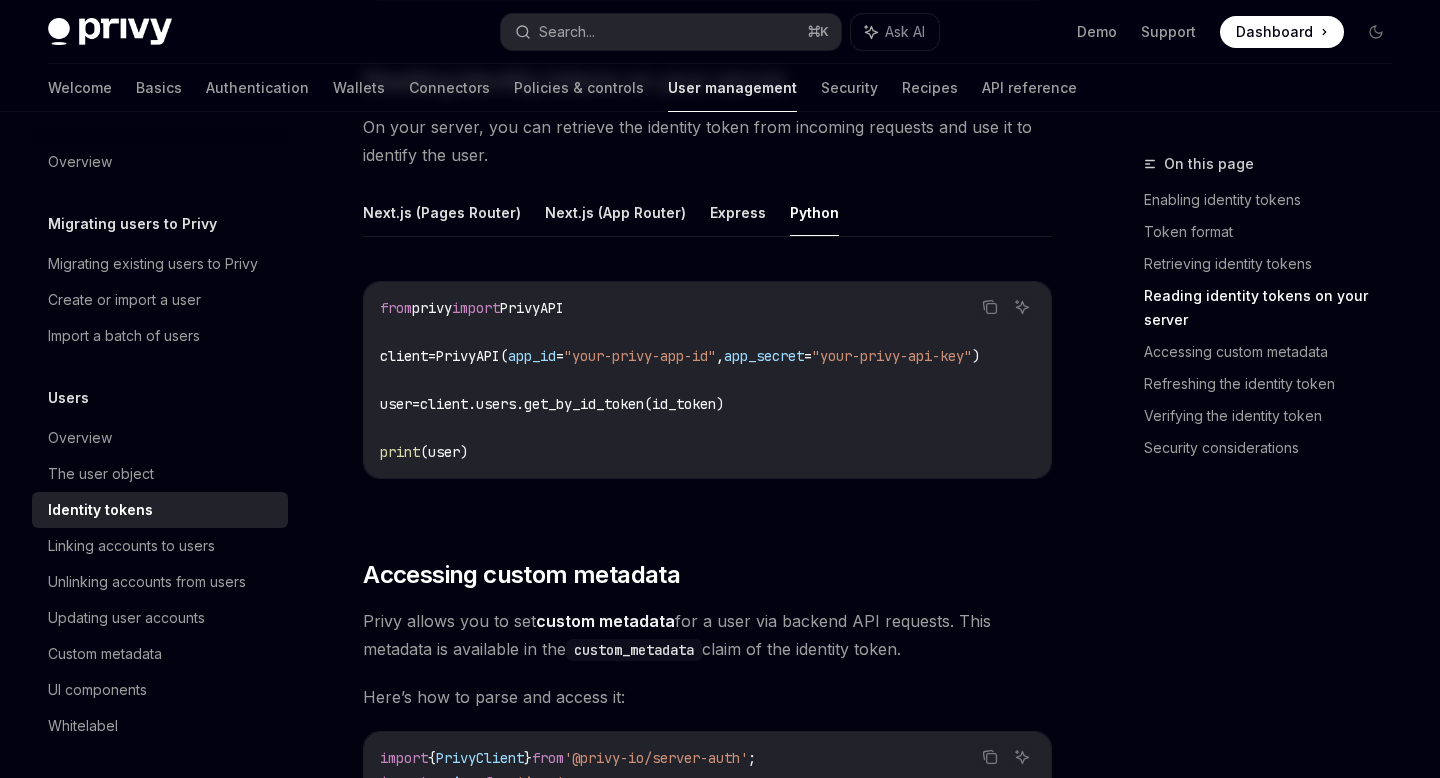 click on "from  privy  import  PrivyAPI
client  =  PrivyAPI( app_id = "your-privy-app-id" ,  app_secret = "your-privy-api-key" )
user  =  client.users.get_by_id_token(id_token)
print (user)" at bounding box center (707, 380) 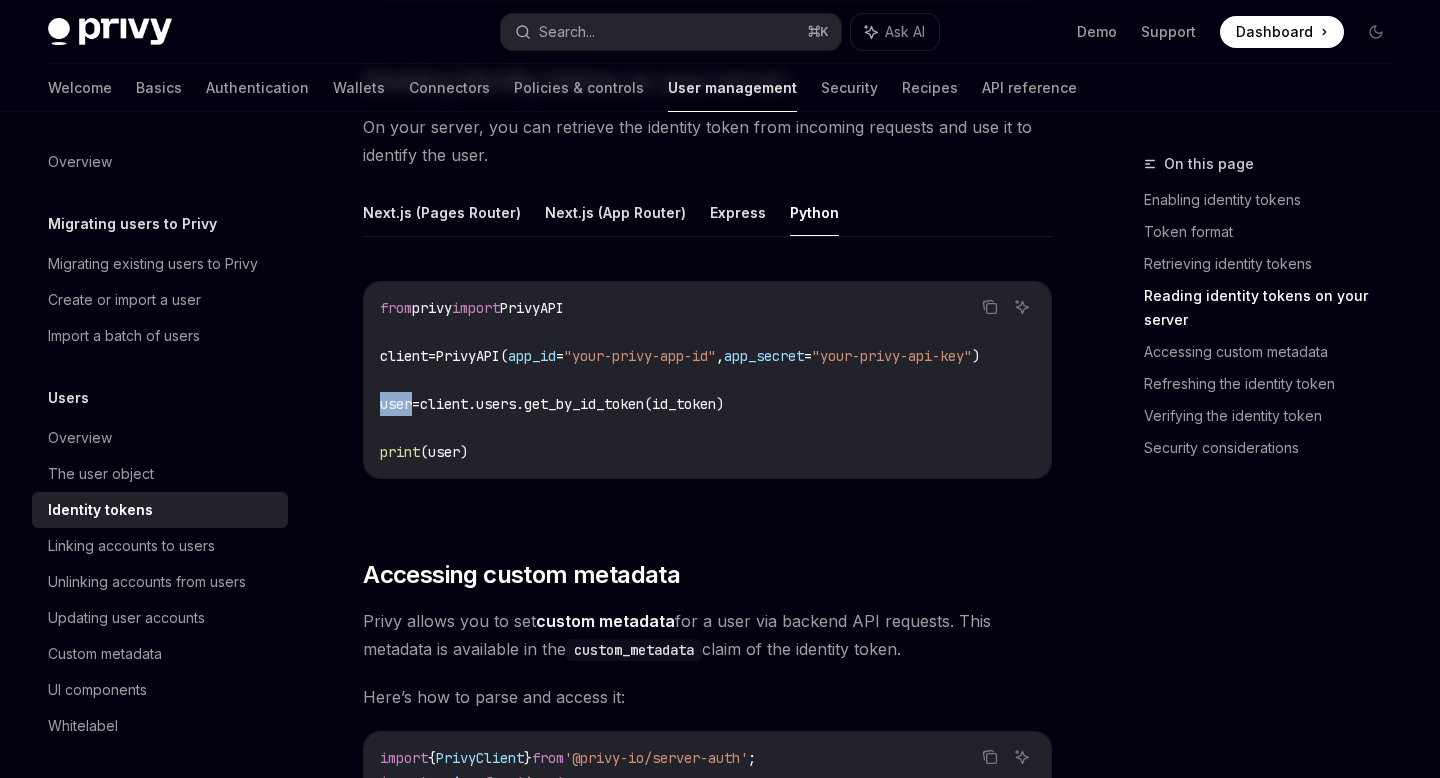 click on "user" at bounding box center [396, 404] 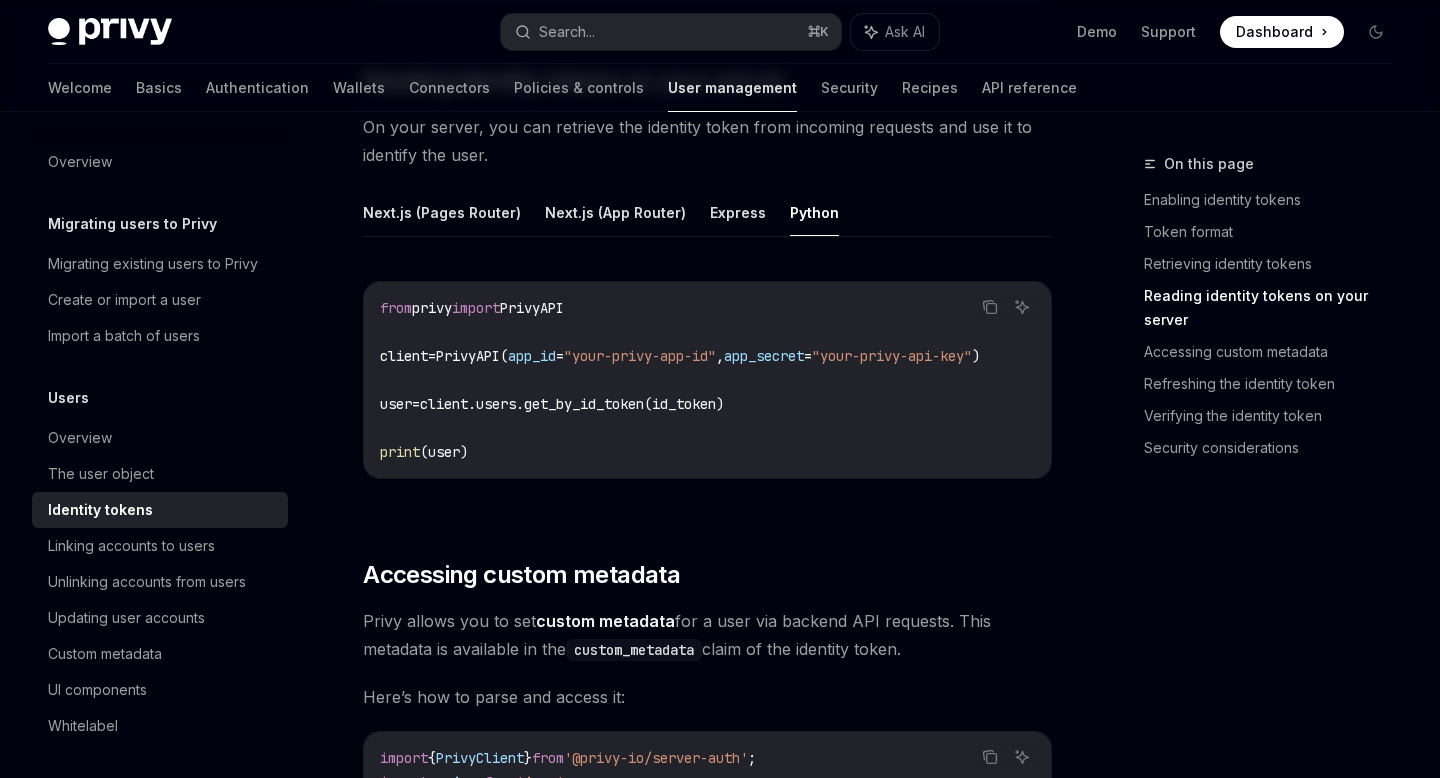 click on "client" at bounding box center (404, 356) 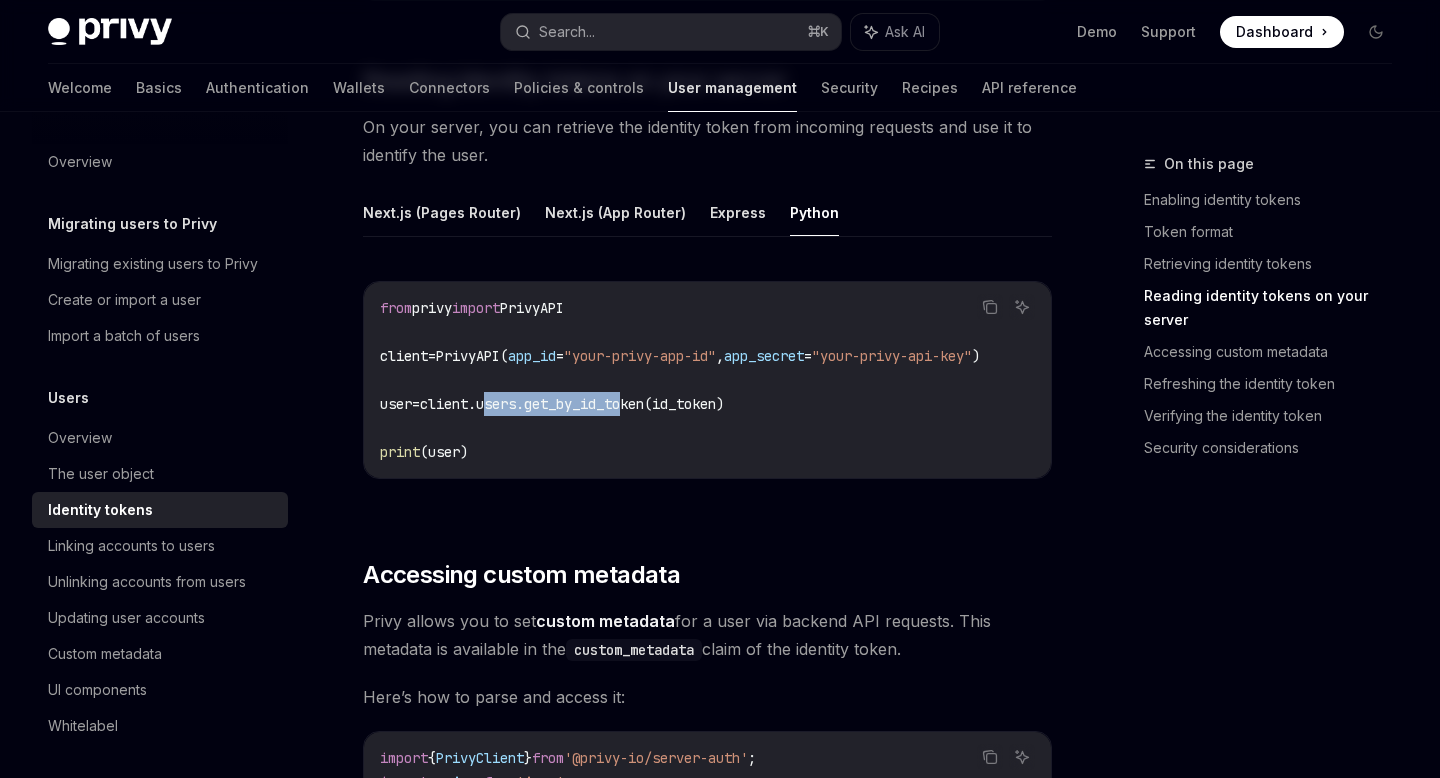 drag, startPoint x: 499, startPoint y: 403, endPoint x: 640, endPoint y: 403, distance: 141 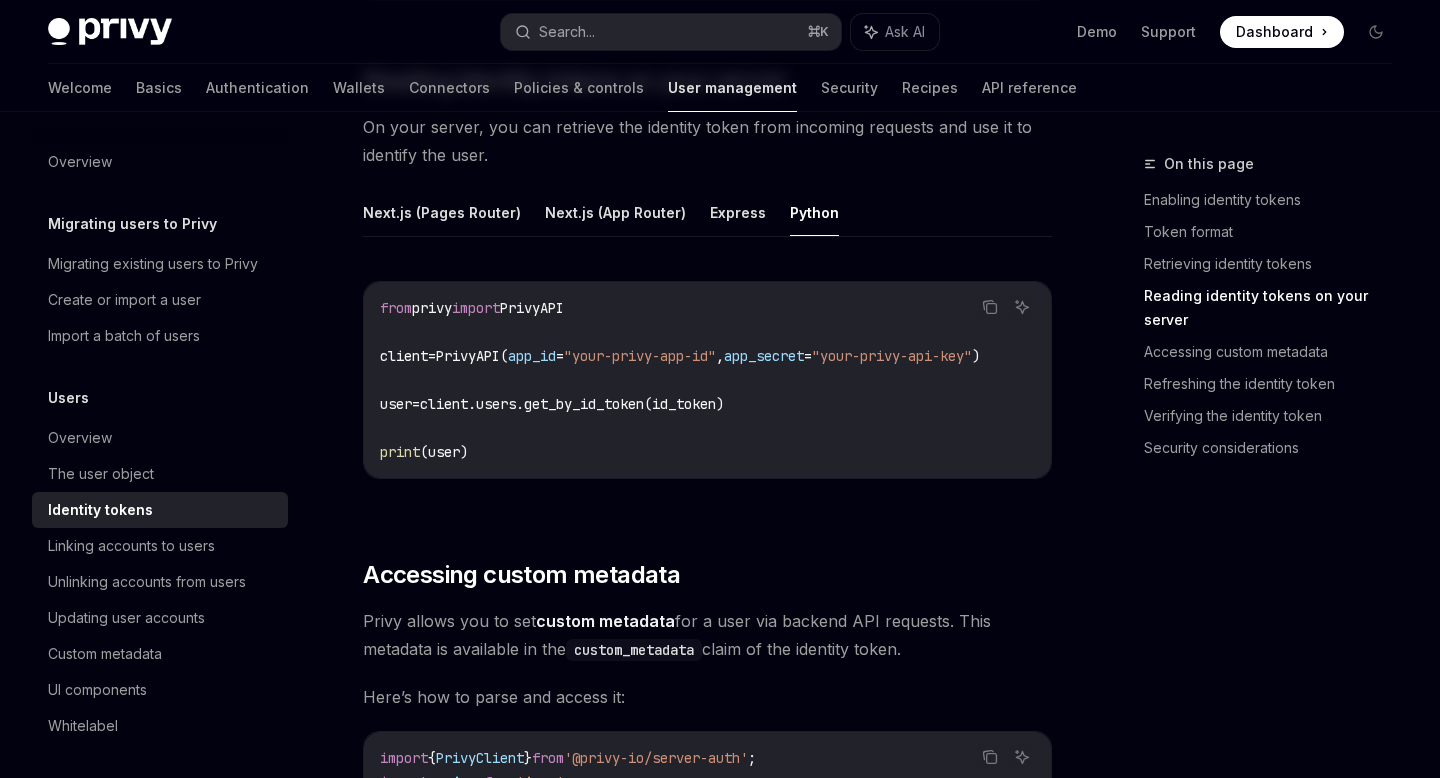 click on "client.users.get_by_id_token(id_token)" at bounding box center (572, 404) 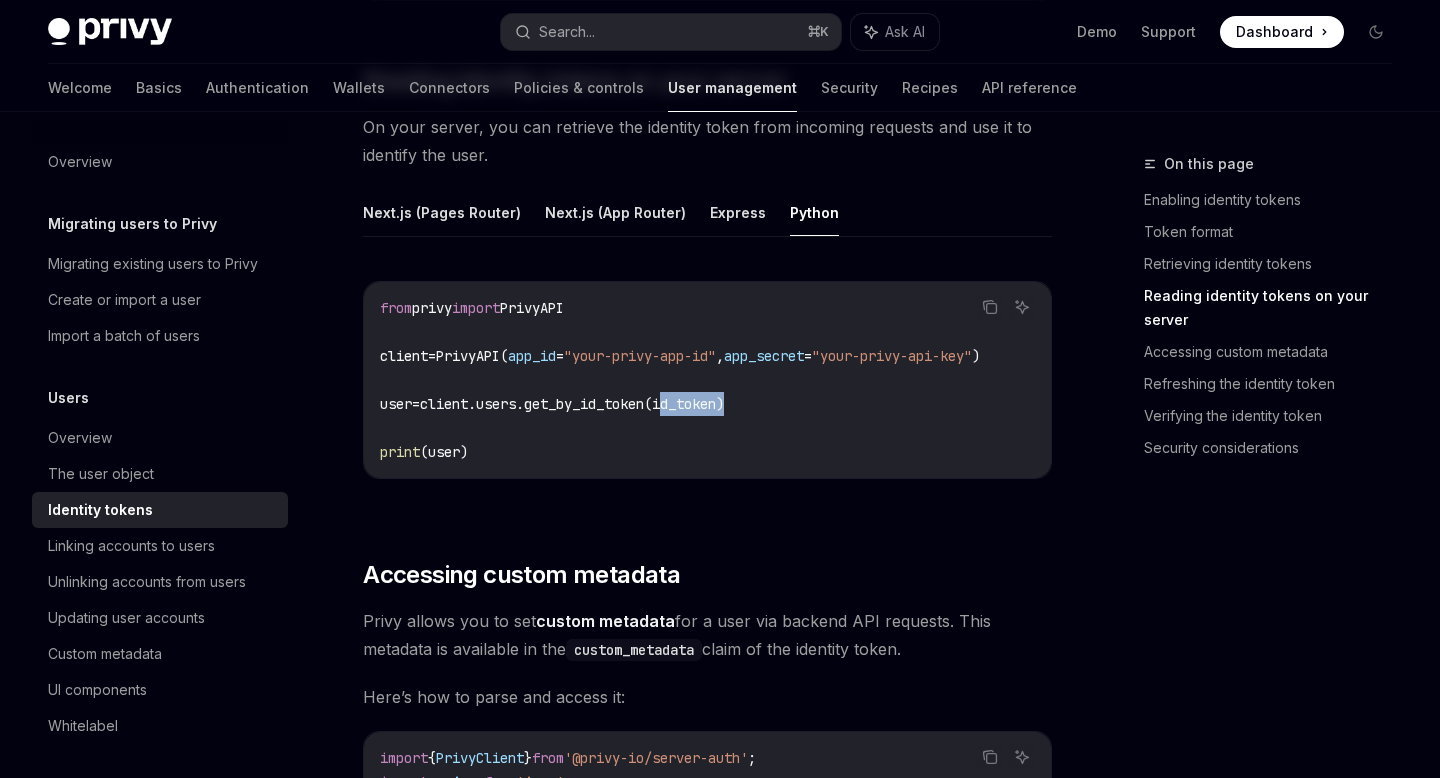 click on "client.users.get_by_id_token(id_token)" at bounding box center [572, 404] 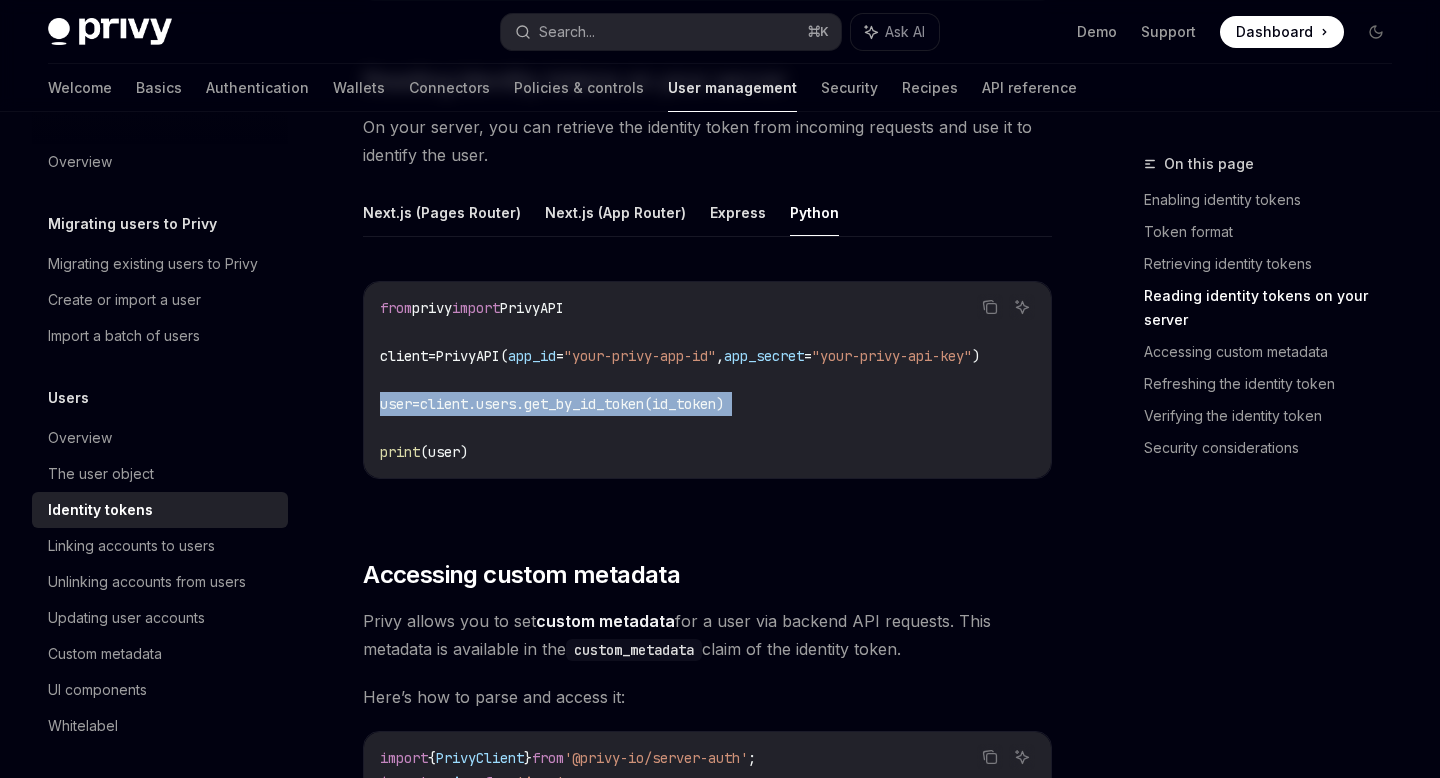 click on "client.users.get_by_id_token(id_token)" at bounding box center [572, 404] 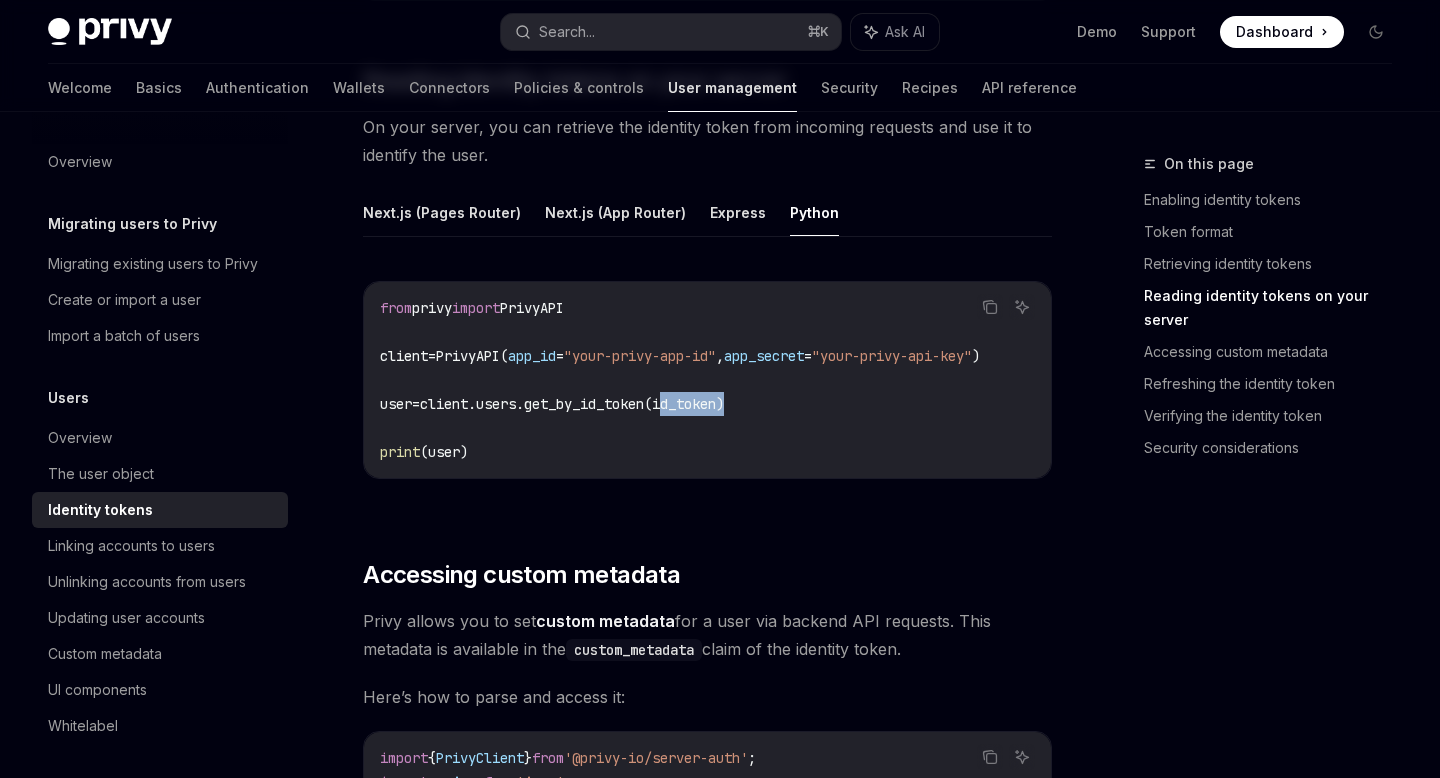 click on "client.users.get_by_id_token(id_token)" at bounding box center [572, 404] 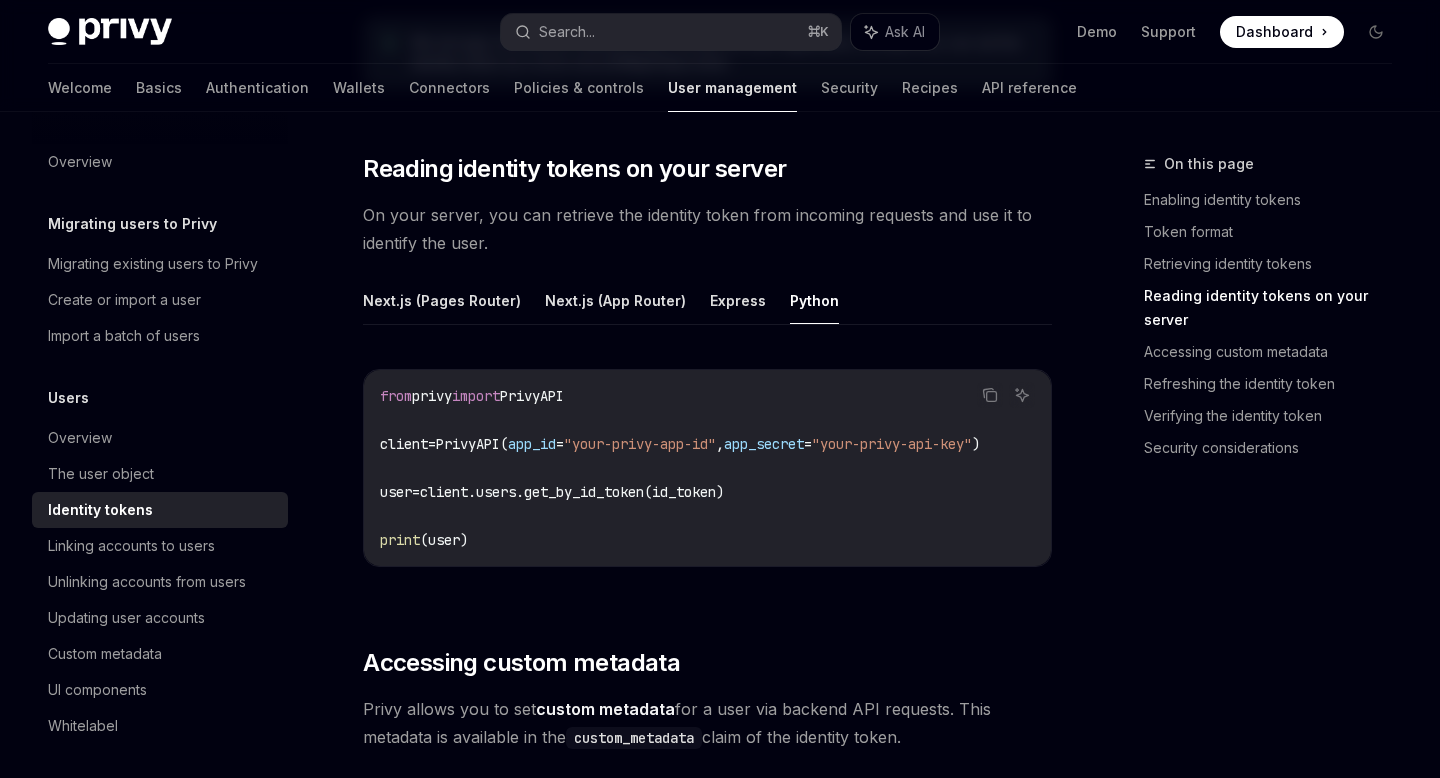 scroll, scrollTop: 2506, scrollLeft: 0, axis: vertical 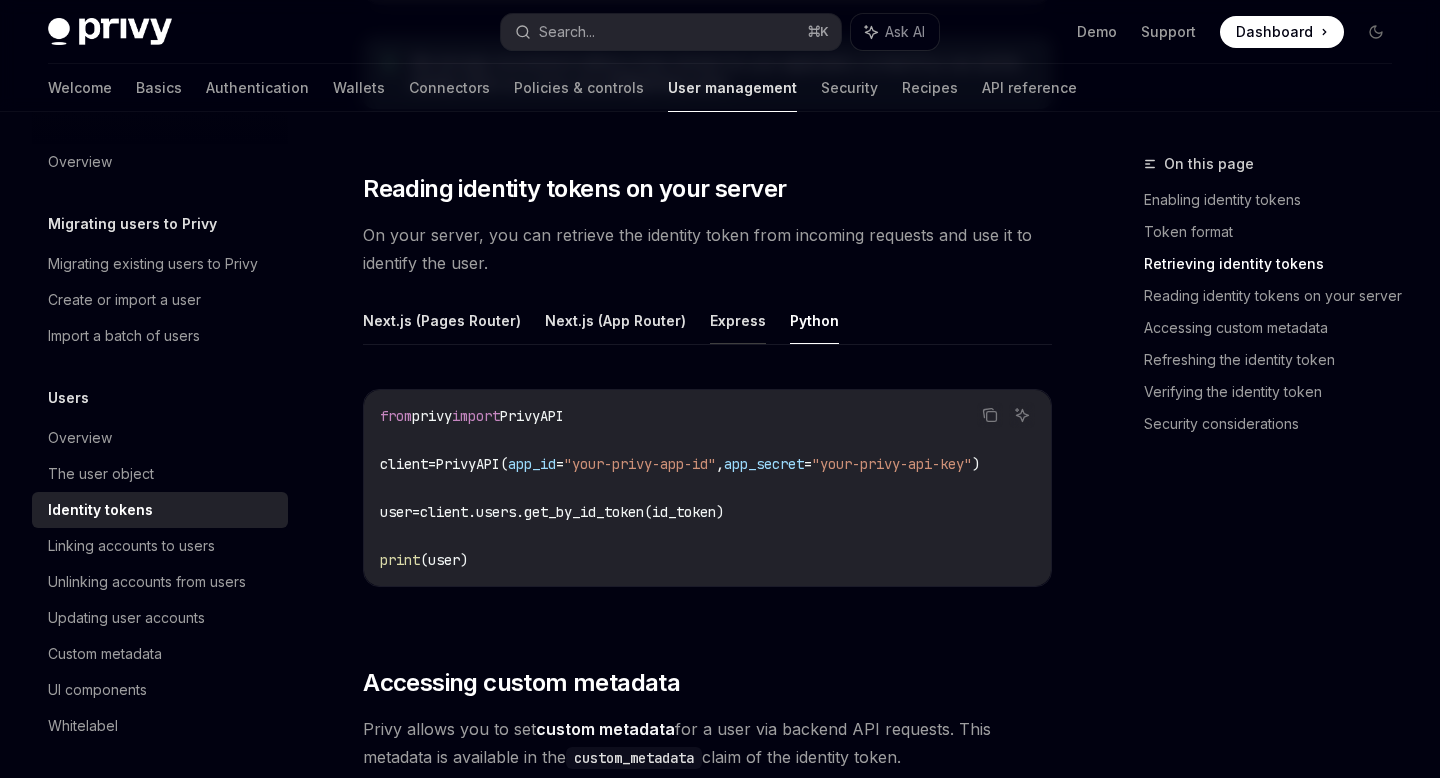 click on "Express" at bounding box center [738, 320] 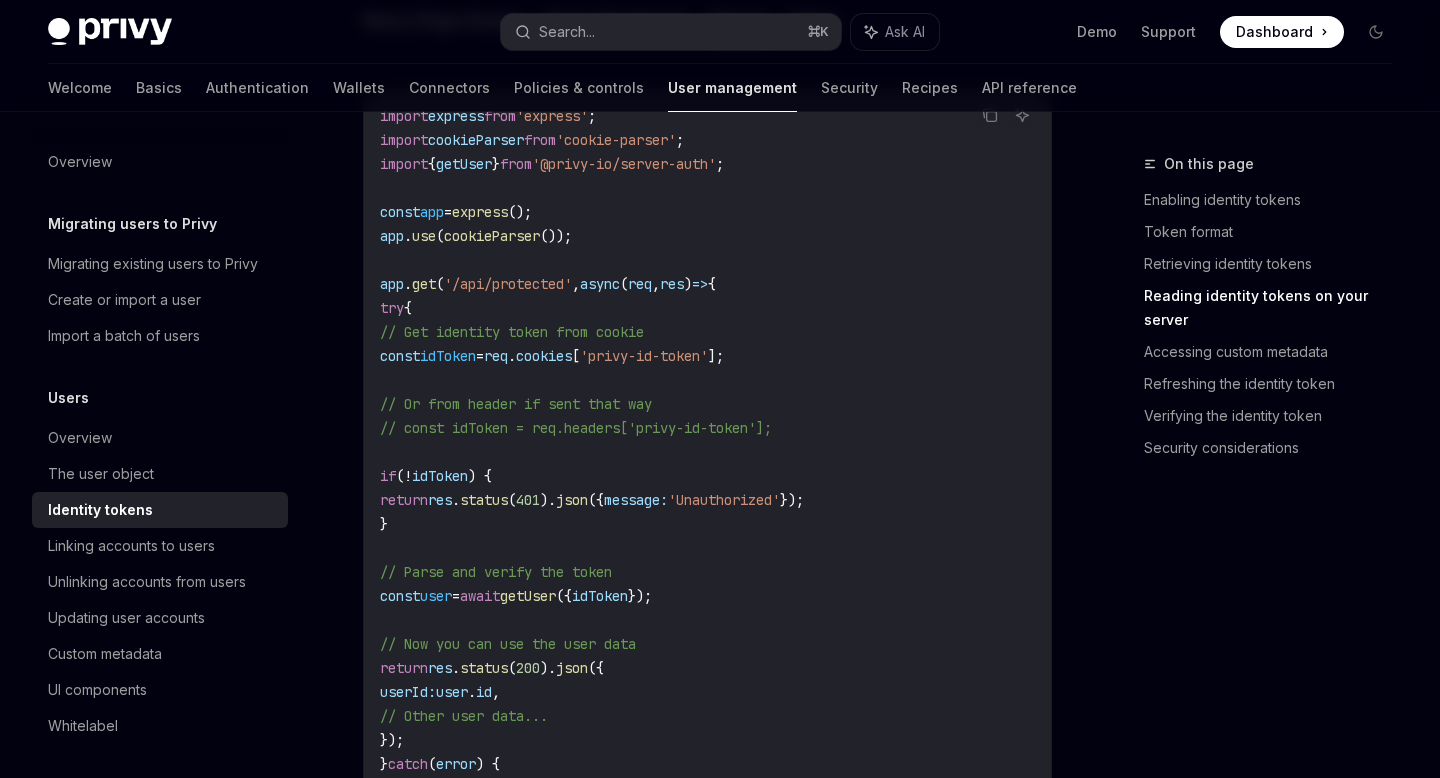 scroll, scrollTop: 2815, scrollLeft: 0, axis: vertical 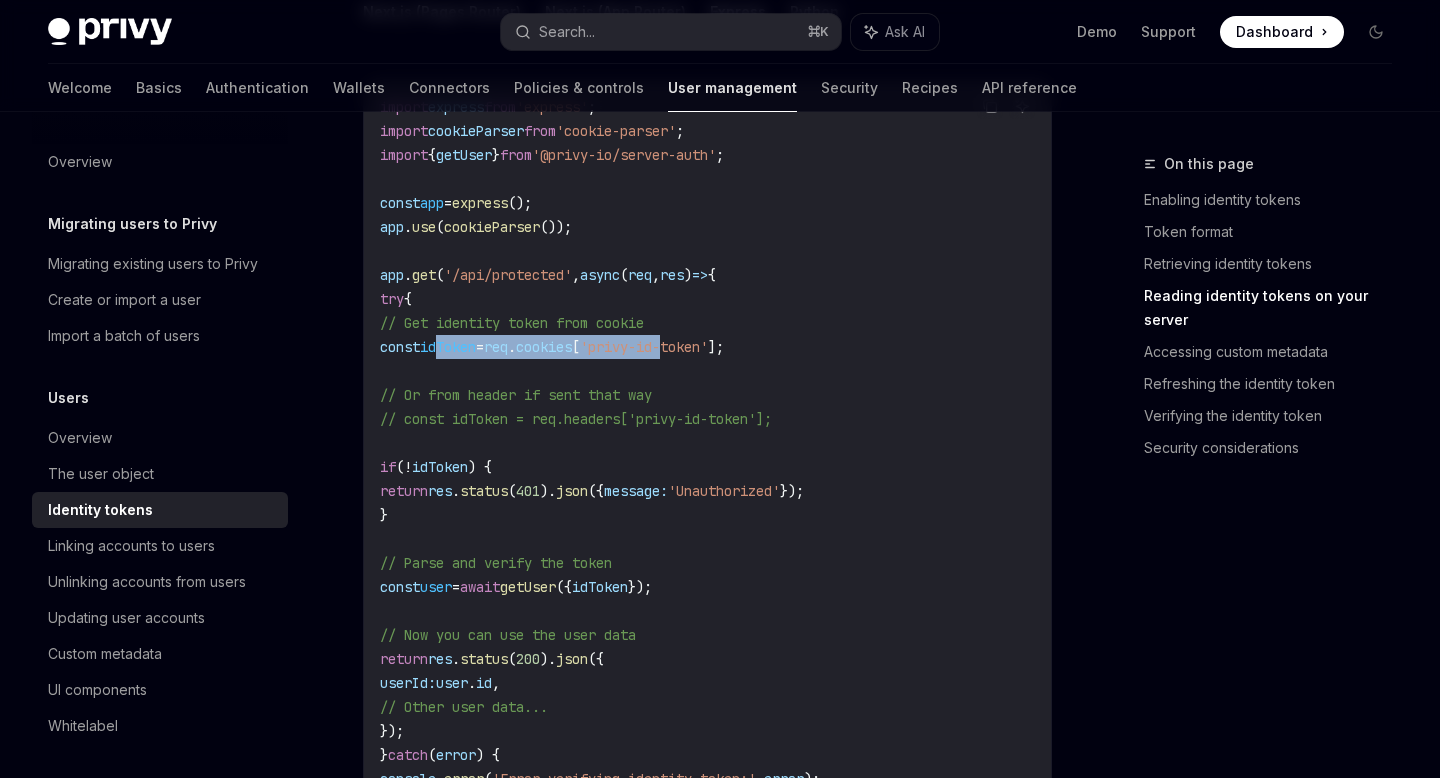 drag, startPoint x: 472, startPoint y: 348, endPoint x: 733, endPoint y: 350, distance: 261.00766 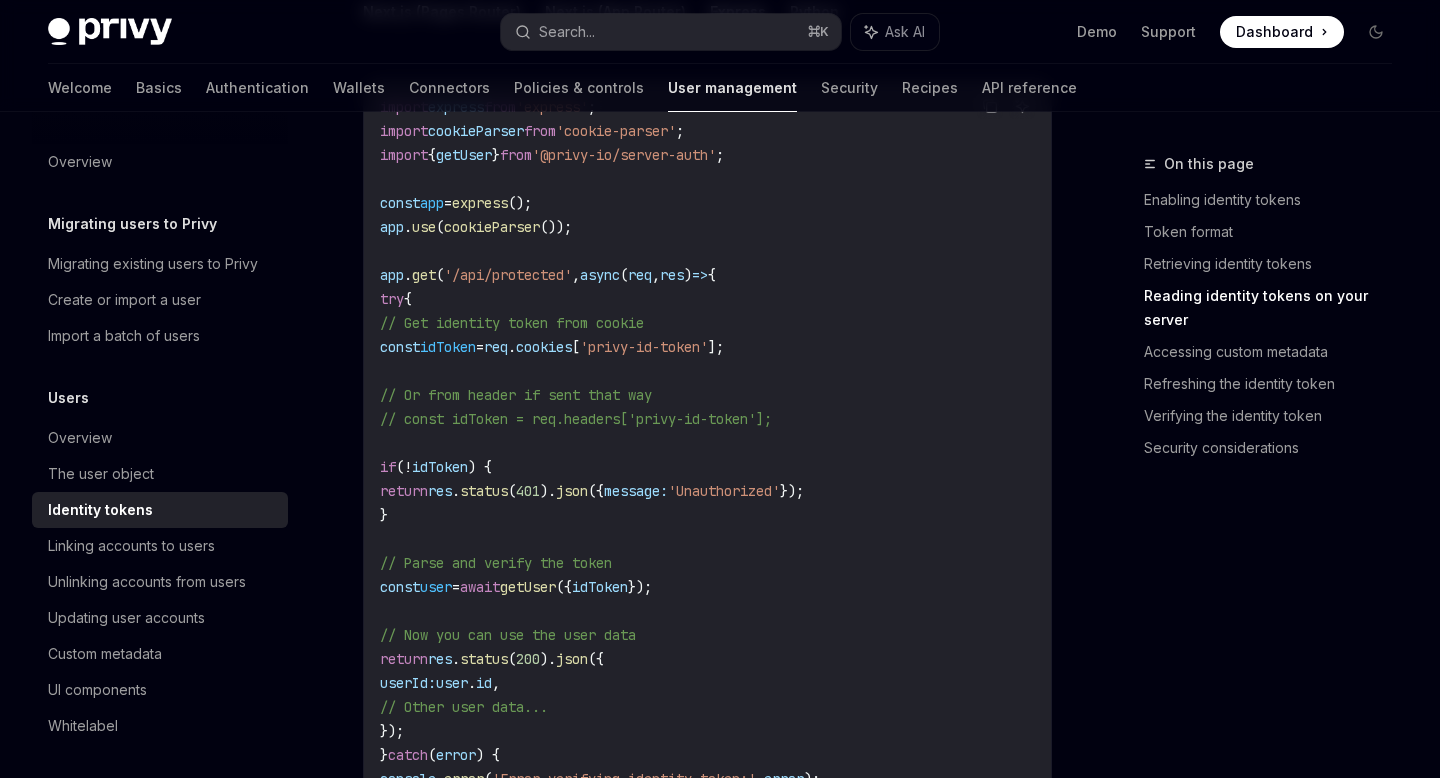 click on "'privy-id-token'" at bounding box center [644, 347] 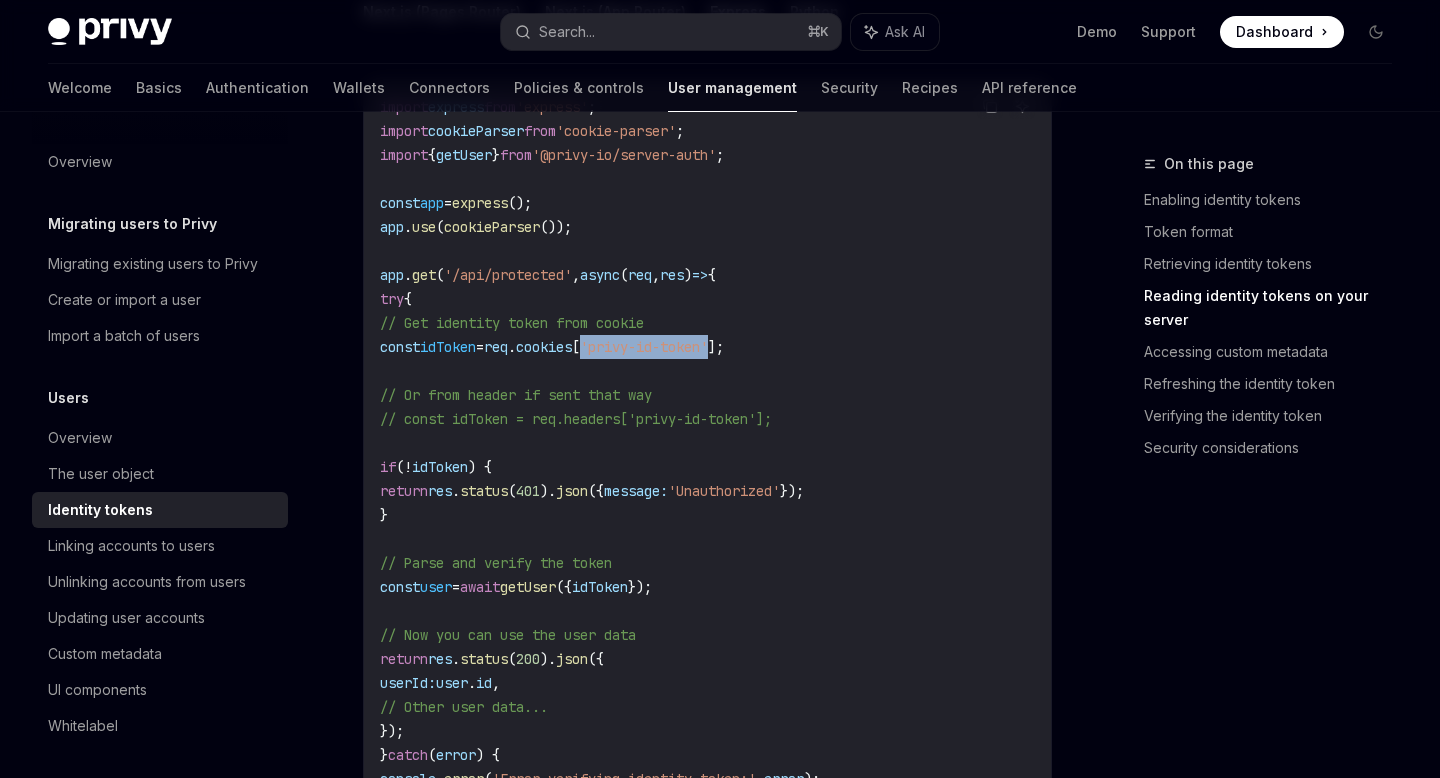 drag, startPoint x: 652, startPoint y: 345, endPoint x: 782, endPoint y: 353, distance: 130.24593 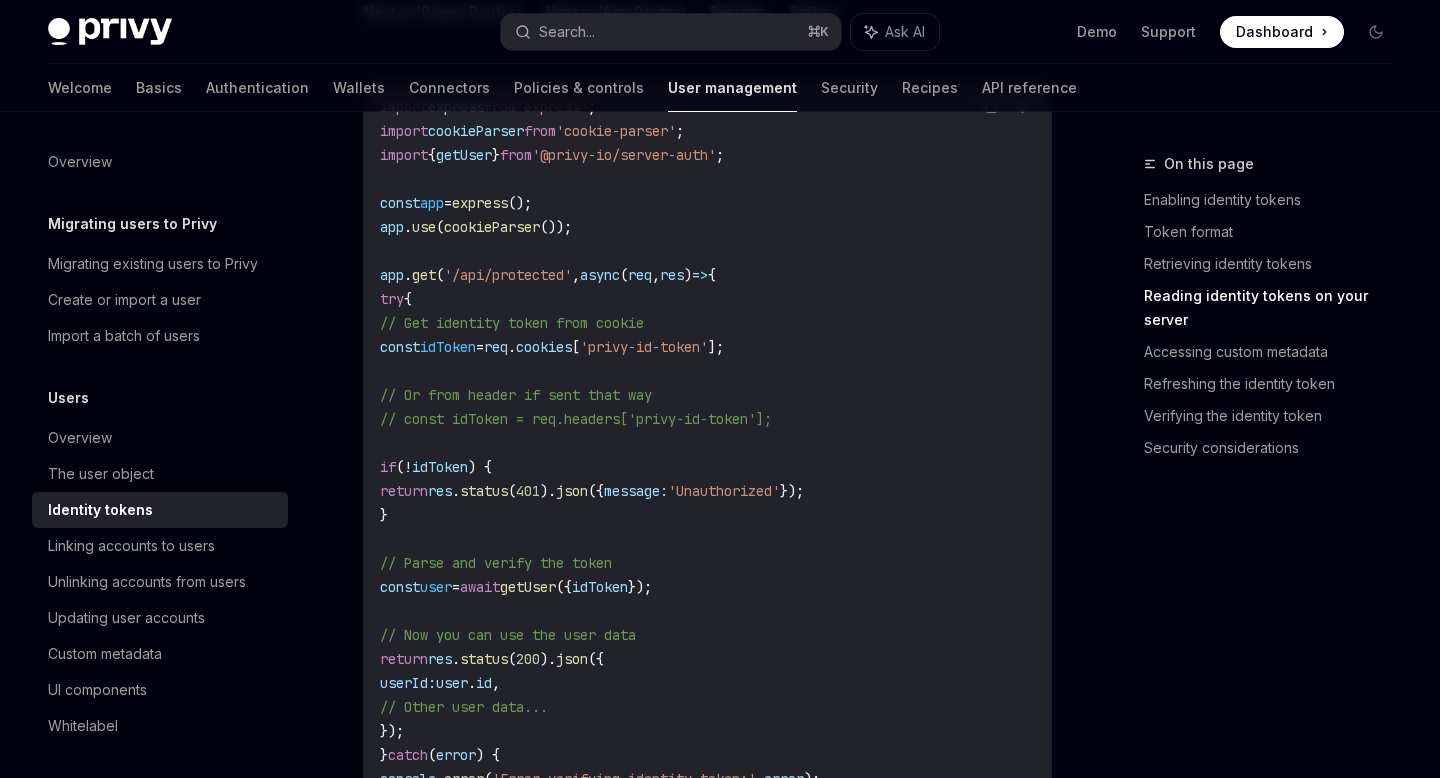 click on "idToken" at bounding box center (448, 347) 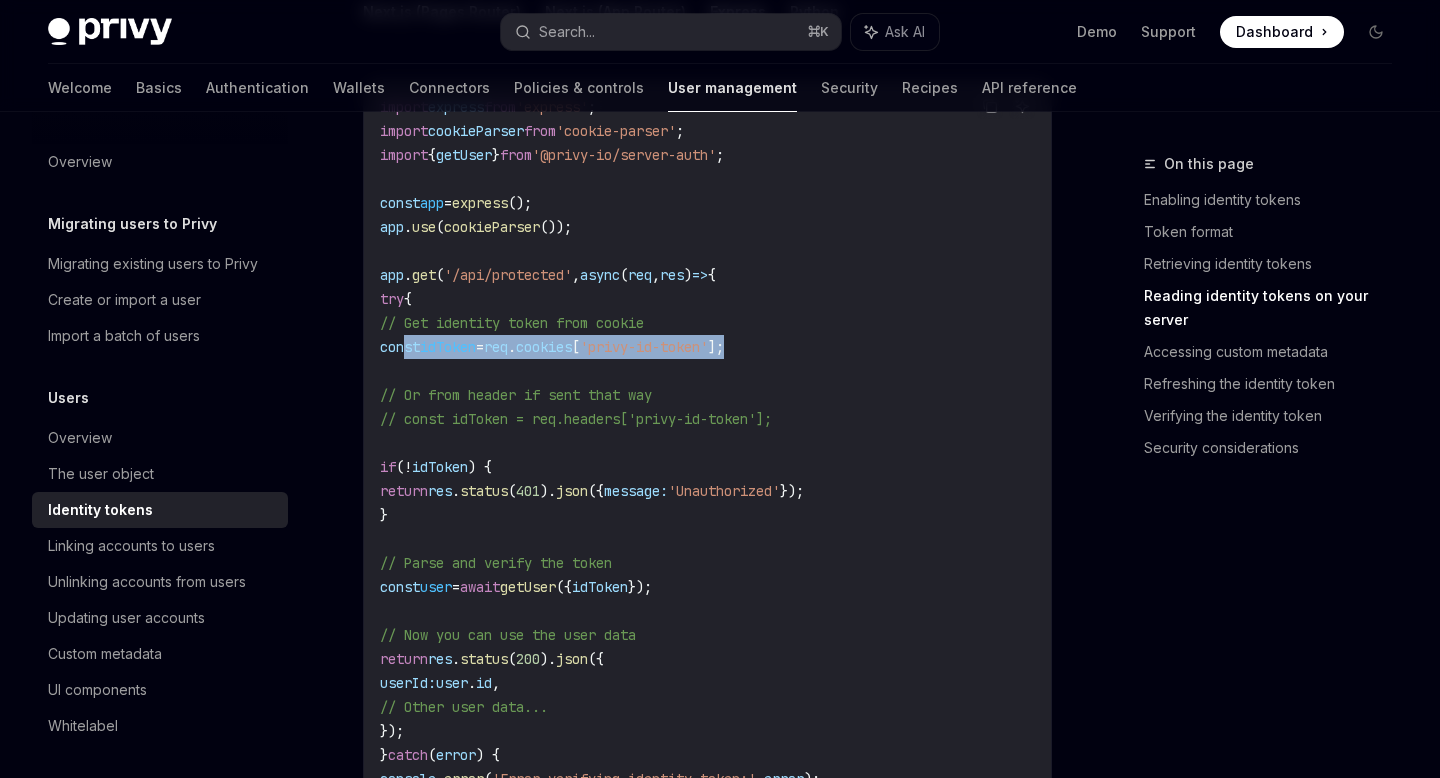 drag, startPoint x: 406, startPoint y: 343, endPoint x: 816, endPoint y: 348, distance: 410.0305 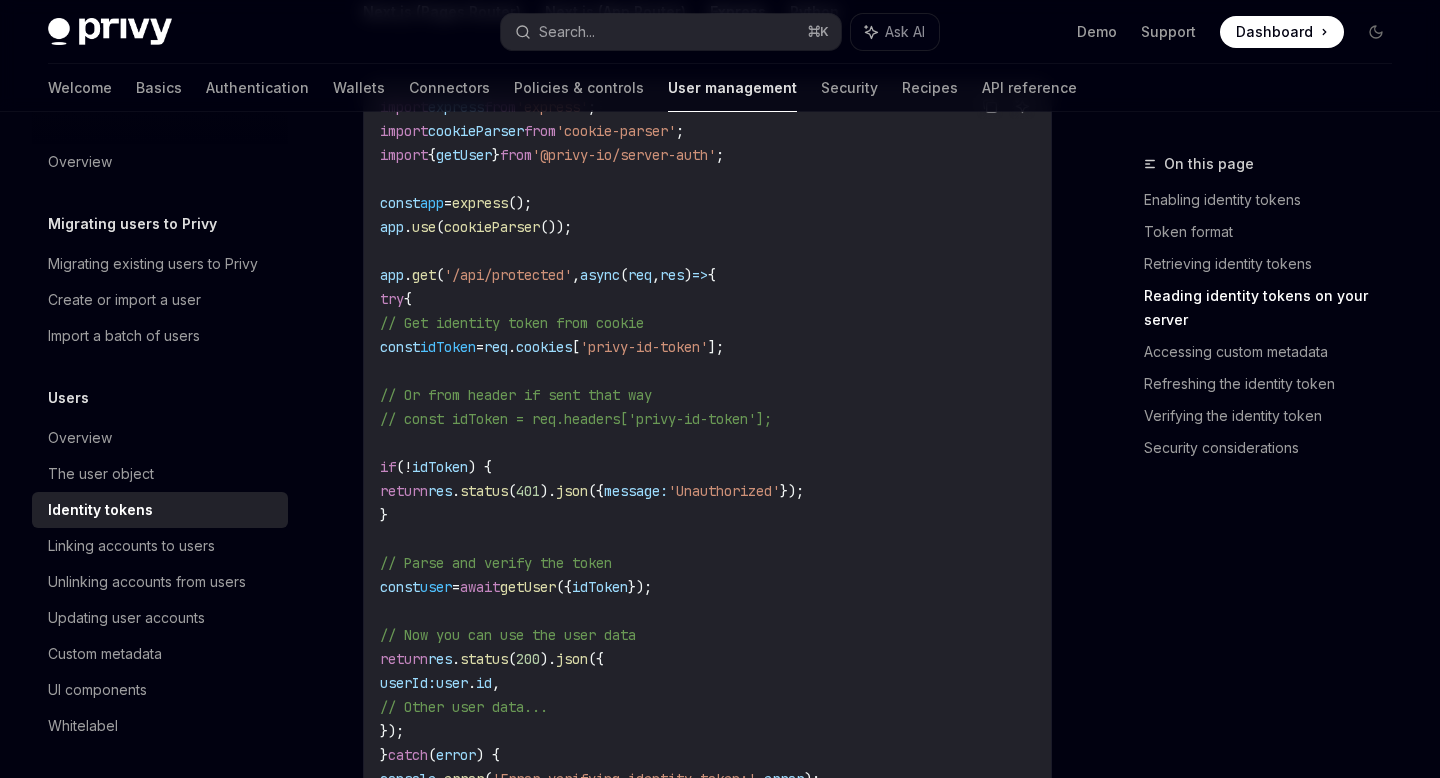click on "idToken" at bounding box center [448, 347] 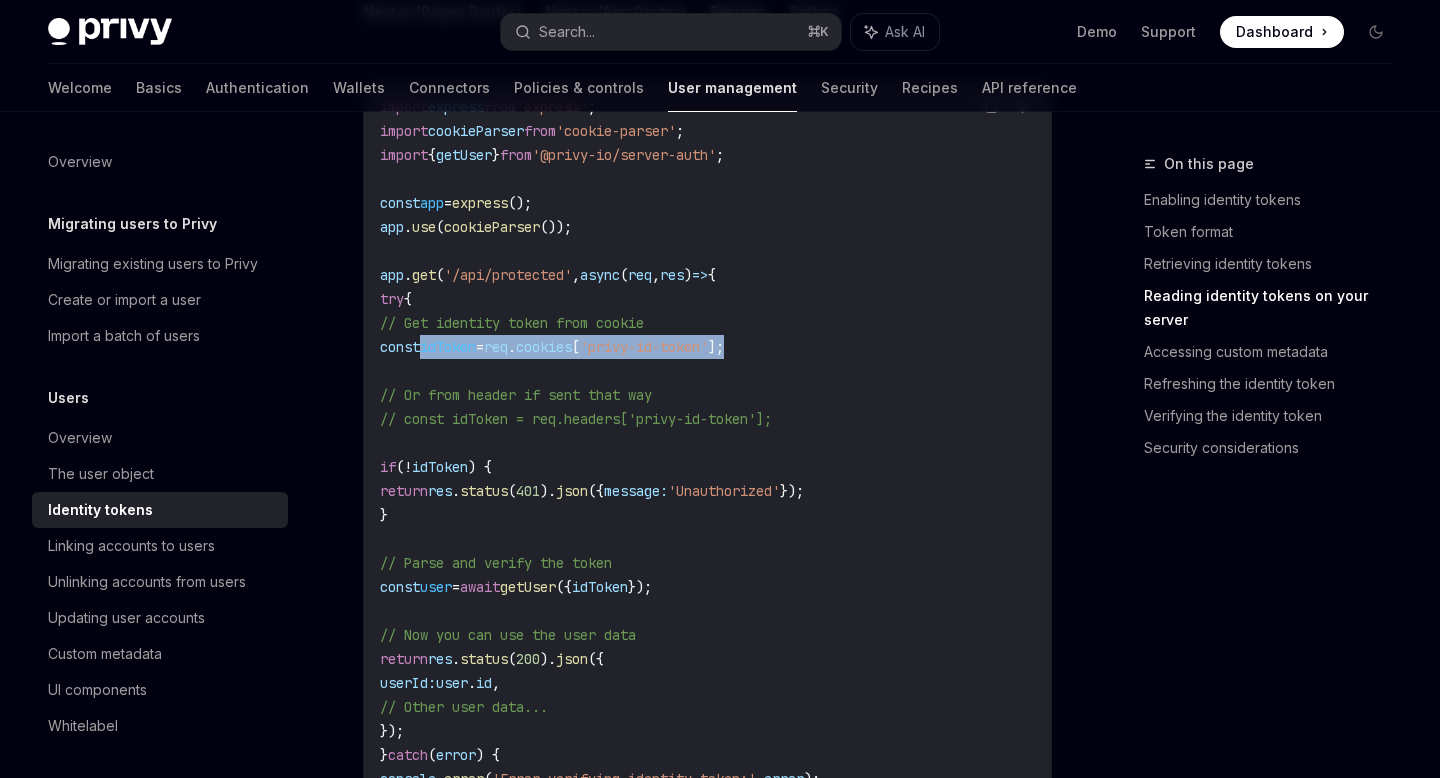 drag, startPoint x: 418, startPoint y: 349, endPoint x: 798, endPoint y: 347, distance: 380.00525 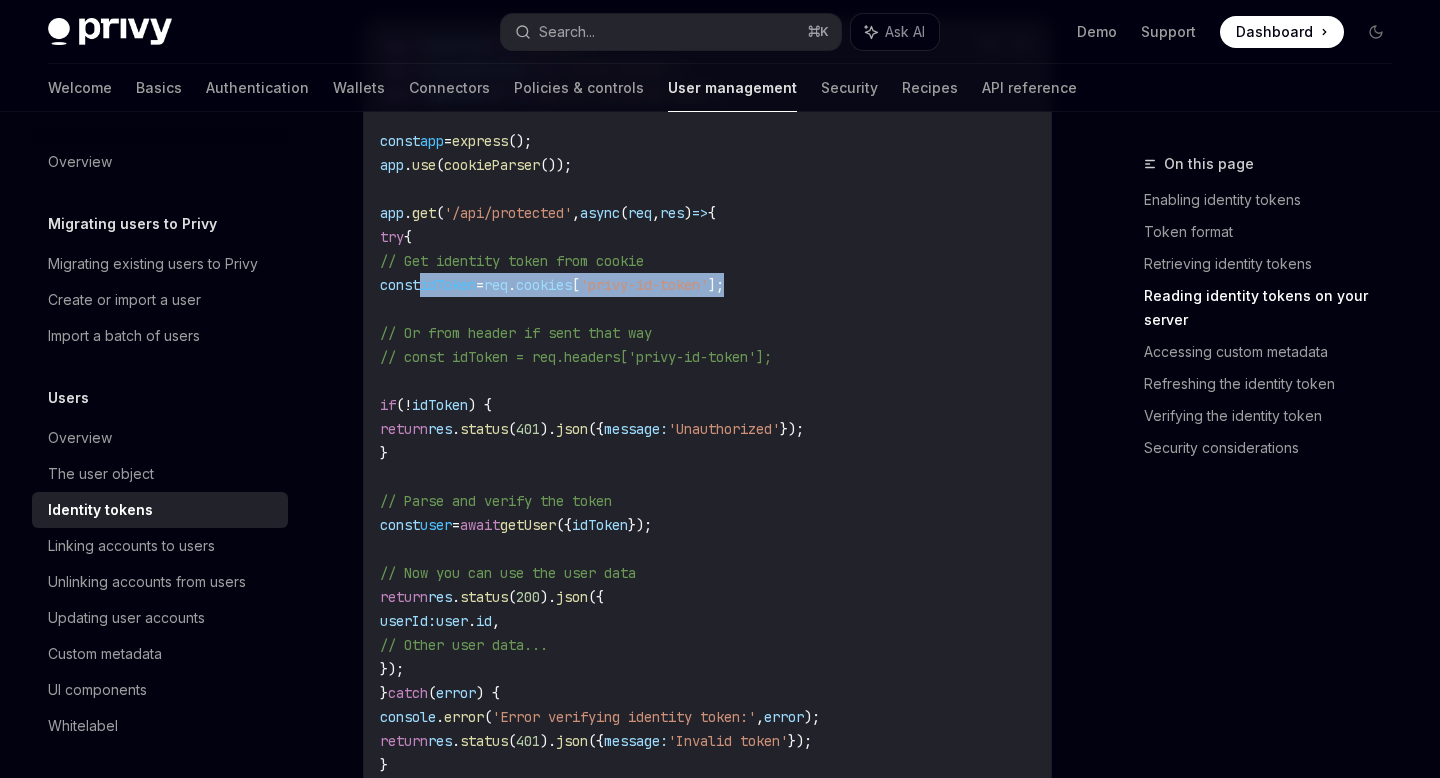 scroll, scrollTop: 2875, scrollLeft: 0, axis: vertical 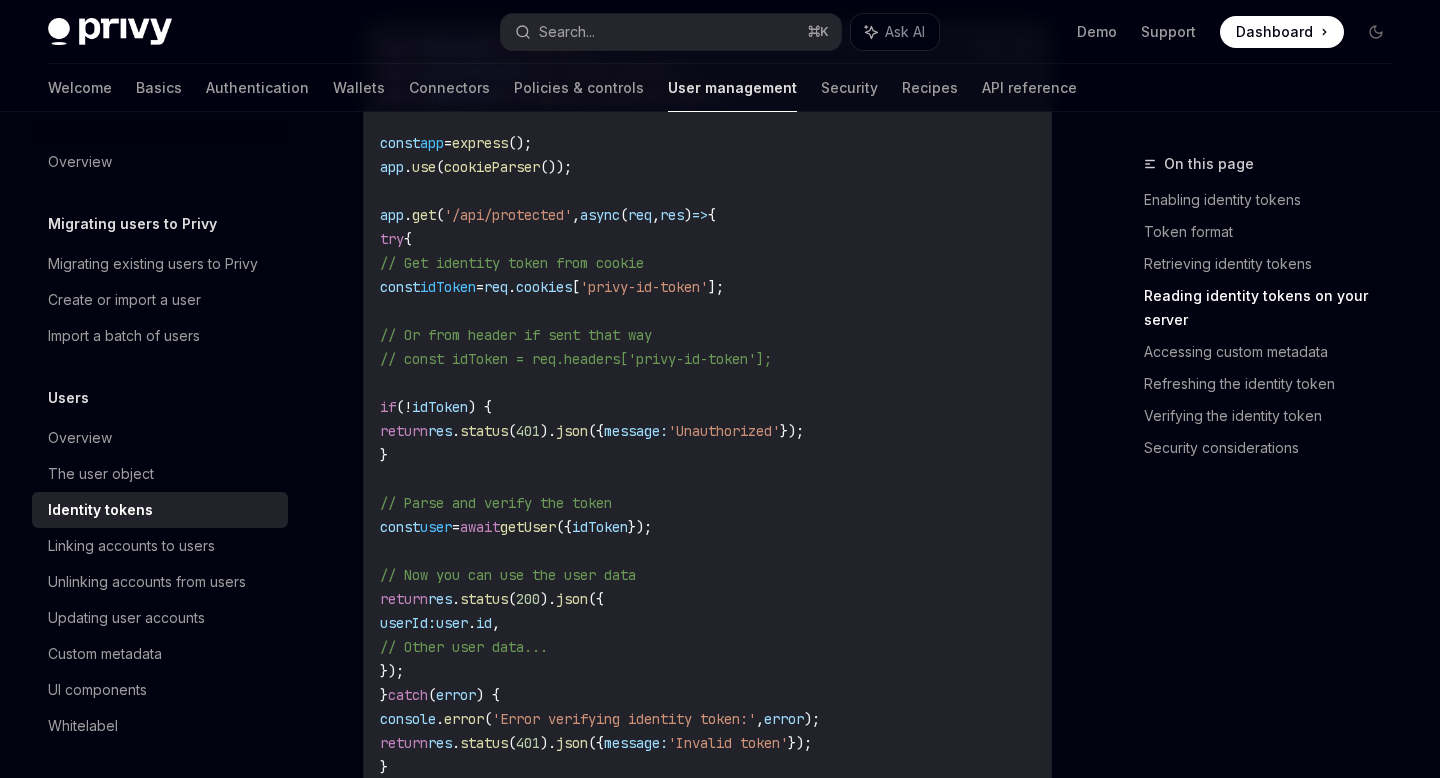 click on "import  express  from  'express' ;
import  cookieParser  from  'cookie-parser' ;
import  {  getUser  }  from  '@privy-io/server-auth' ;
const  app  =  express ();
app . use ( cookieParser ());
app . get ( '/api/protected' ,  async  ( req ,  res )  =>  {
try  {
// Get identity token from cookie
const  idToken  =  req . cookies [ 'privy-id-token' ];
// Or from header if sent that way
// const idToken = req.headers['privy-id-token'];
if  ( ! idToken ) {
return  res . status ( 401 ). json ({  message:  'Unauthorized'  });
}
// Parse and verify the token
const  user  =  await  getUser ({  idToken  });
// Now you can use the user data
return  res . status ( 200 ). json ({
userId:  user . id ,
// Other user data...
});
}  catch  ( error ) {
console . error ( 'Error verifying identity token:' ,  error );
return  res . status ( 401 ). json ({  message:  'Invalid token'  });
}
});" at bounding box center [707, 467] 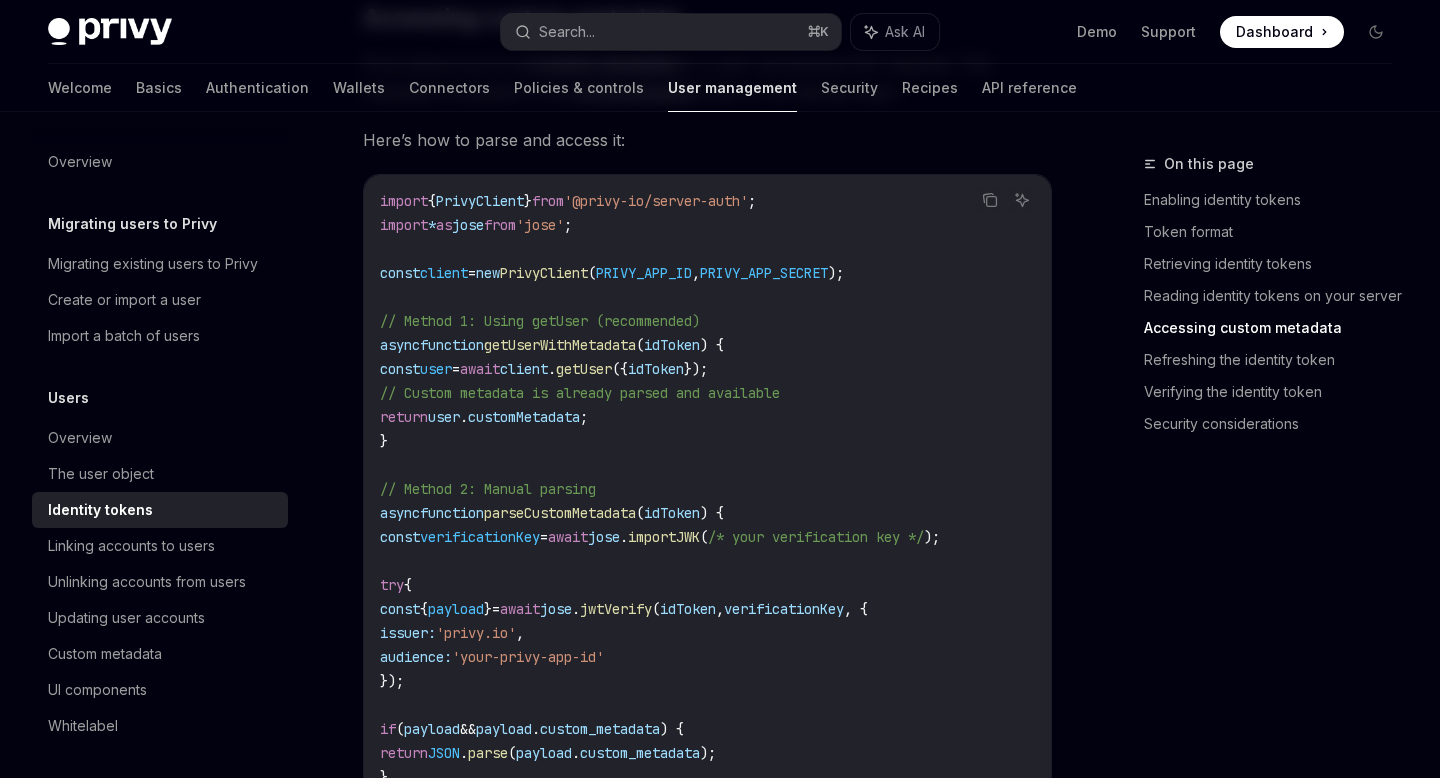 scroll, scrollTop: 3868, scrollLeft: 0, axis: vertical 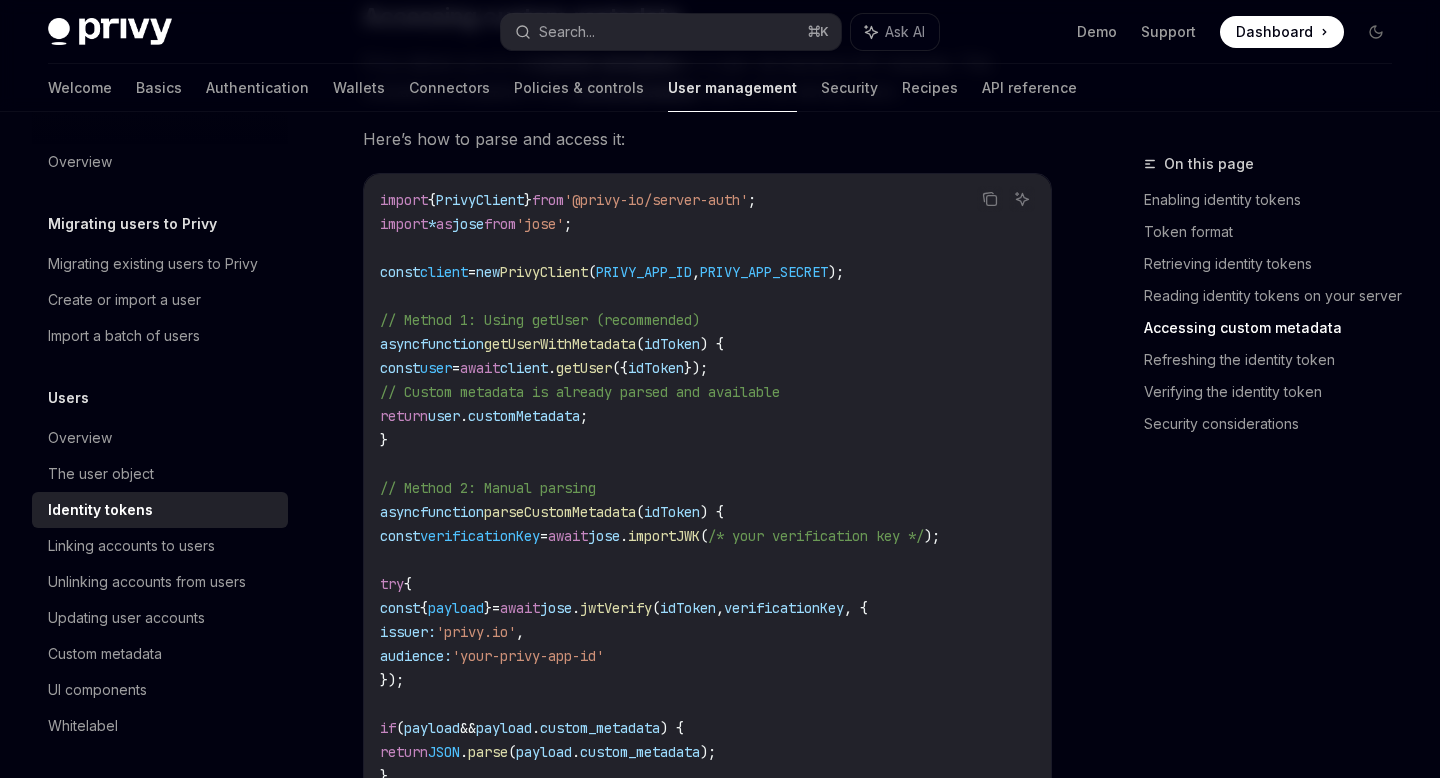 click on "PRIVY_APP_ID" at bounding box center (644, 272) 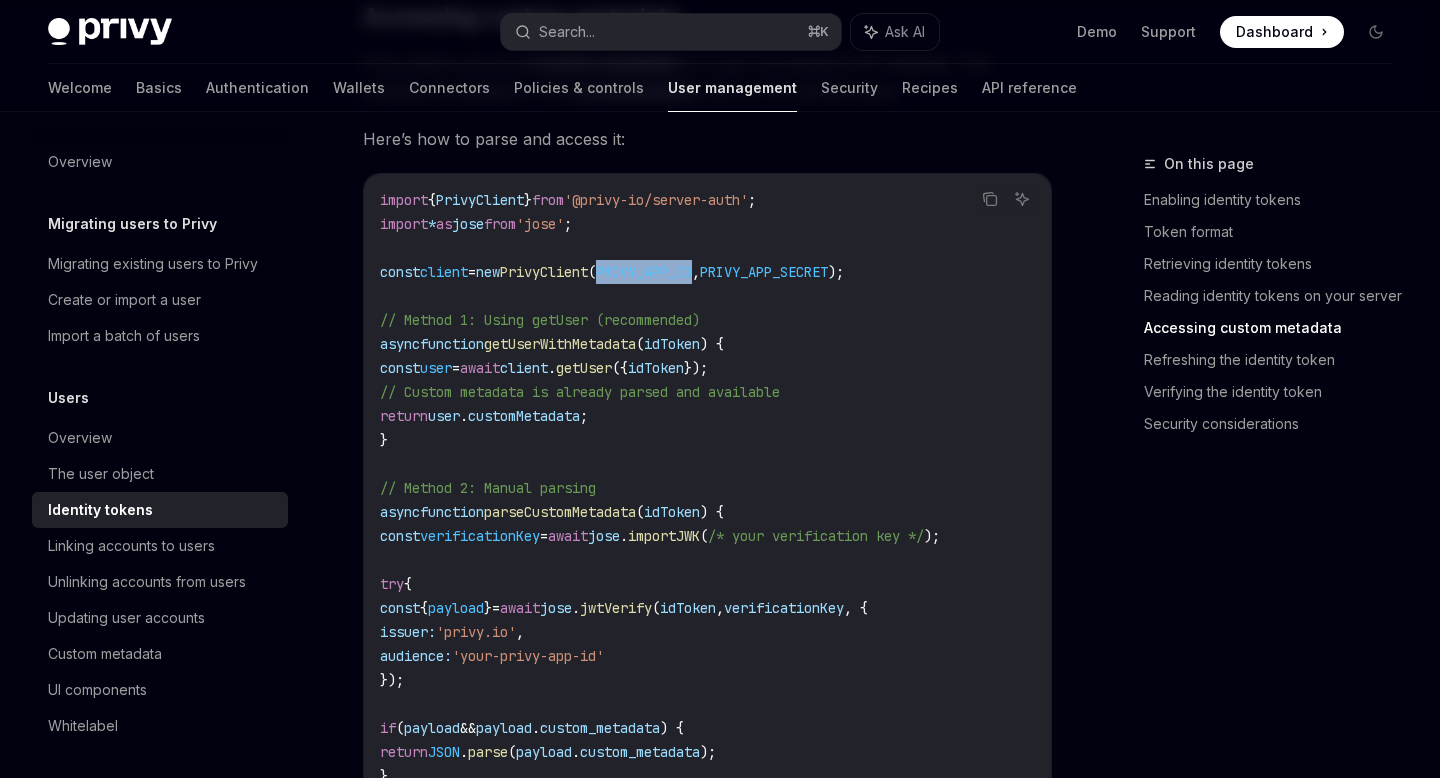 click on "PRIVY_APP_ID" at bounding box center [644, 272] 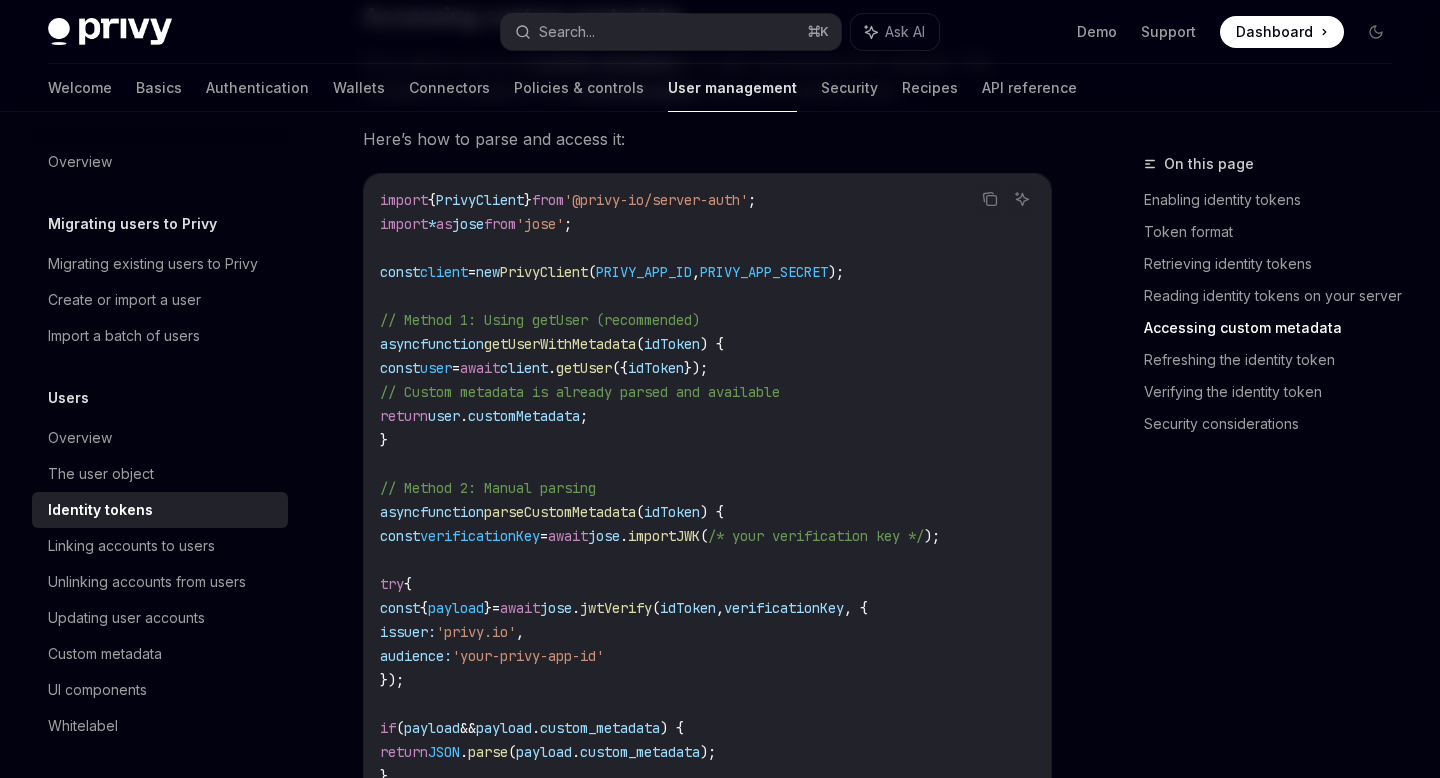 click on "PrivyClient" at bounding box center [544, 272] 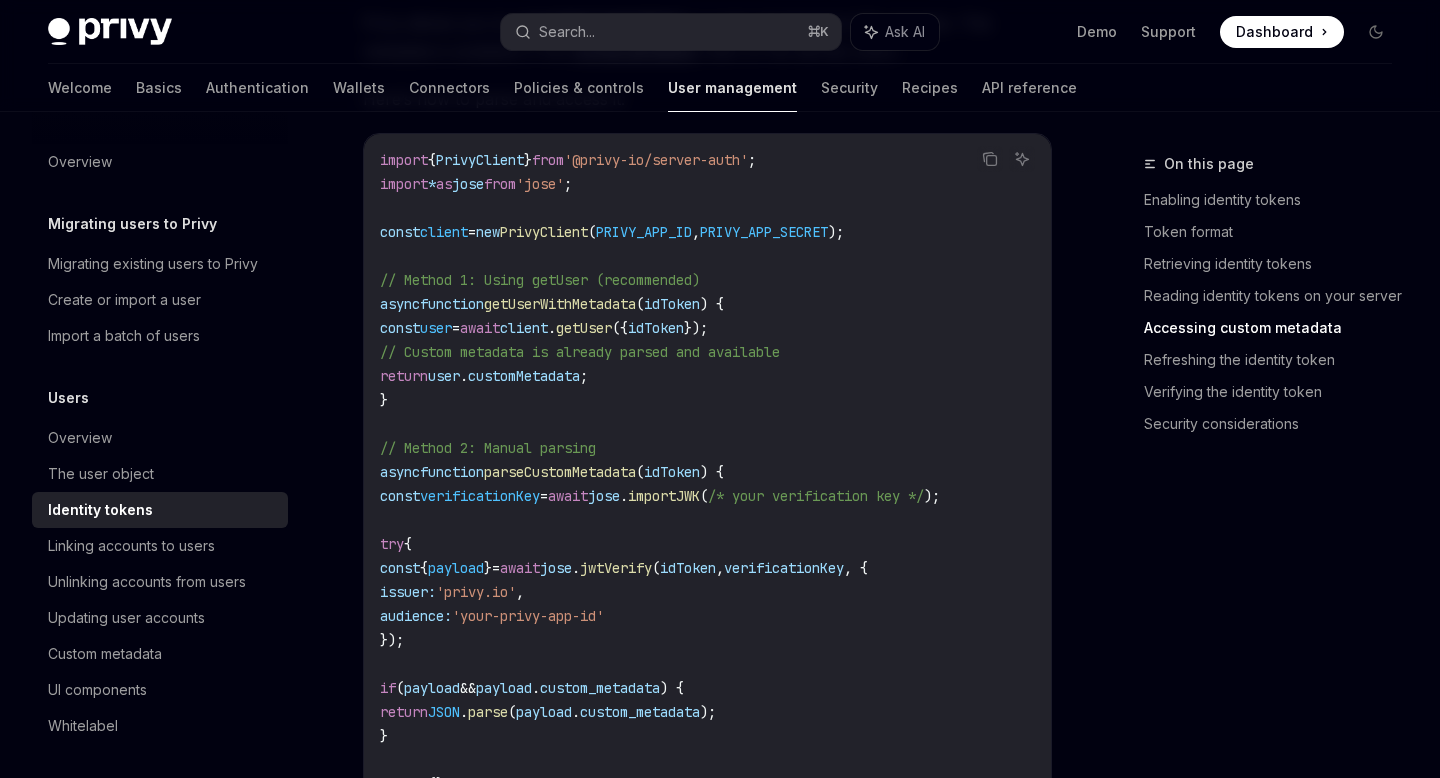scroll, scrollTop: 3915, scrollLeft: 0, axis: vertical 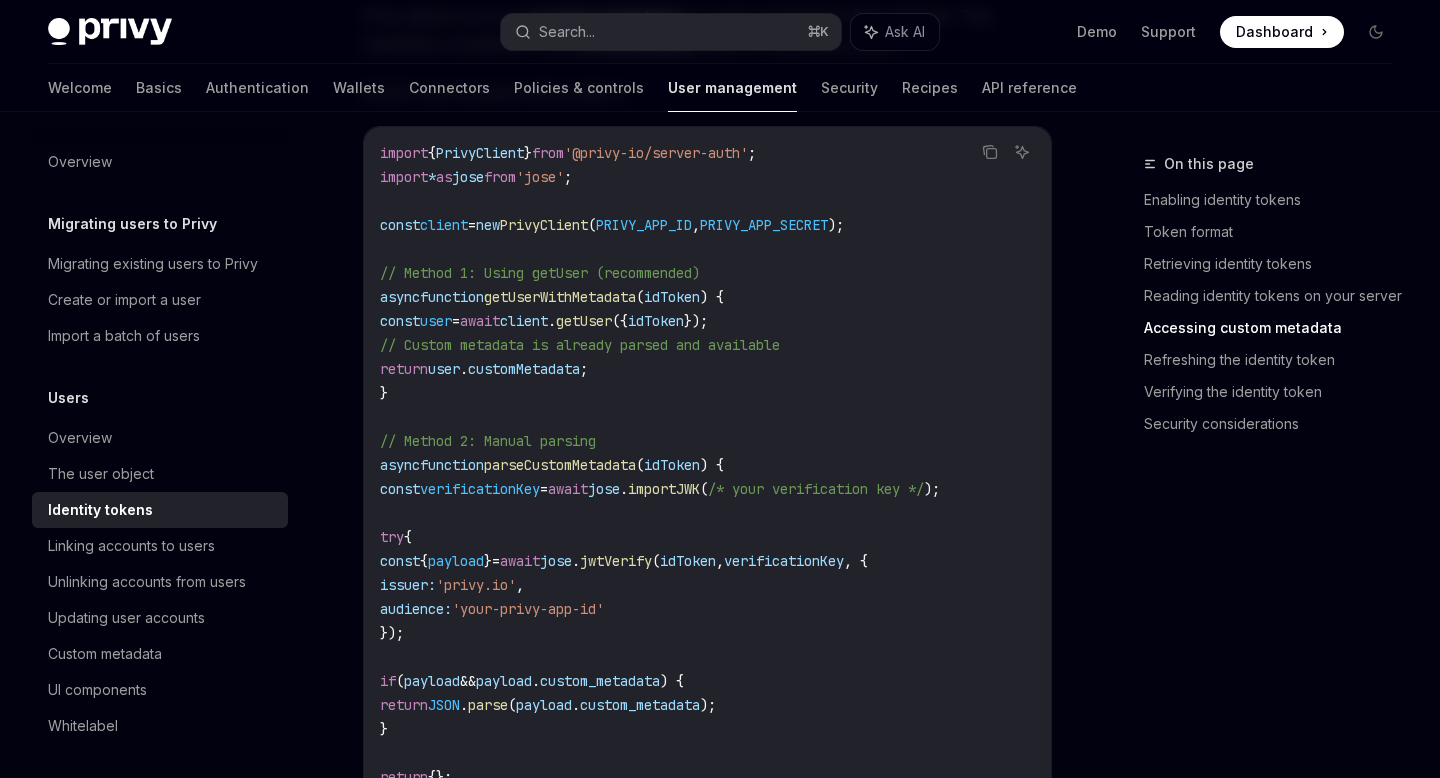 click on "idToken" at bounding box center [656, 321] 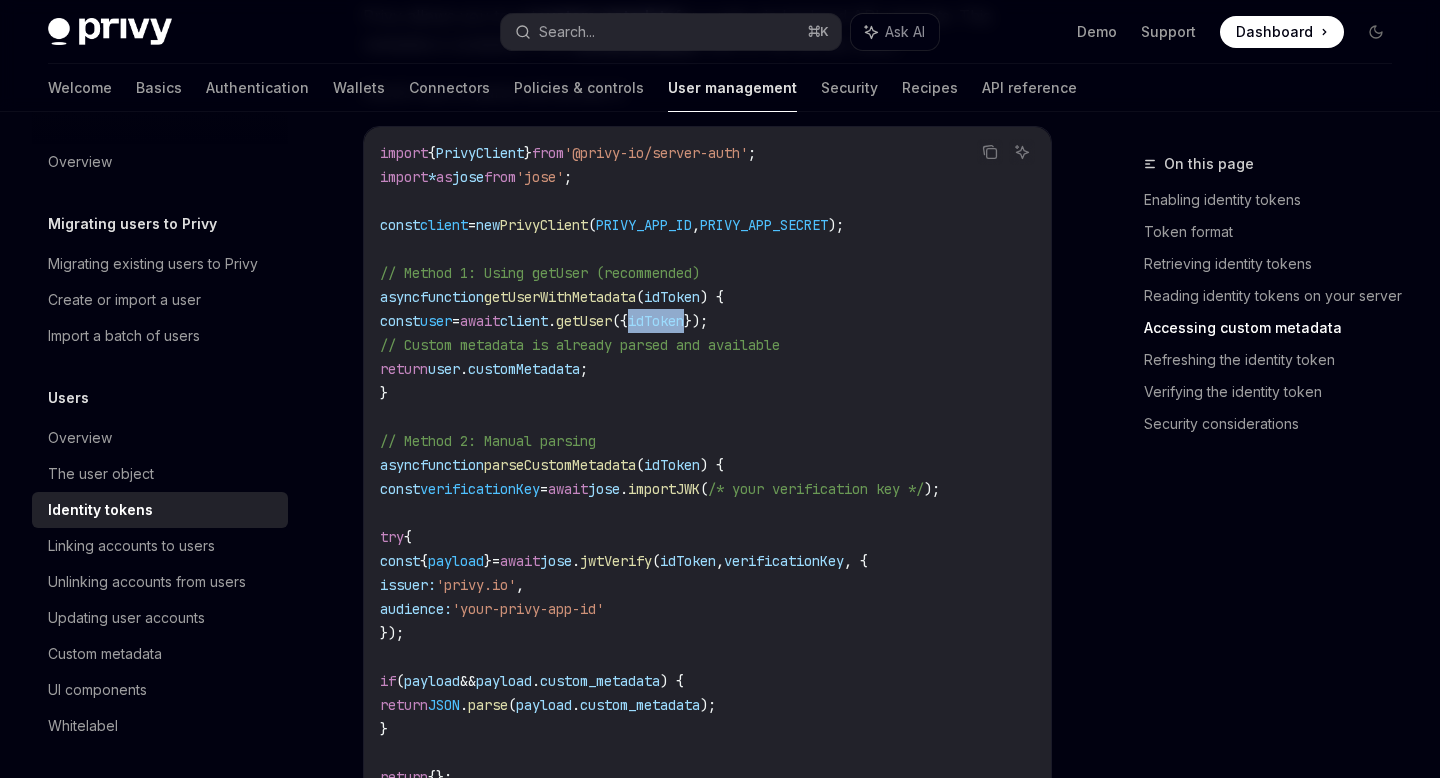 click on "idToken" at bounding box center [656, 321] 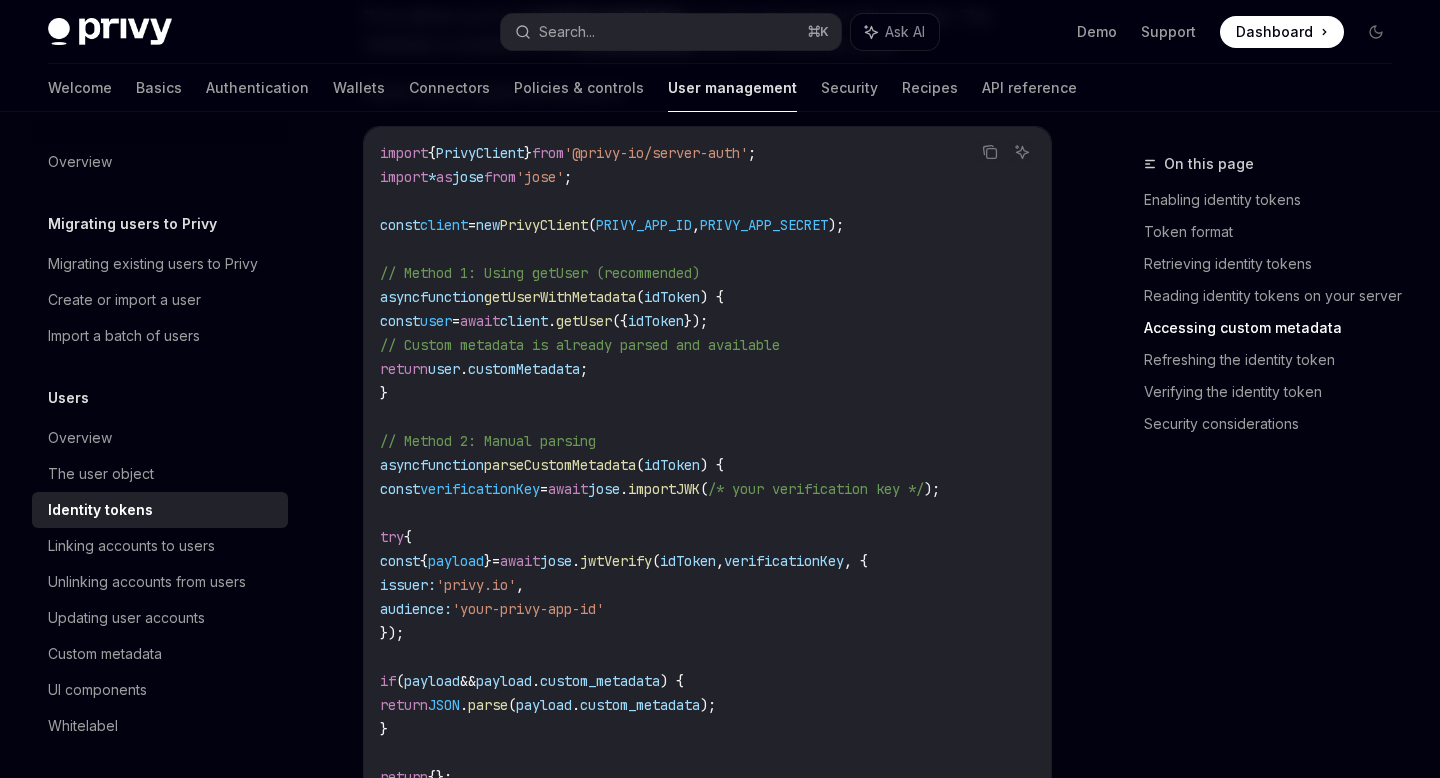 click on "idToken" at bounding box center [672, 297] 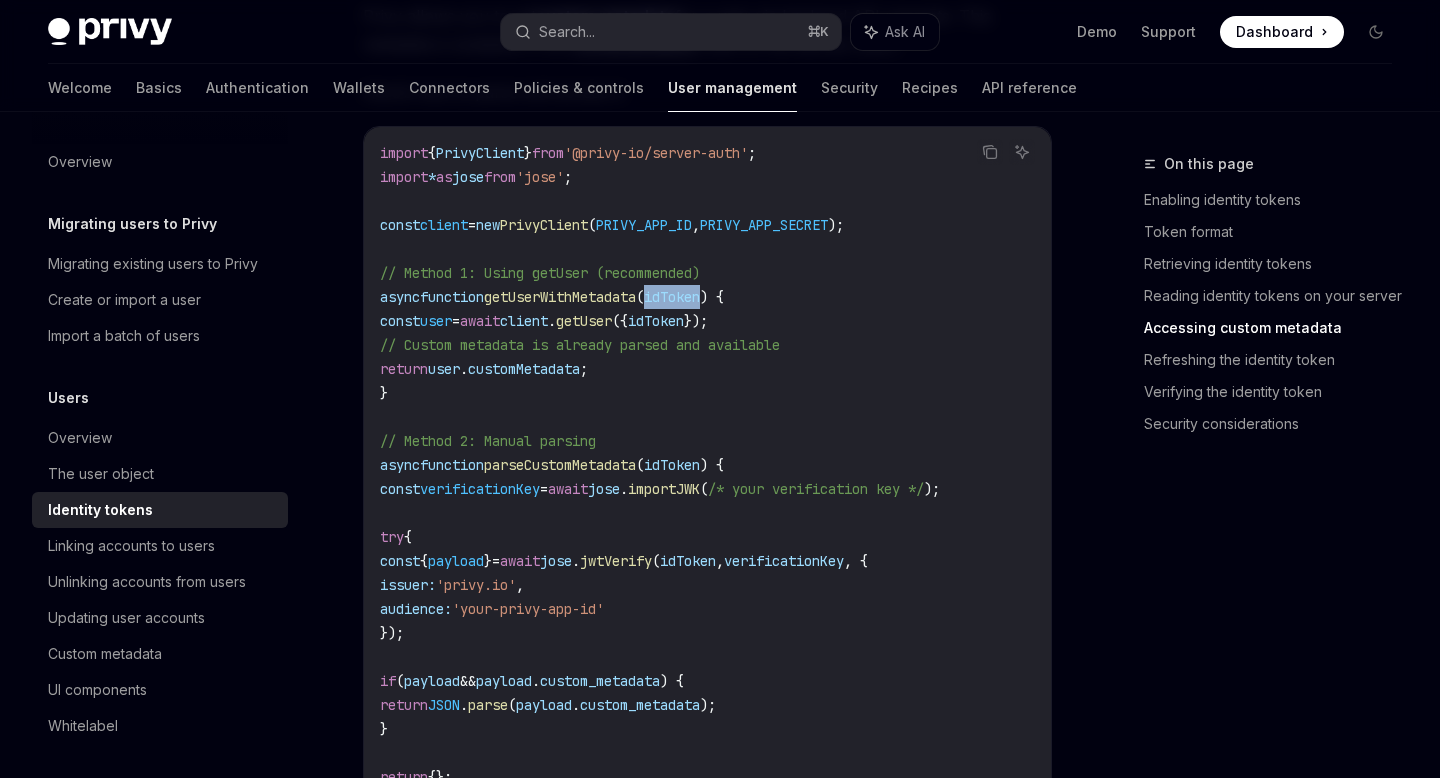click on "idToken" at bounding box center [672, 297] 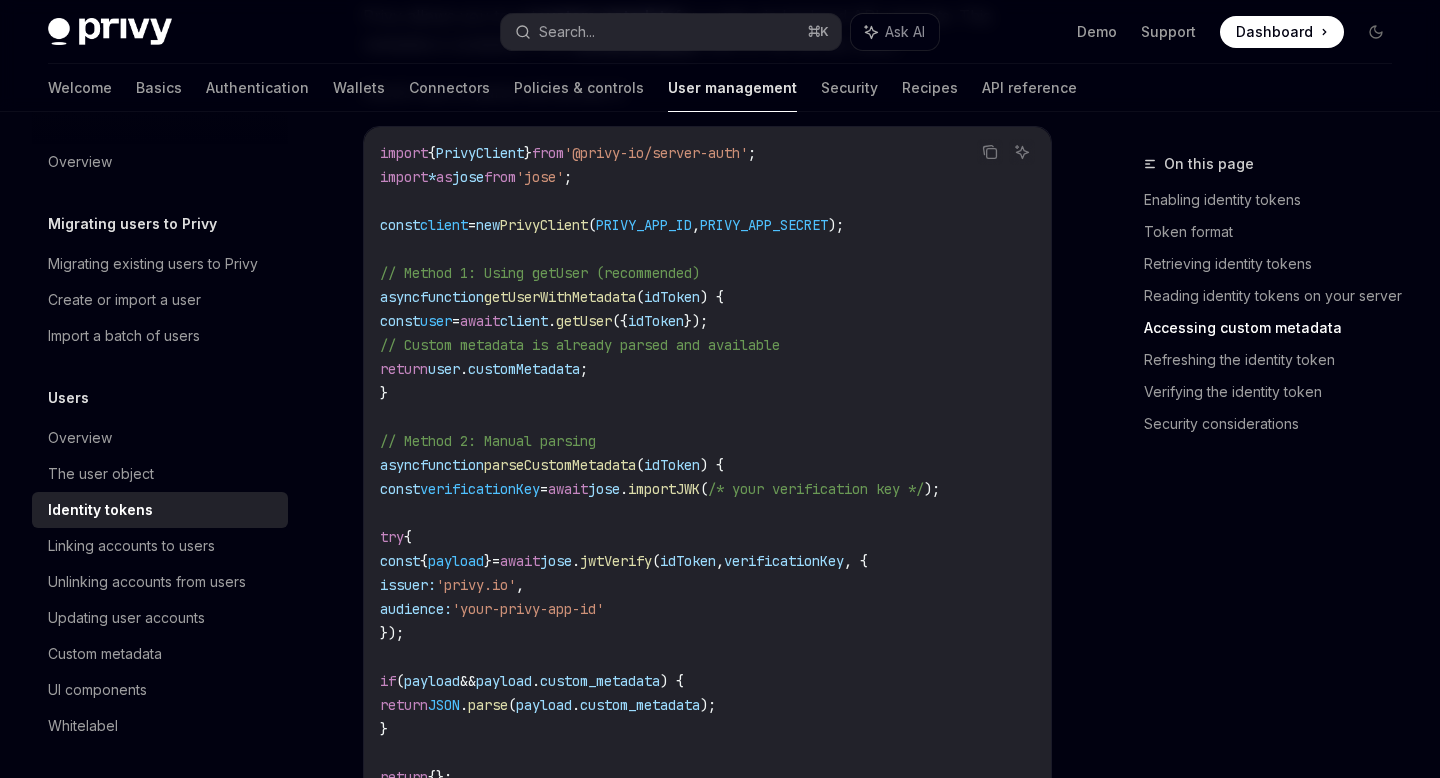 click on "idToken" at bounding box center [656, 321] 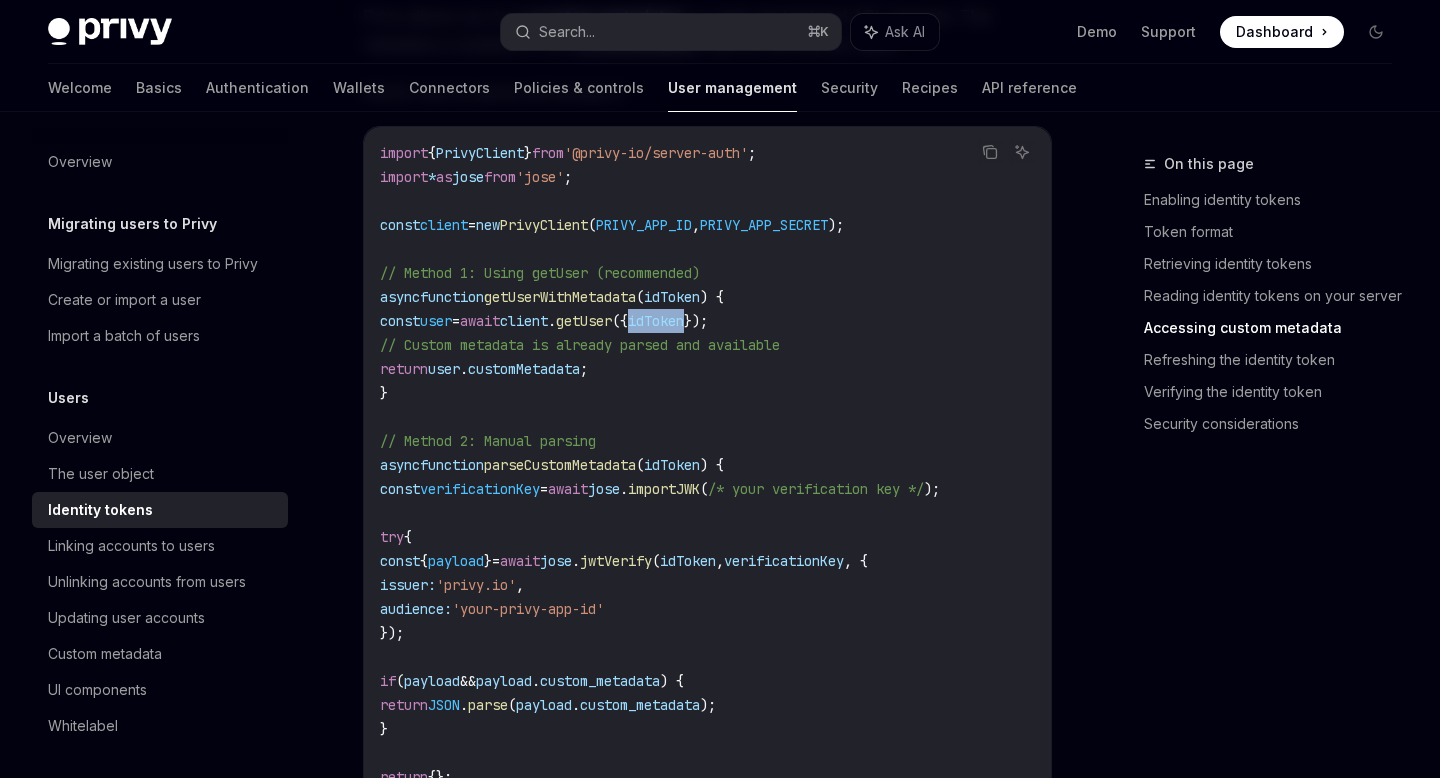 click on "idToken" at bounding box center (656, 321) 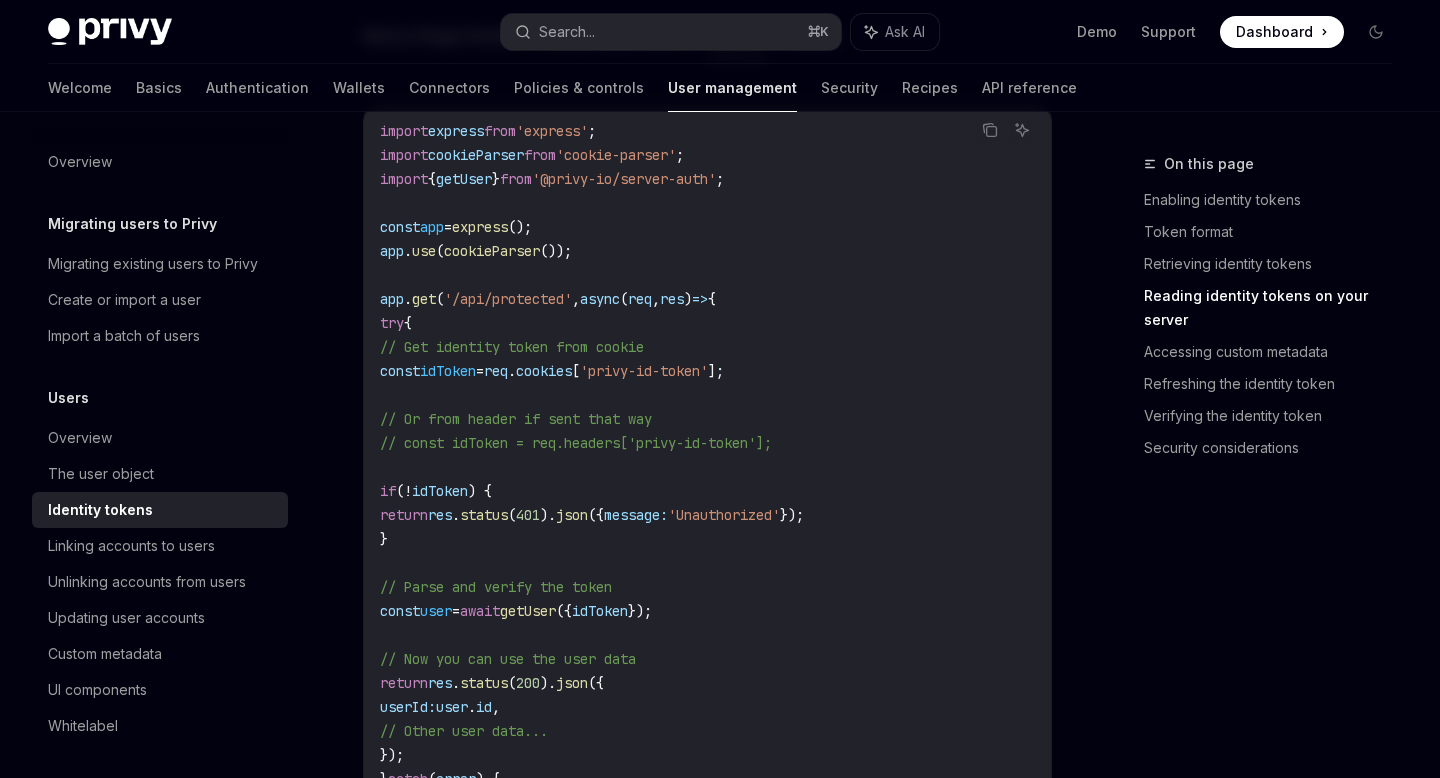 scroll, scrollTop: 2788, scrollLeft: 0, axis: vertical 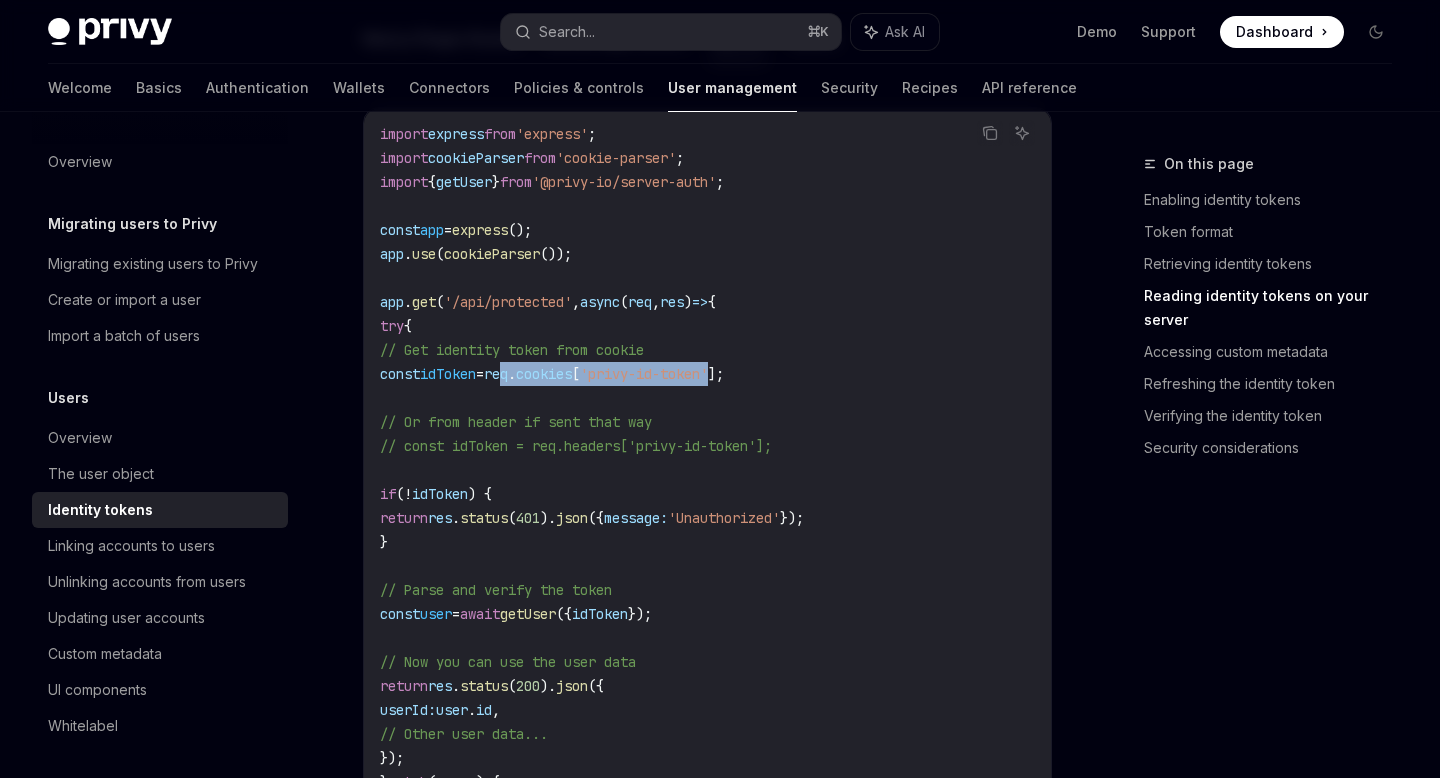 drag, startPoint x: 554, startPoint y: 372, endPoint x: 779, endPoint y: 370, distance: 225.0089 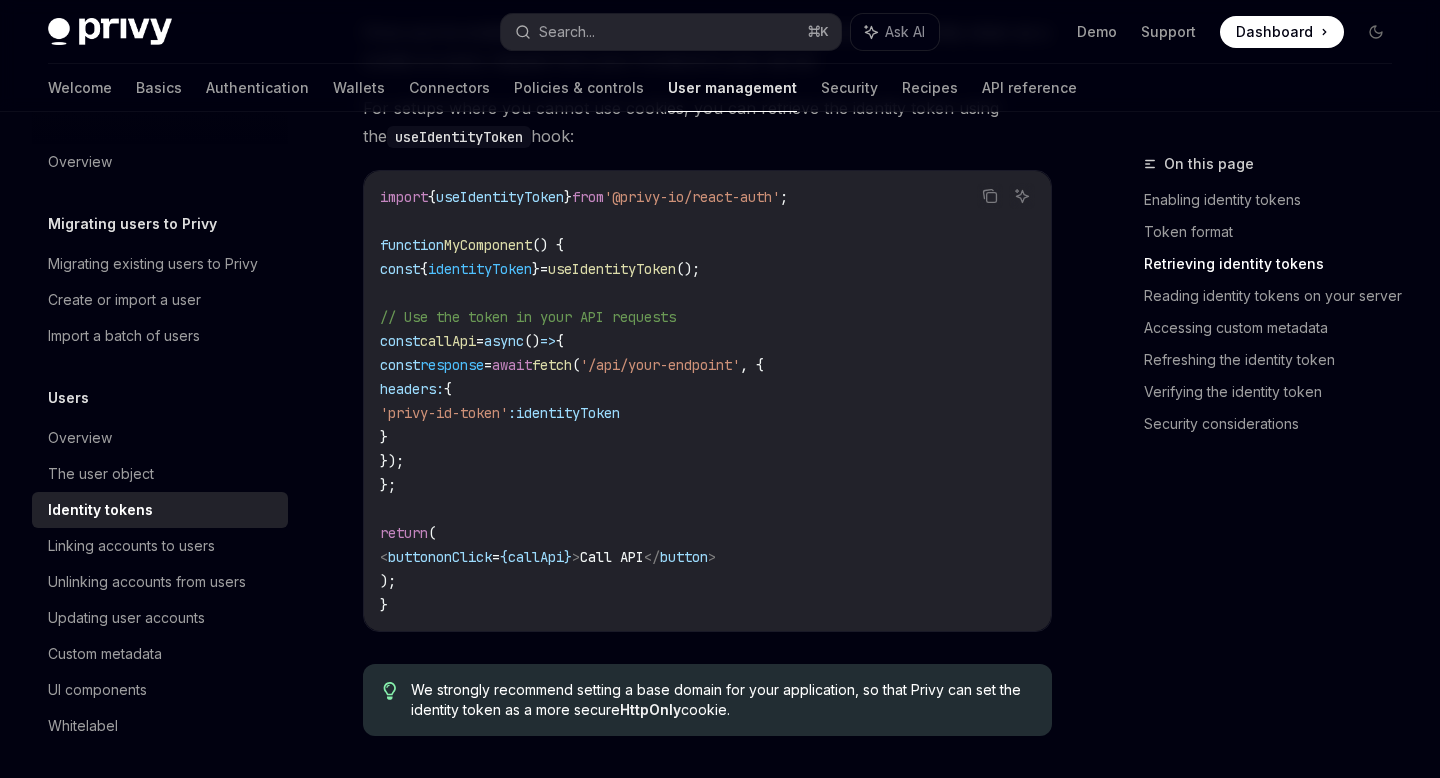 scroll, scrollTop: 1910, scrollLeft: 0, axis: vertical 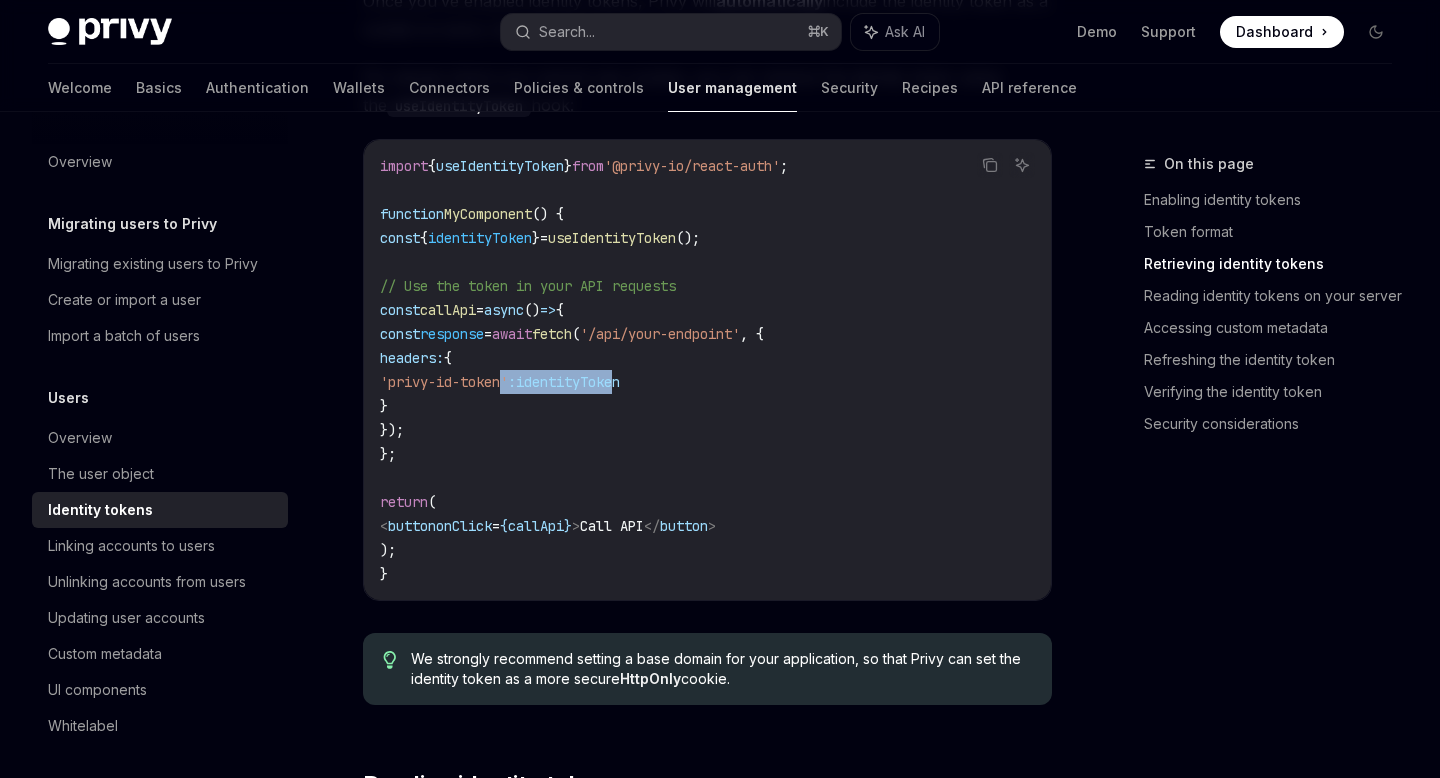 drag, startPoint x: 510, startPoint y: 385, endPoint x: 692, endPoint y: 378, distance: 182.13457 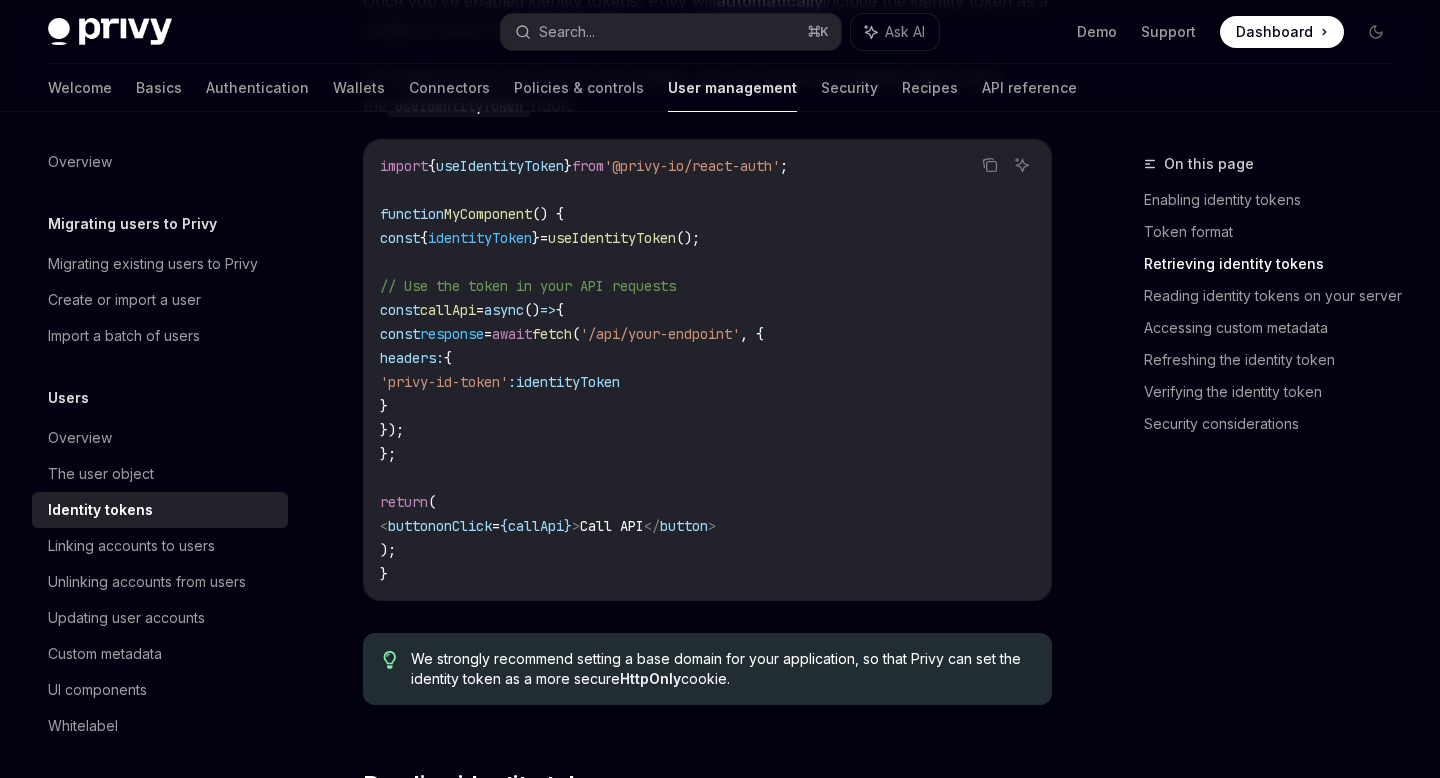 click on "import  {  useIdentityToken  }  from  '@privy-io/react-auth' ;
function  MyComponent () {
const  {  identityToken  }  =  useIdentityToken ();
// Use the token in your API requests
const  callApi  =  async  ()  =>  {
const  response  =  await  fetch ( '/api/your-endpoint' , {
headers:  {
'privy-id-token' :  identityToken
}
});
};
return  (
< button  onClick = { callApi } > Call API </ button >
);
}" at bounding box center [707, 370] 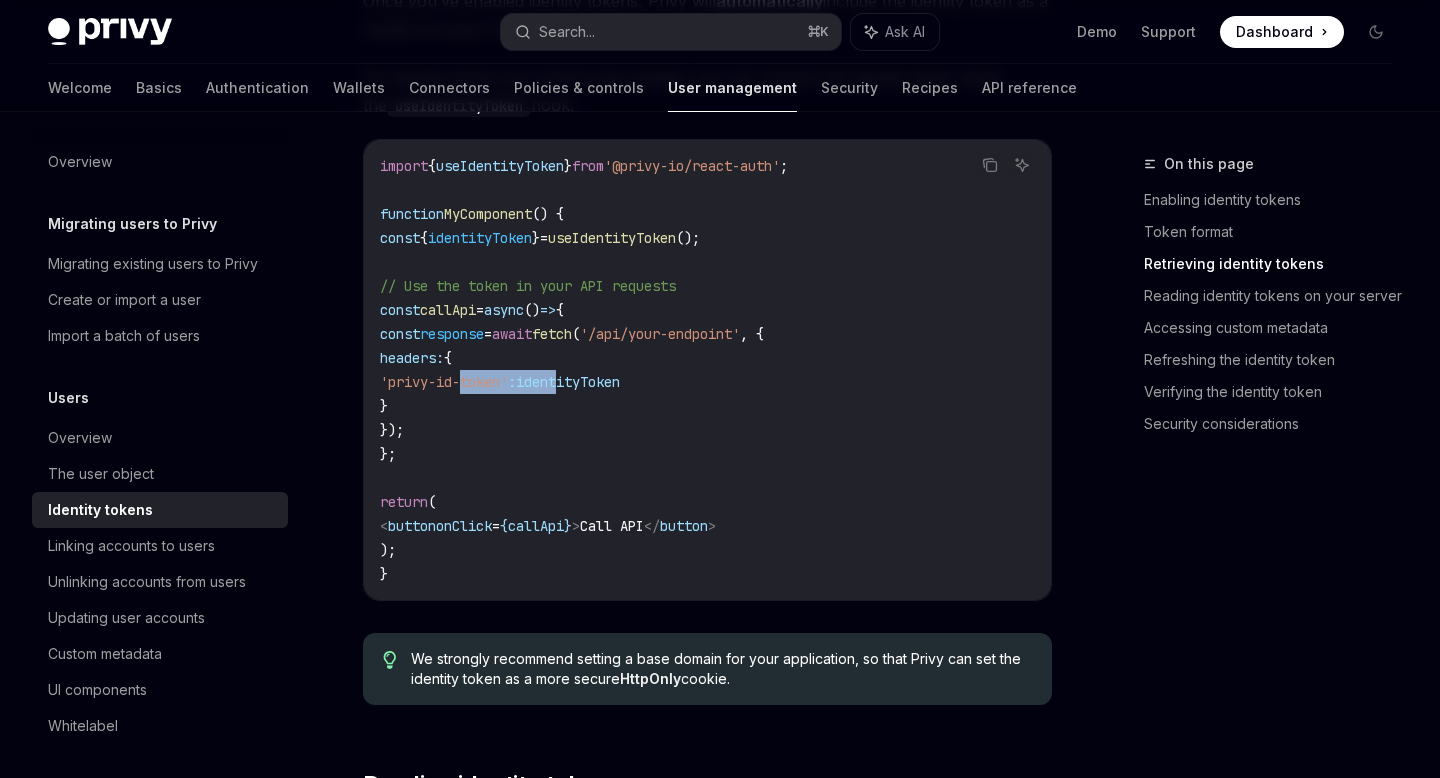 drag, startPoint x: 462, startPoint y: 380, endPoint x: 635, endPoint y: 378, distance: 173.01157 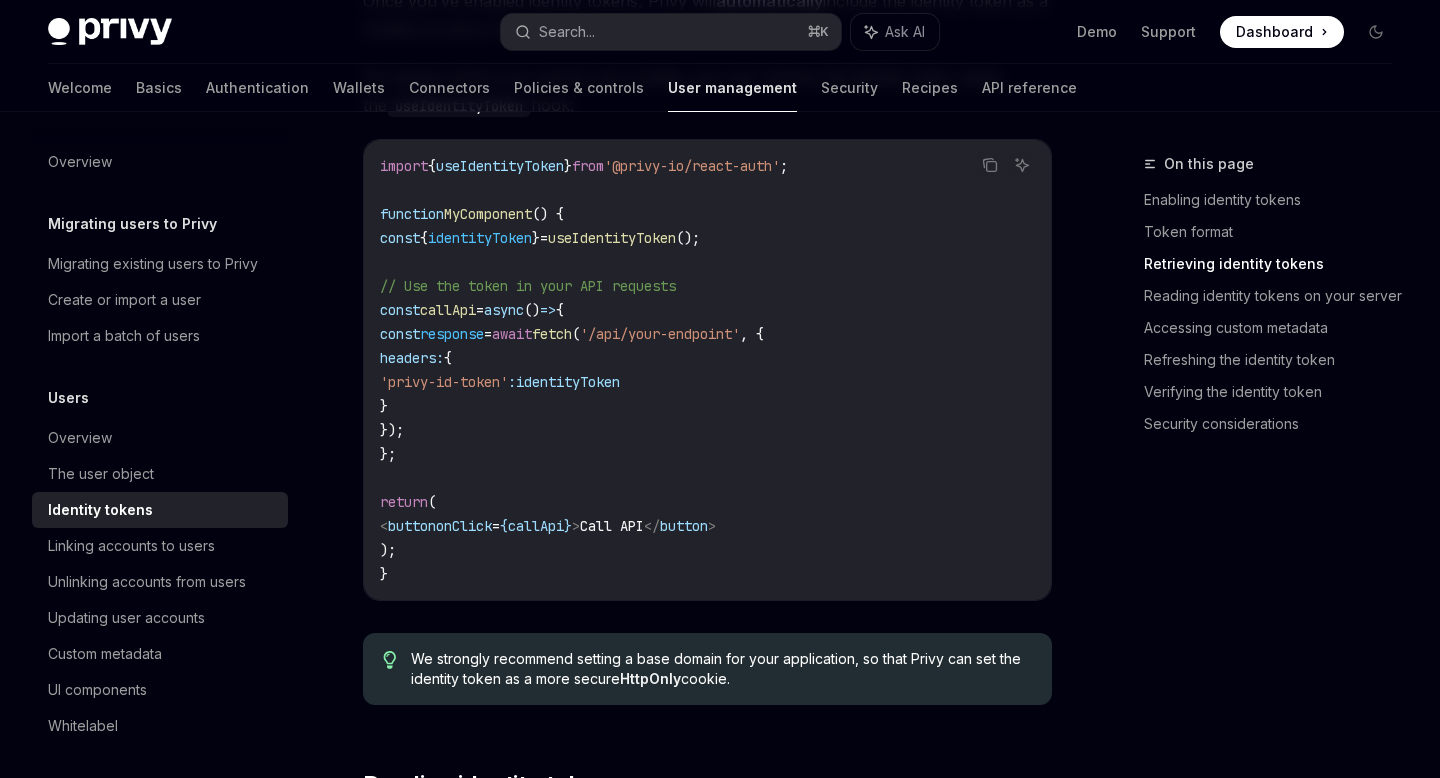 click on "import  {  useIdentityToken  }  from  '@privy-io/react-auth' ;
function  MyComponent () {
const  {  identityToken  }  =  useIdentityToken ();
// Use the token in your API requests
const  callApi  =  async  ()  =>  {
const  response  =  await  fetch ( '/api/your-endpoint' , {
headers:  {
'privy-id-token' :  identityToken
}
});
};
return  (
< button  onClick = { callApi } > Call API </ button >
);
}" at bounding box center [707, 370] 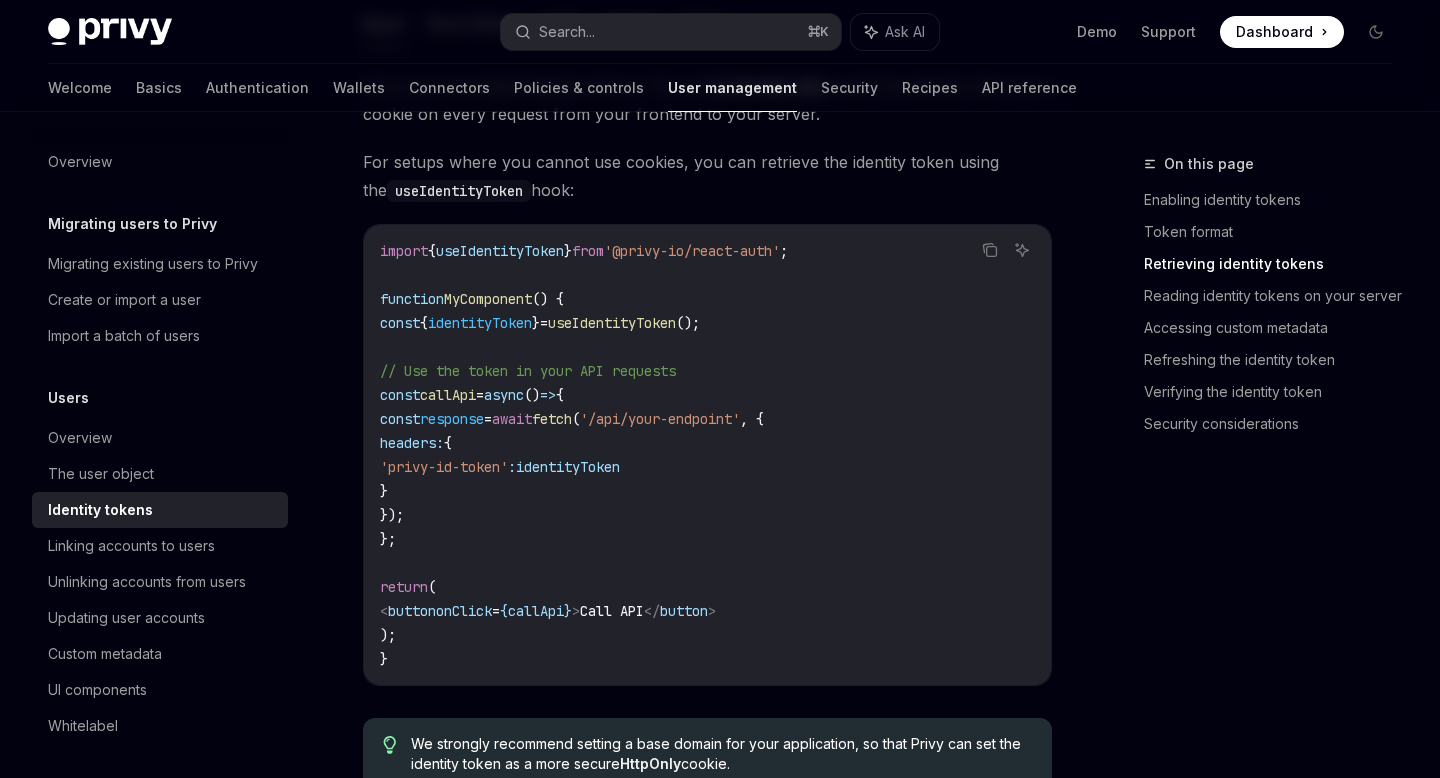 scroll, scrollTop: 1798, scrollLeft: 0, axis: vertical 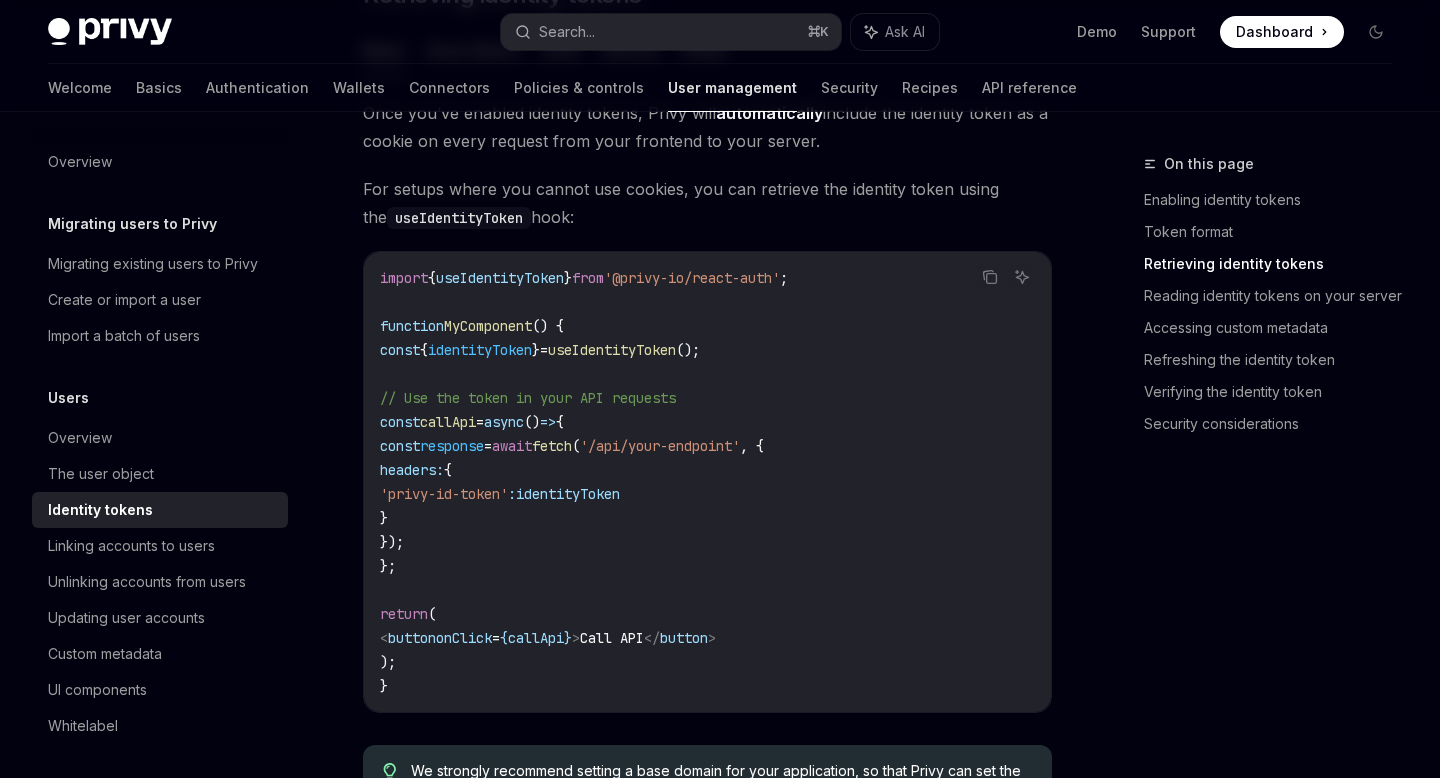 drag, startPoint x: 461, startPoint y: 490, endPoint x: 711, endPoint y: 487, distance: 250.018 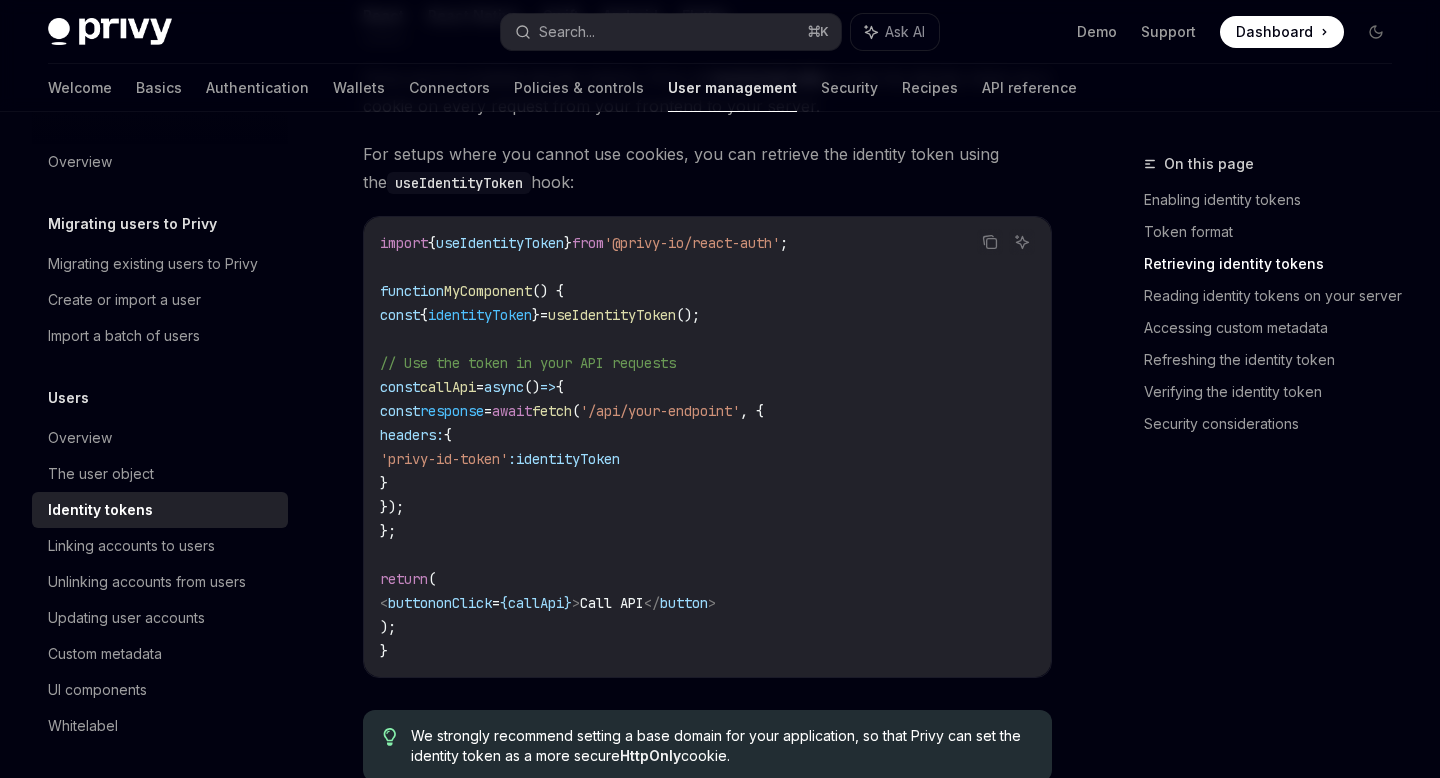 scroll, scrollTop: 1832, scrollLeft: 0, axis: vertical 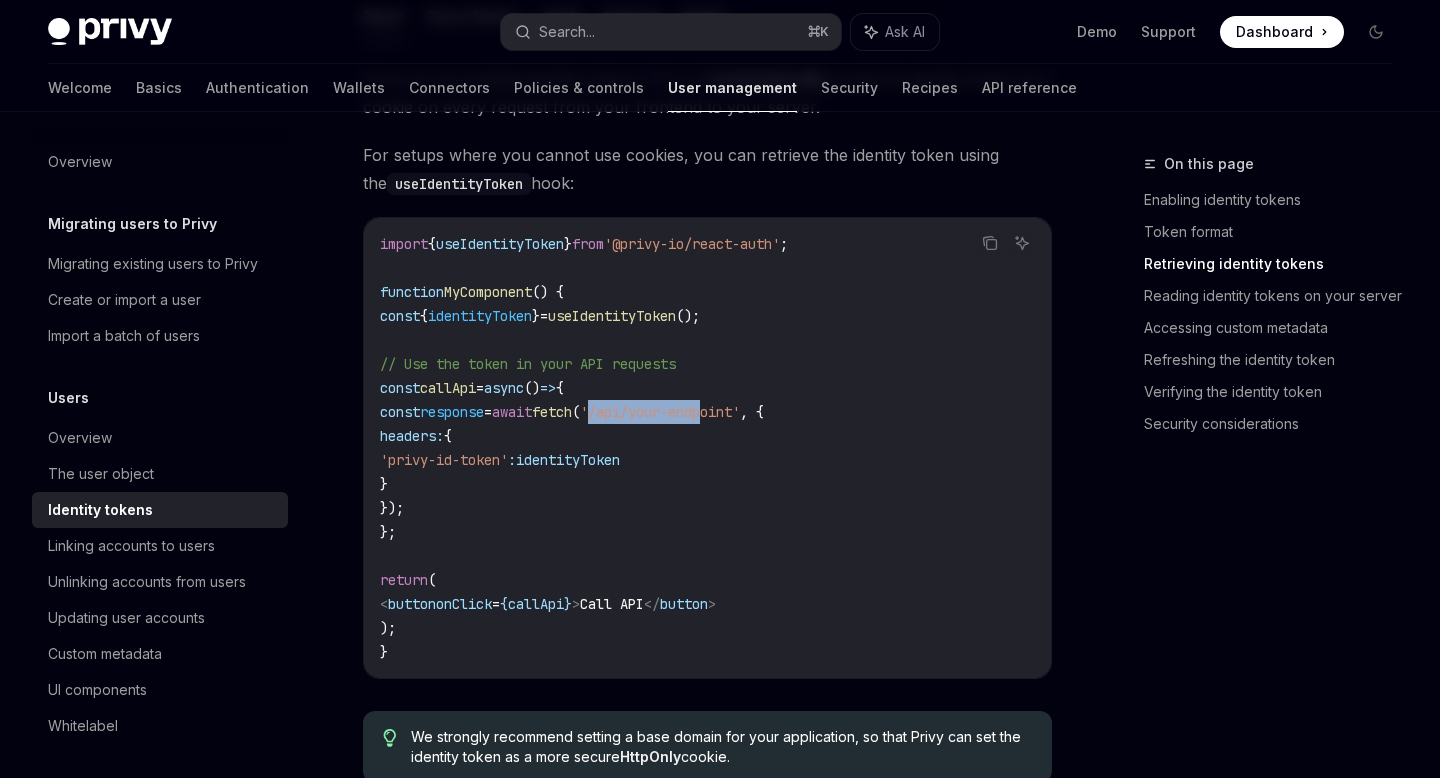 drag, startPoint x: 667, startPoint y: 409, endPoint x: 771, endPoint y: 410, distance: 104.00481 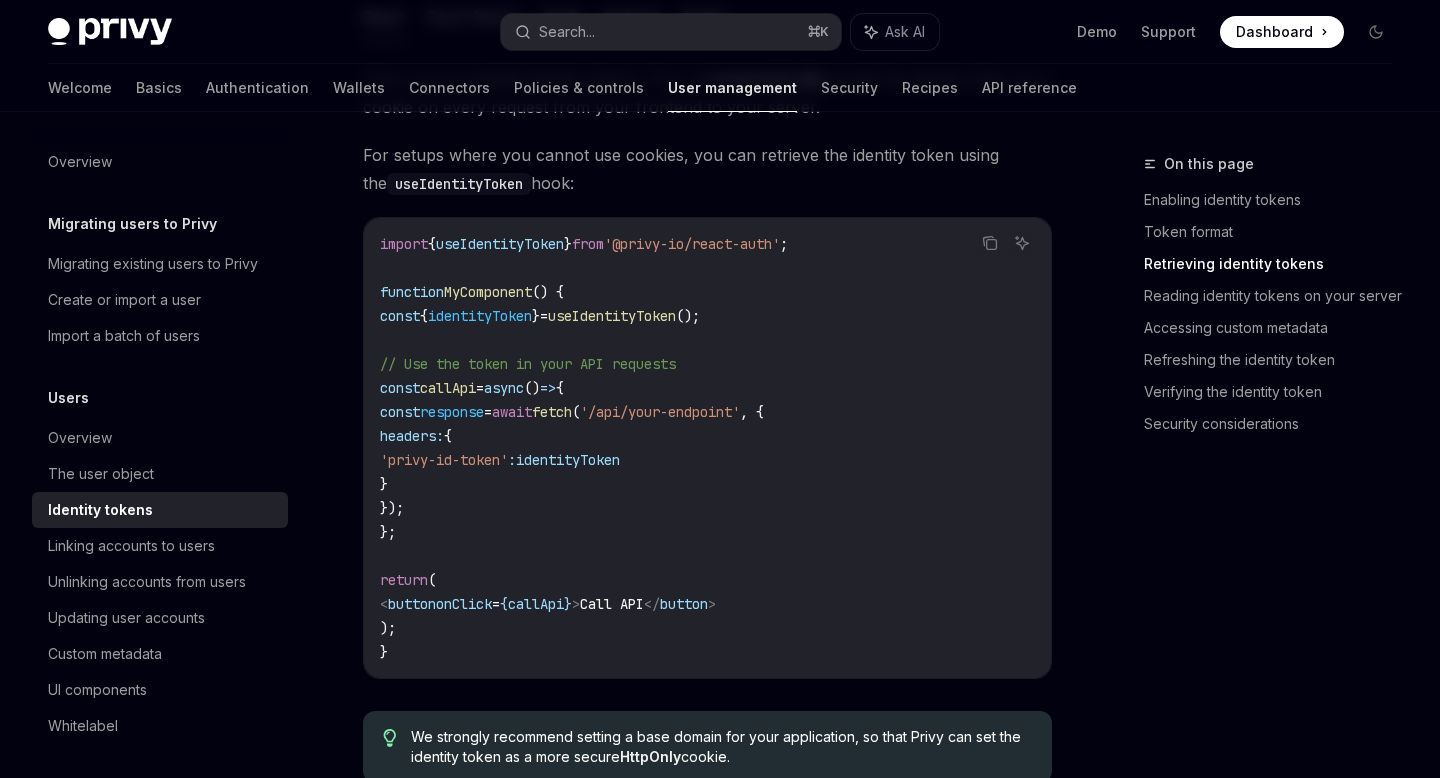 click on "import  {  useIdentityToken  }  from  '@privy-io/react-auth' ;
function  MyComponent () {
const  {  identityToken  }  =  useIdentityToken ();
// Use the token in your API requests
const  callApi  =  async  ()  =>  {
const  response  =  await  fetch ( '/api/your-endpoint' , {
headers:  {
'privy-id-token' :  identityToken
}
});
};
return  (
< button  onClick = { callApi } > Call API </ button >
);
}" at bounding box center (707, 448) 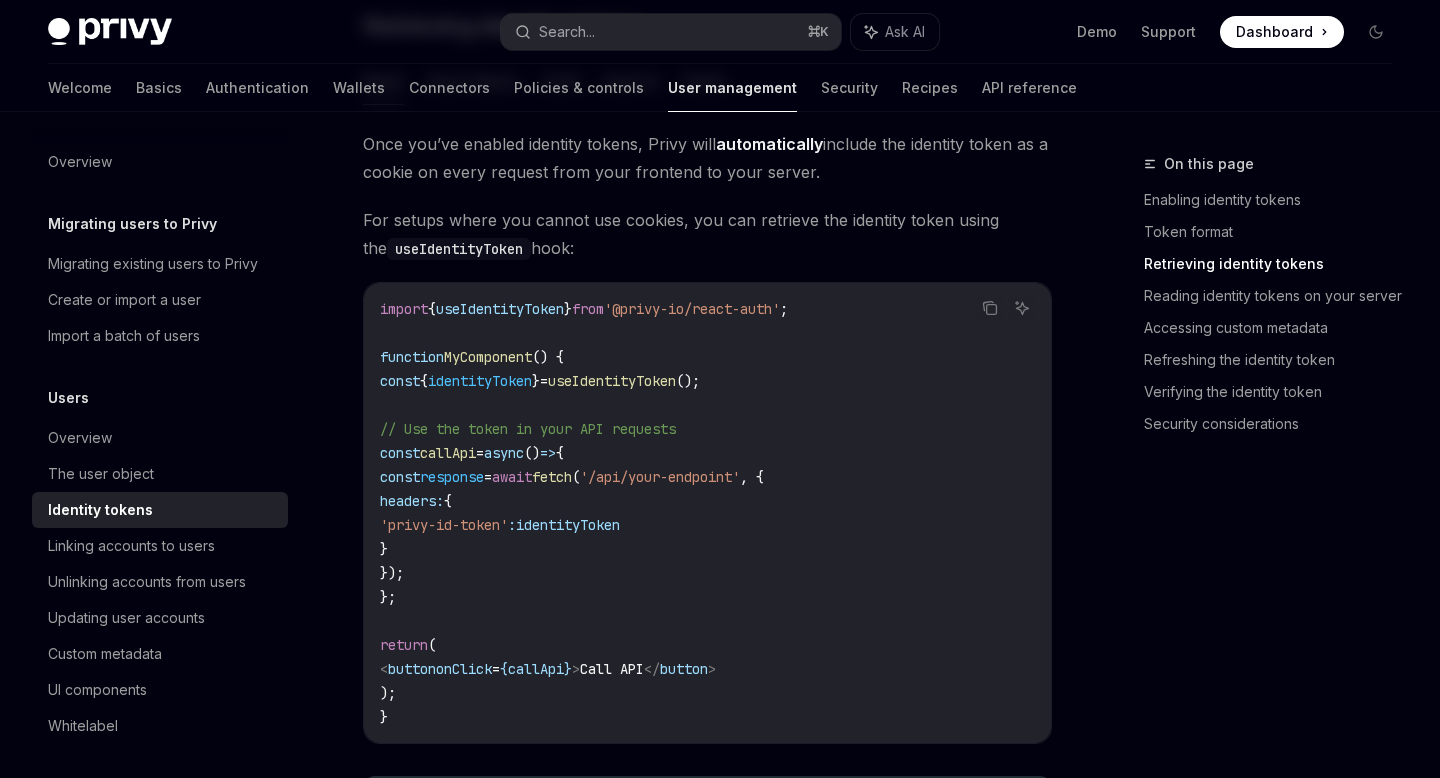 scroll, scrollTop: 1760, scrollLeft: 0, axis: vertical 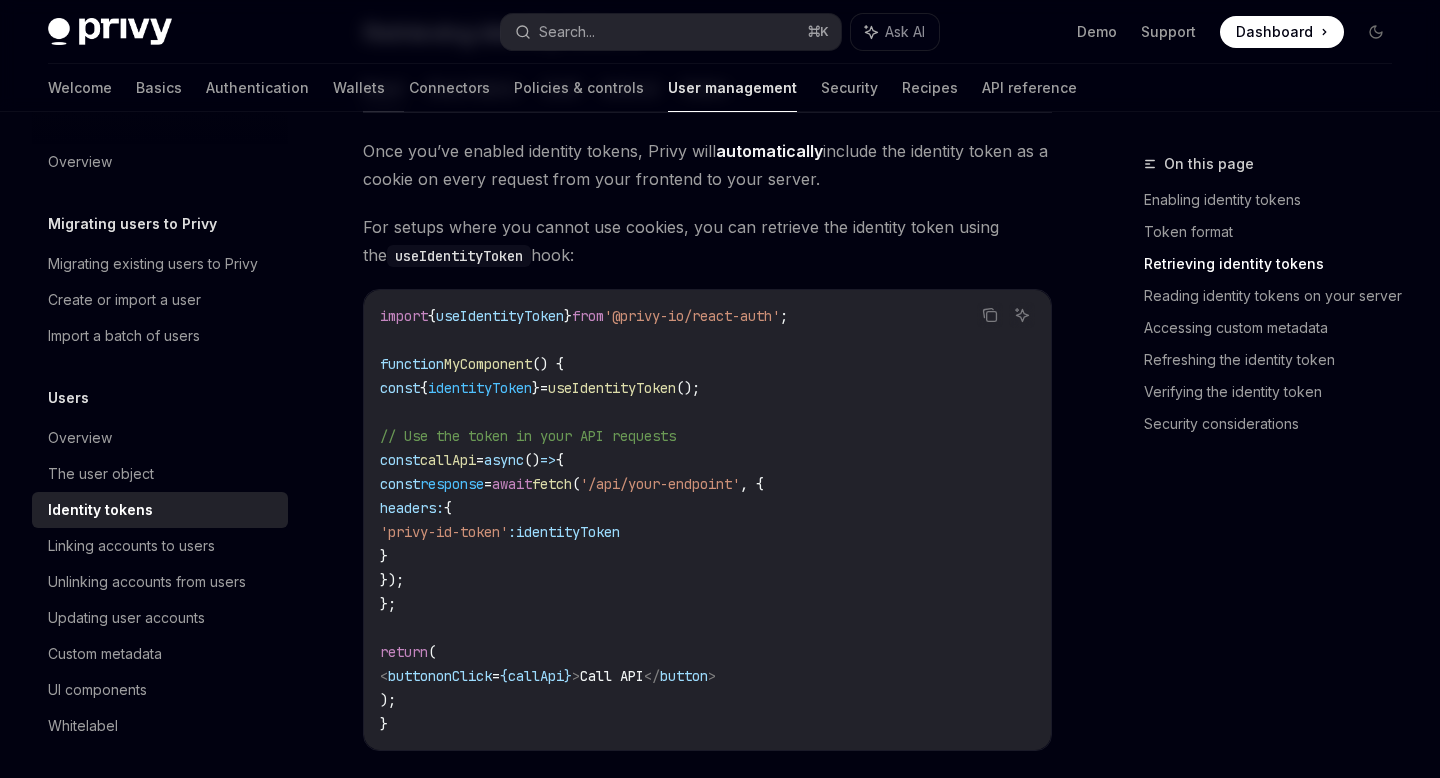 drag, startPoint x: 751, startPoint y: 228, endPoint x: 758, endPoint y: 240, distance: 13.892444 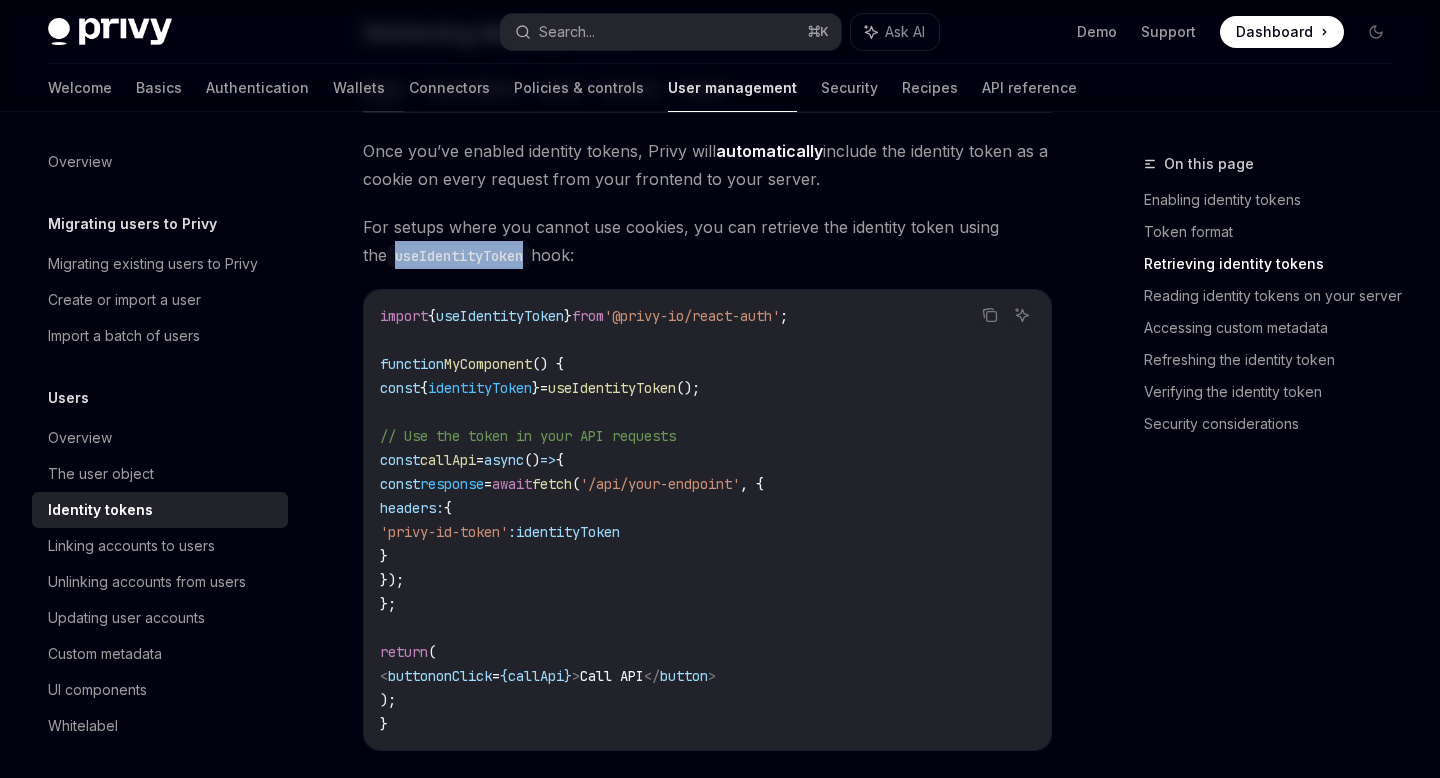 click on "useIdentityToken" at bounding box center [459, 256] 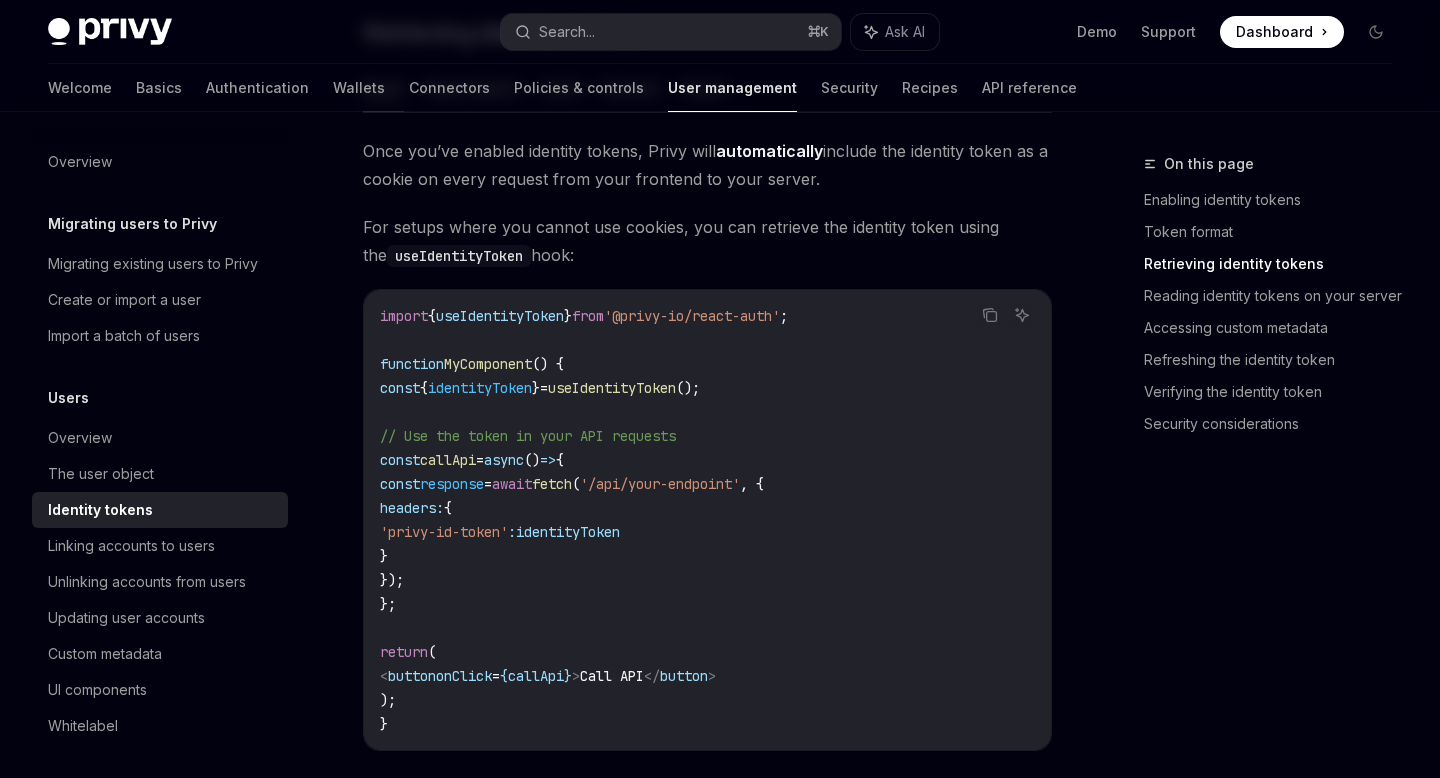 click on "useIdentityToken" at bounding box center (500, 316) 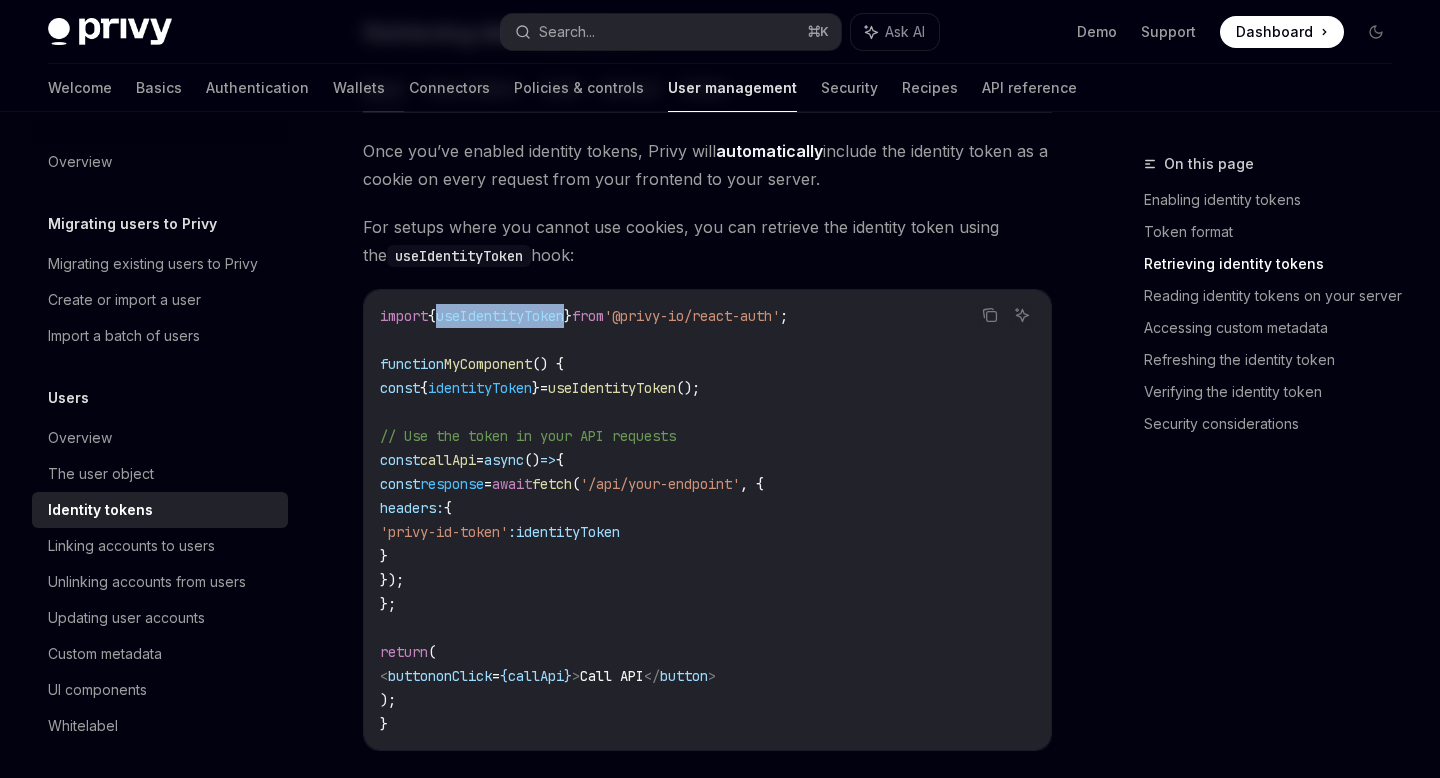 click on "useIdentityToken" at bounding box center (500, 316) 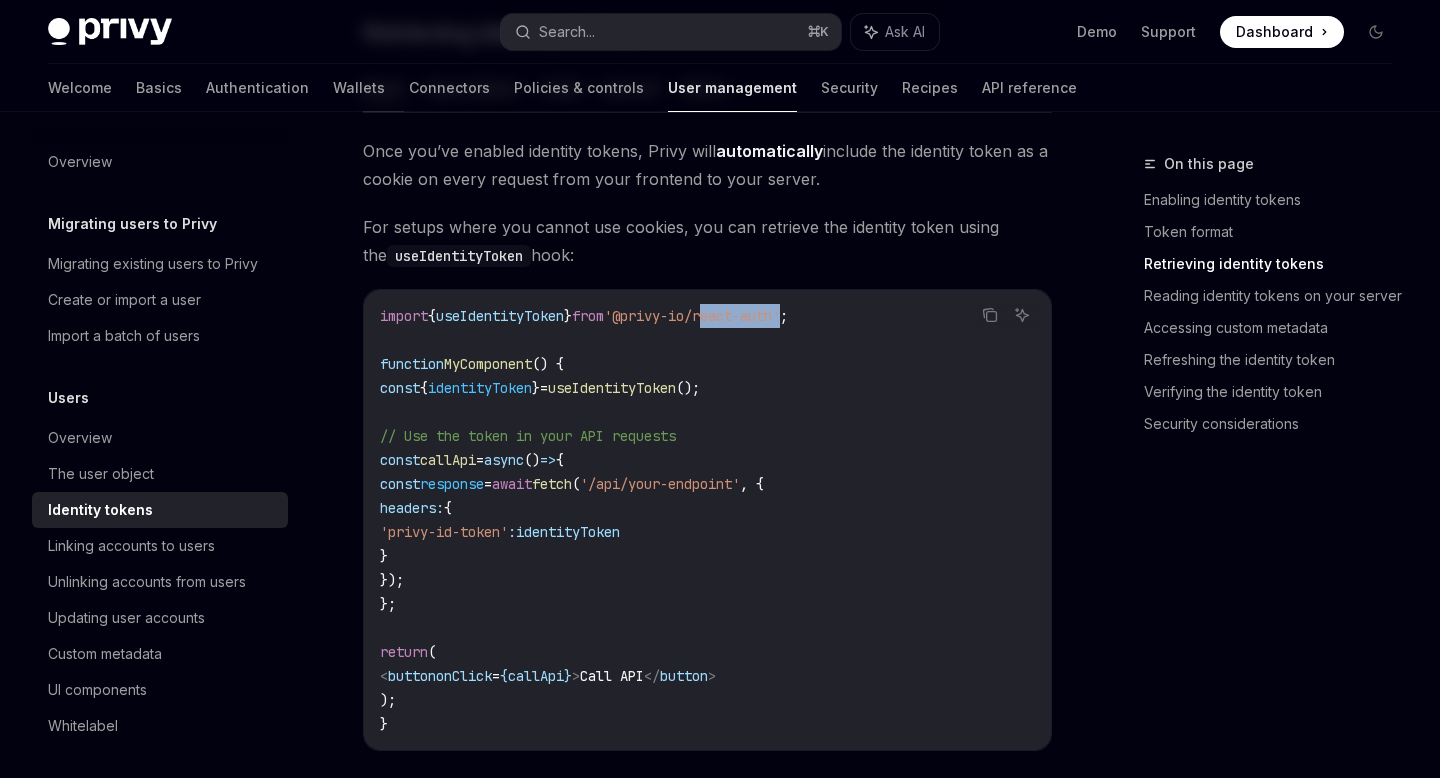 drag, startPoint x: 752, startPoint y: 314, endPoint x: 833, endPoint y: 313, distance: 81.00617 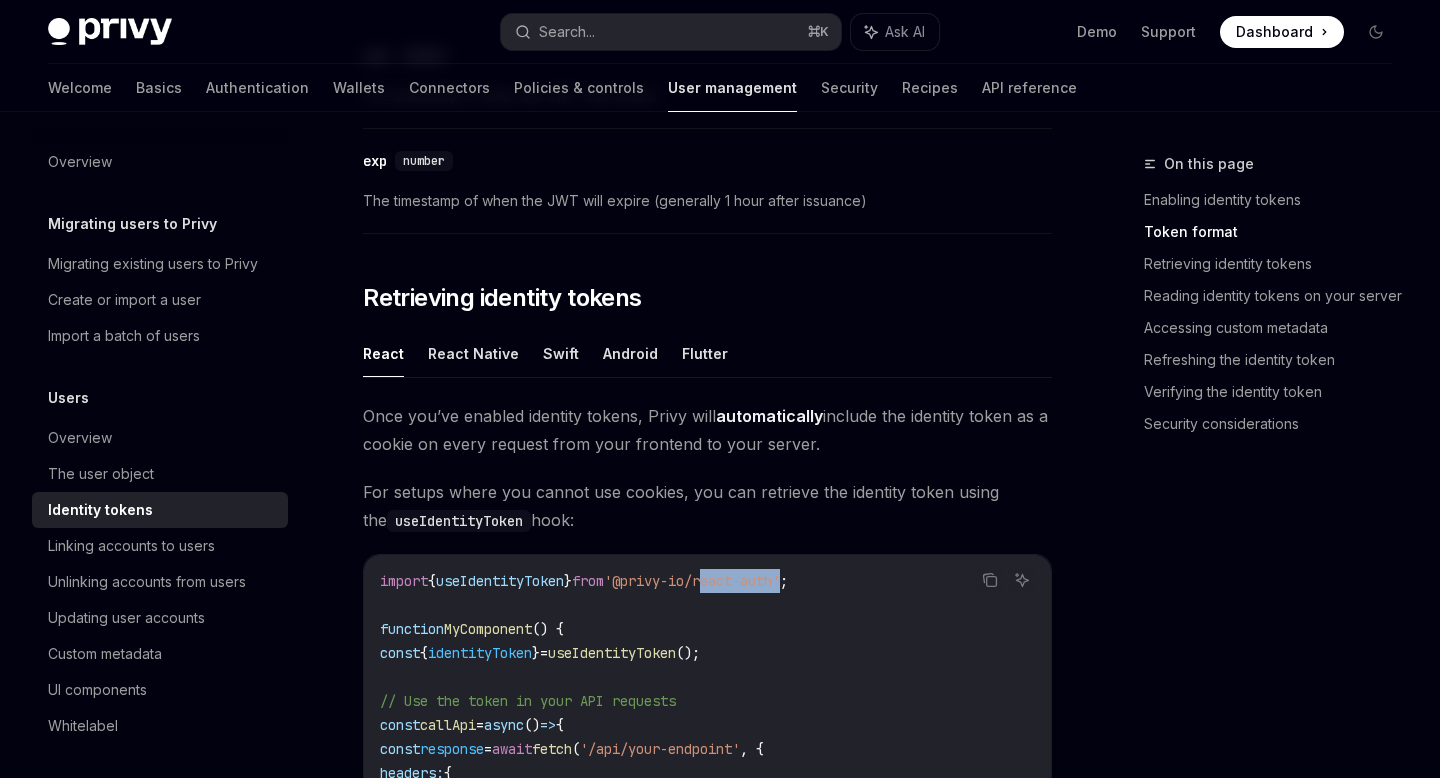 scroll, scrollTop: 1489, scrollLeft: 0, axis: vertical 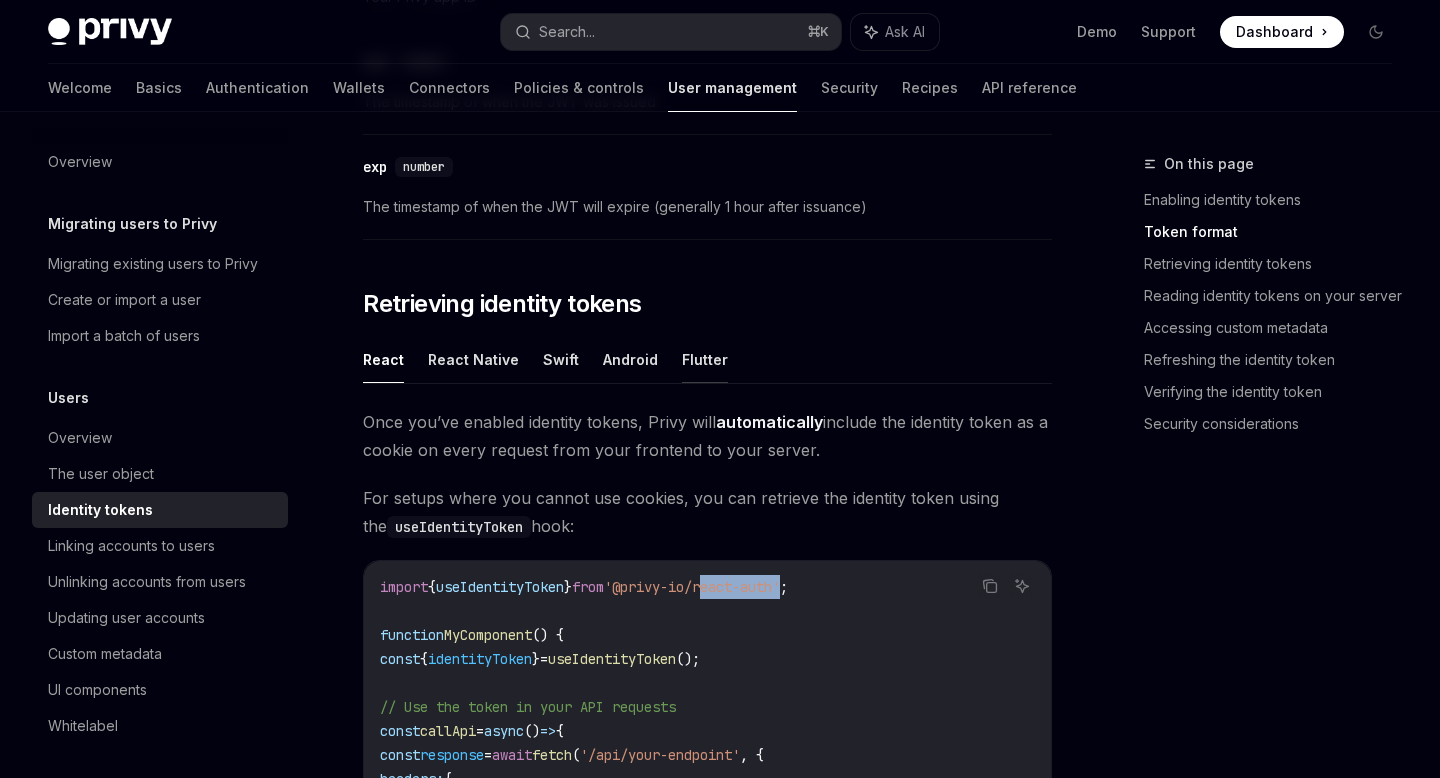 click on "Flutter" at bounding box center (705, 359) 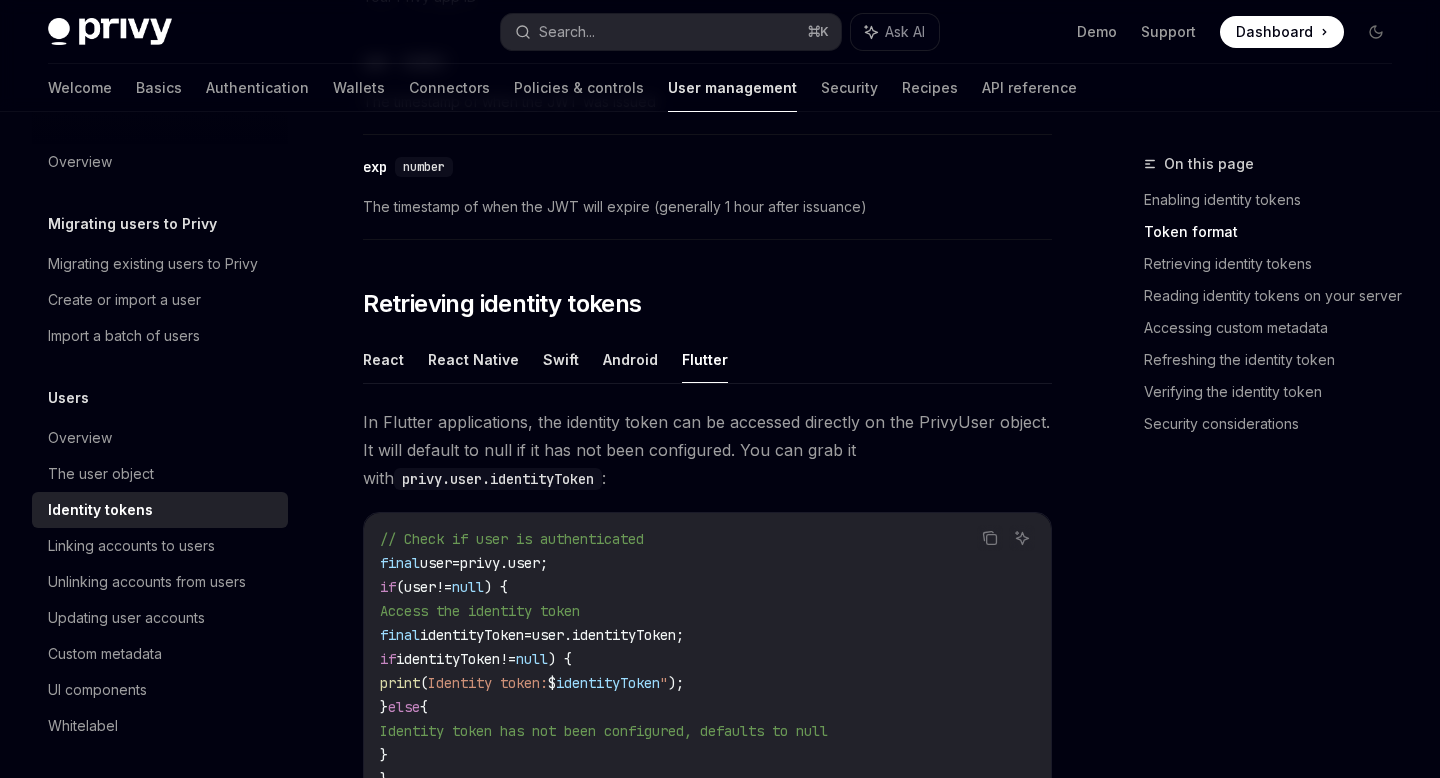 scroll, scrollTop: 1491, scrollLeft: 0, axis: vertical 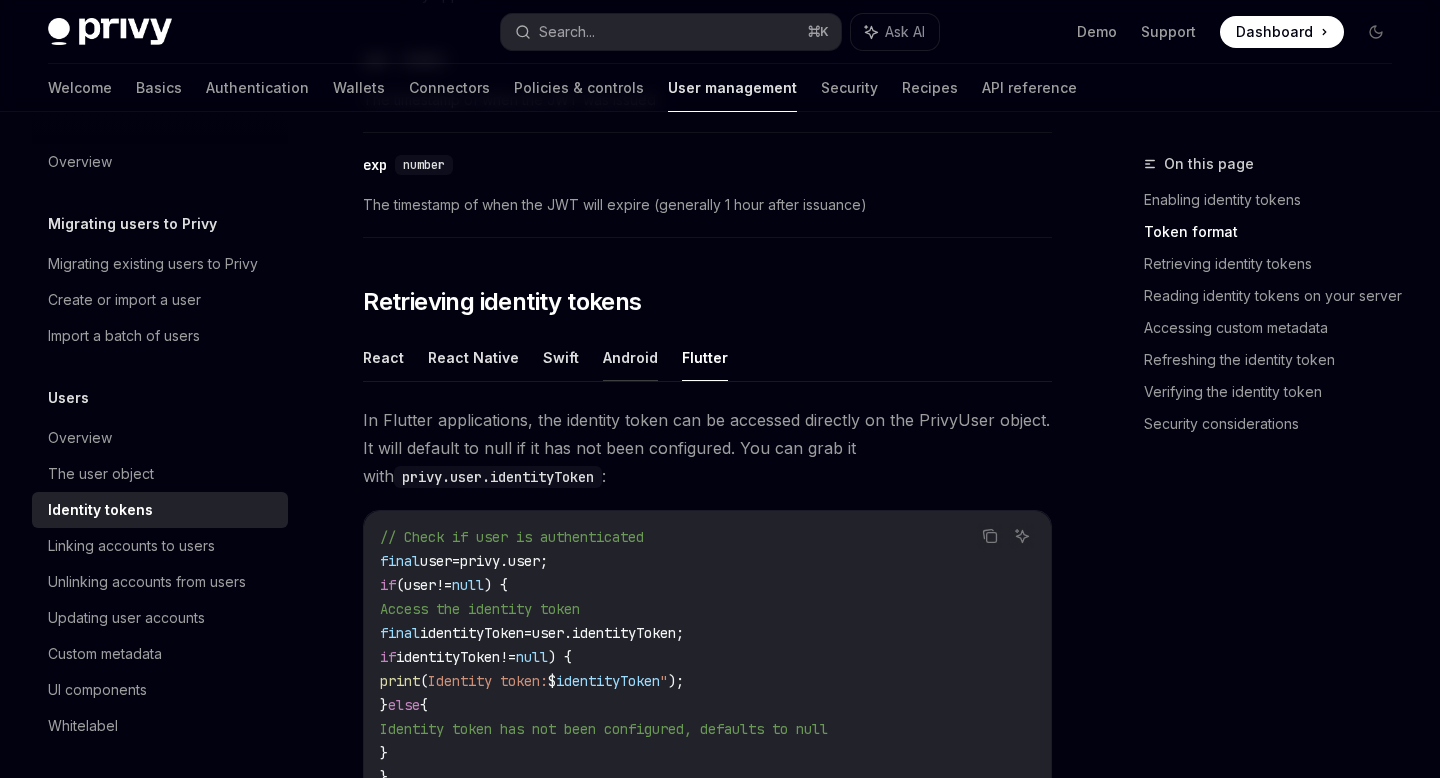click on "Android" at bounding box center [630, 357] 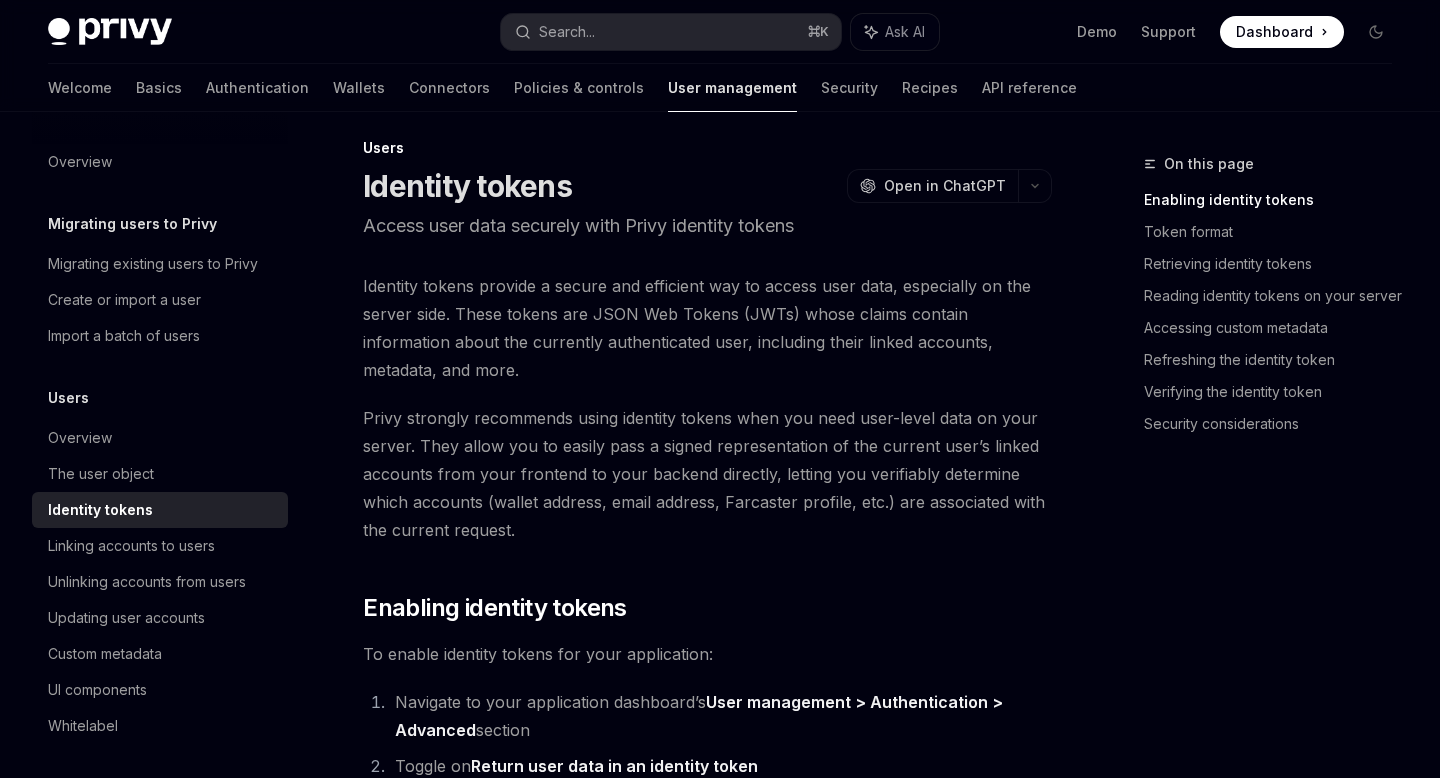 scroll, scrollTop: 0, scrollLeft: 0, axis: both 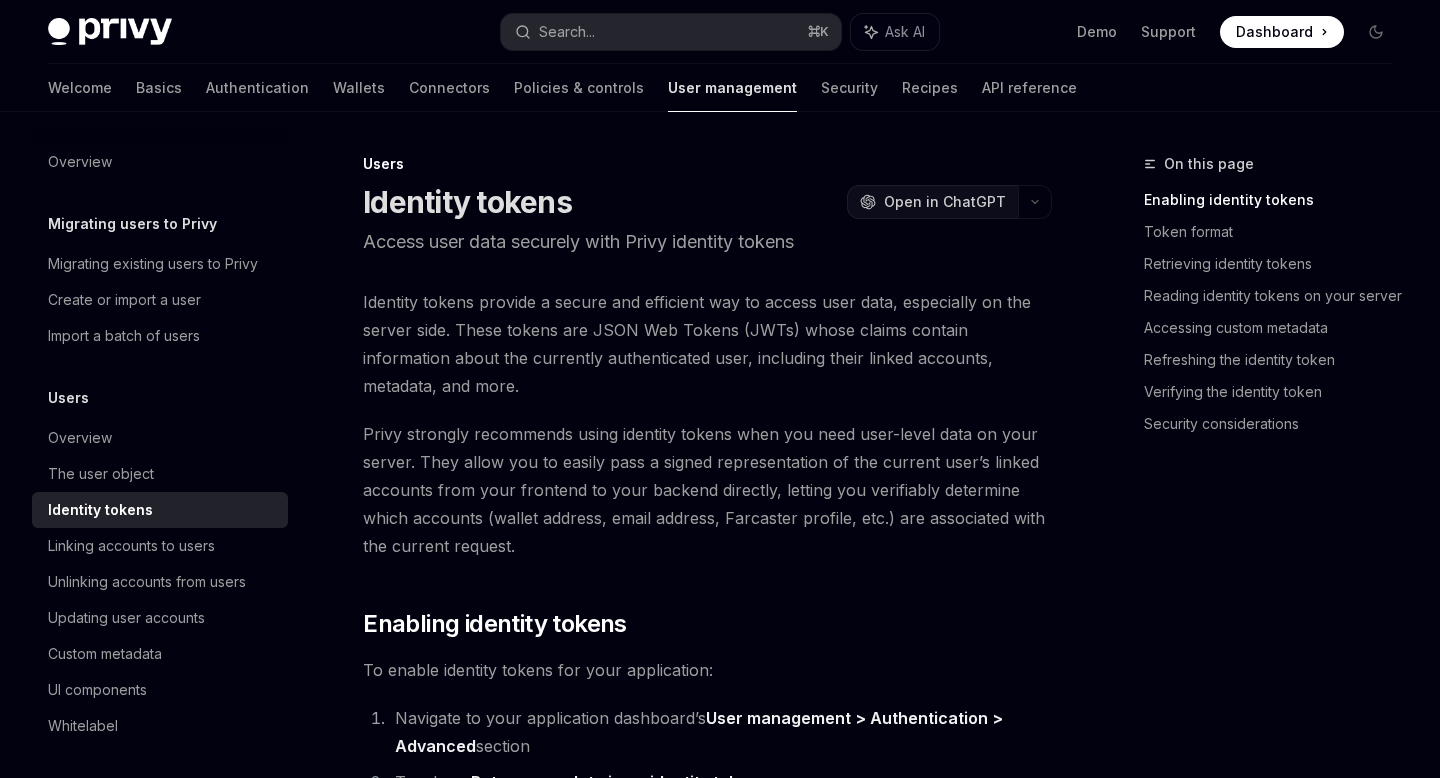 click on "OpenAI Open in ChatGPT" at bounding box center (932, 202) 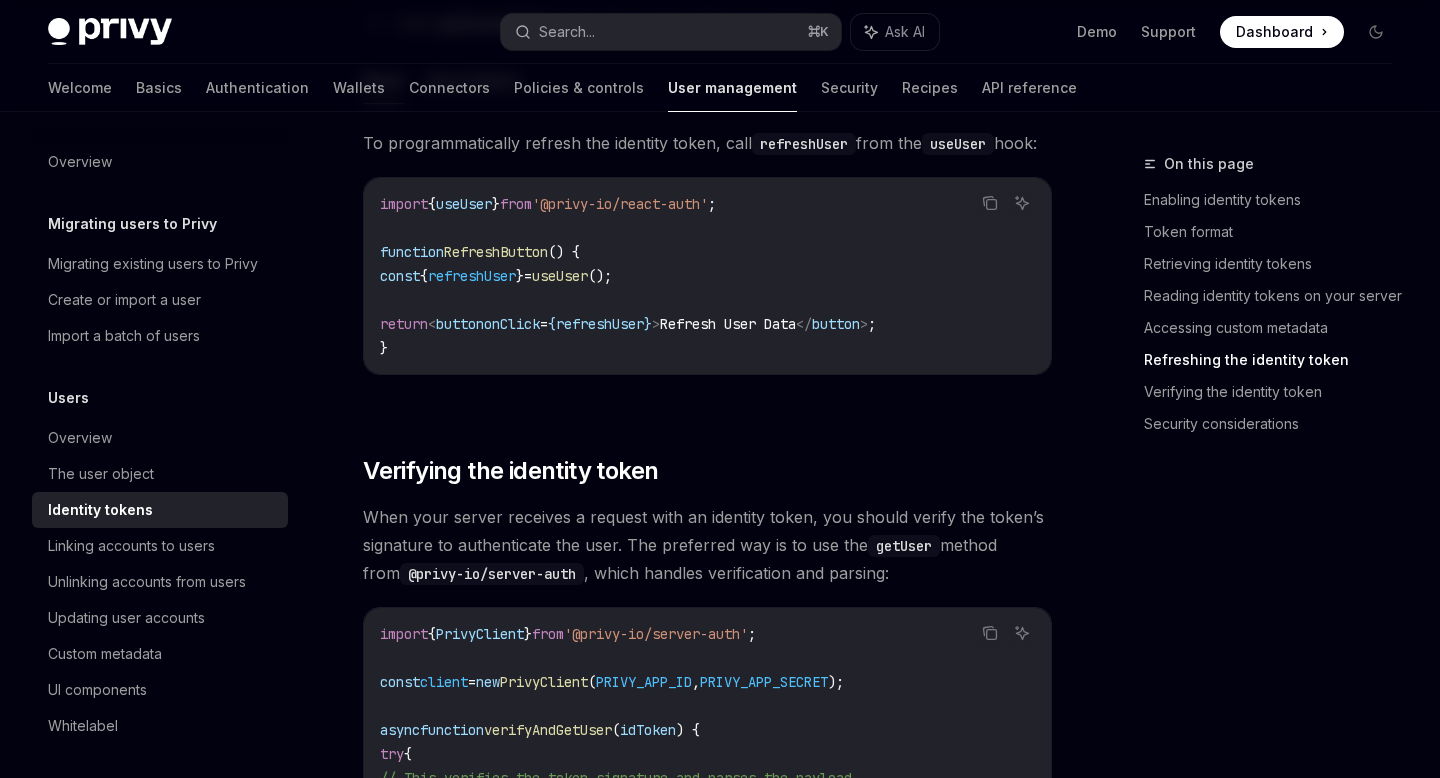 scroll, scrollTop: 4797, scrollLeft: 0, axis: vertical 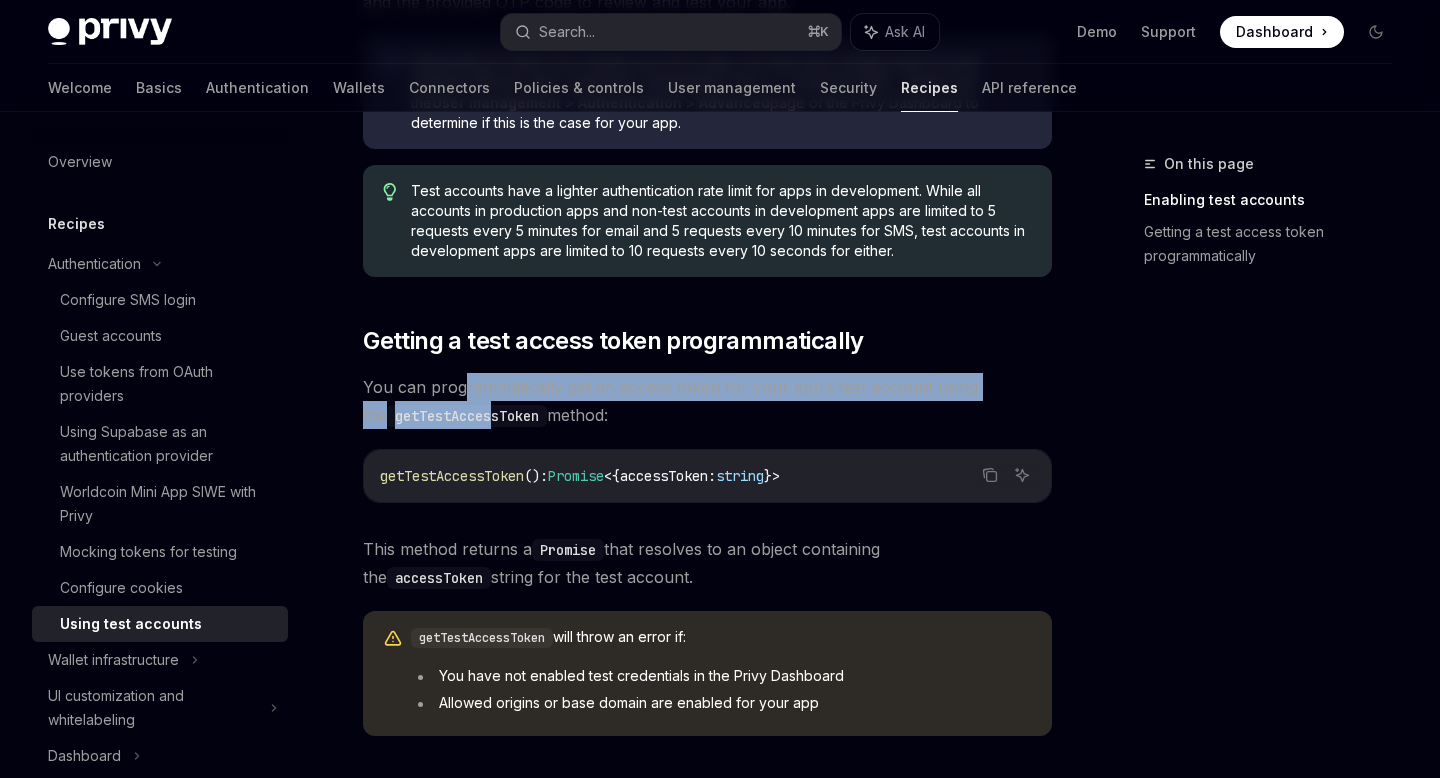 drag, startPoint x: 465, startPoint y: 361, endPoint x: 474, endPoint y: 380, distance: 21.023796 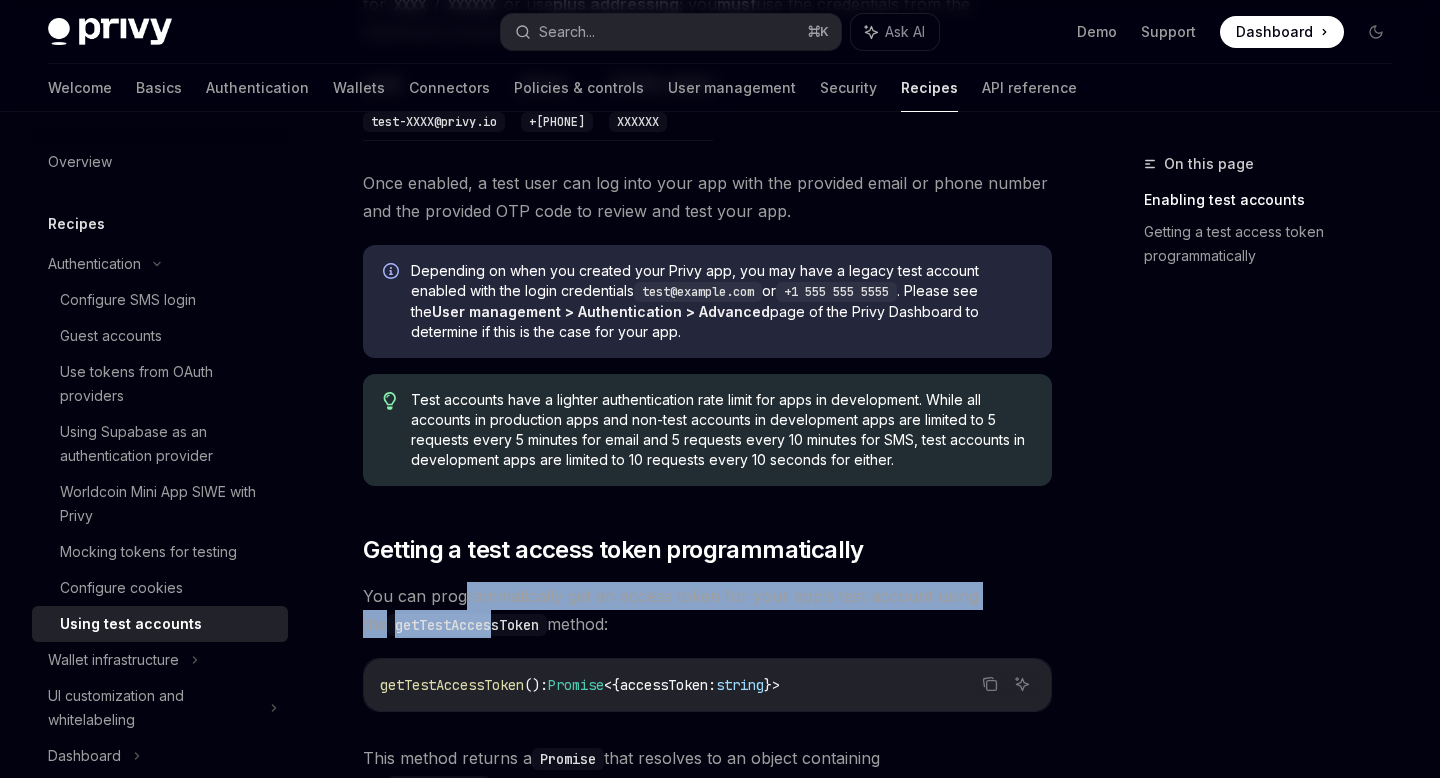 scroll, scrollTop: 1044, scrollLeft: 0, axis: vertical 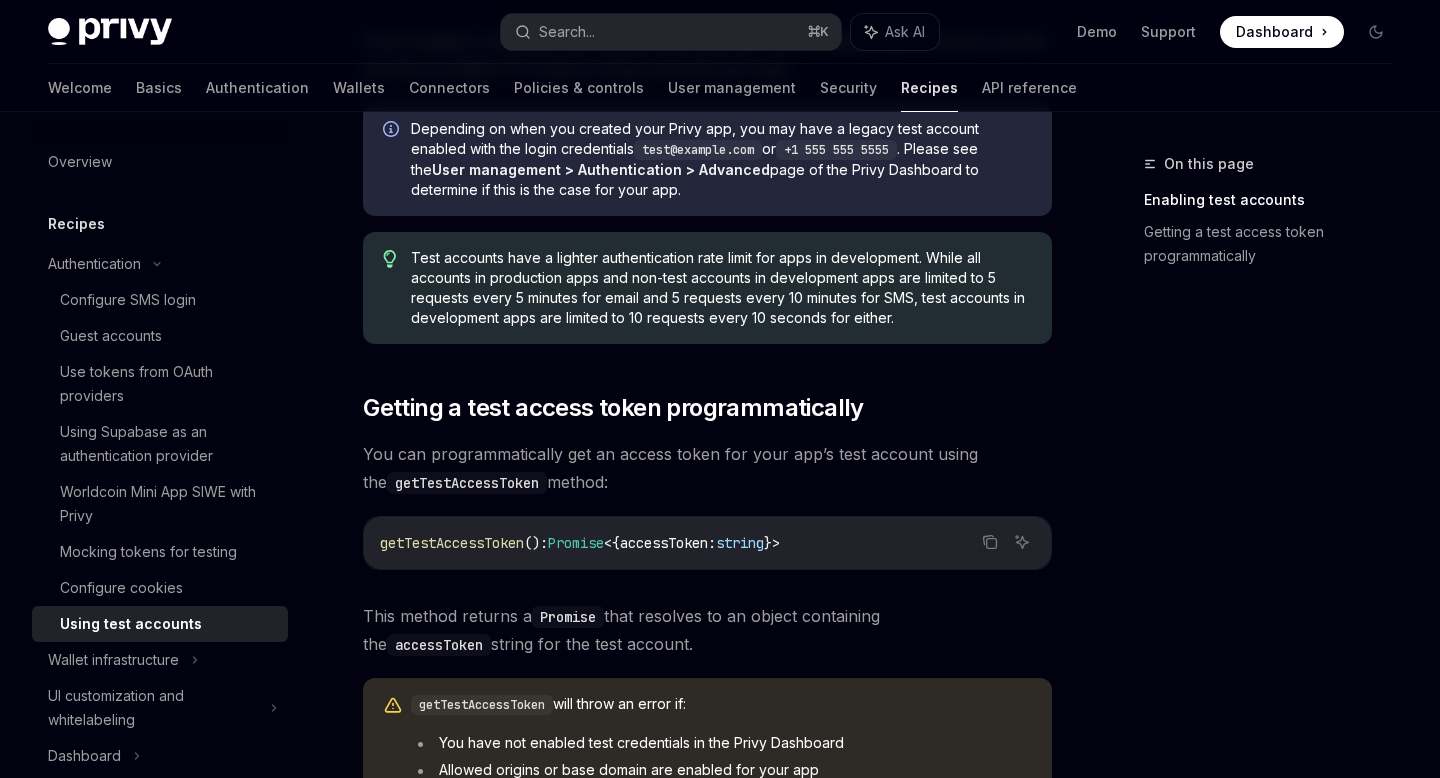 click on "getTestAccessToken ():  Promise < { accessToken :  string } >" at bounding box center (707, 543) 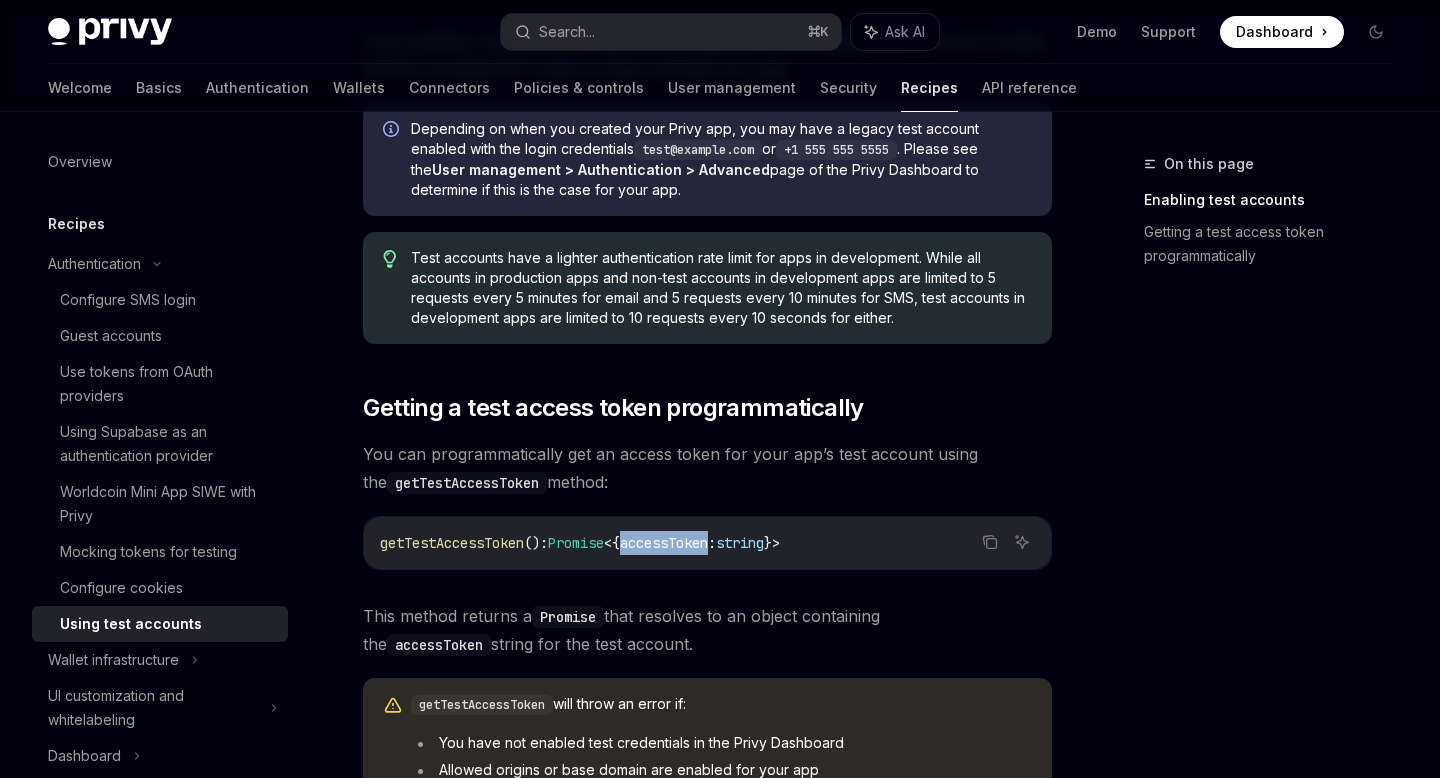 click on "accessToken" at bounding box center [664, 543] 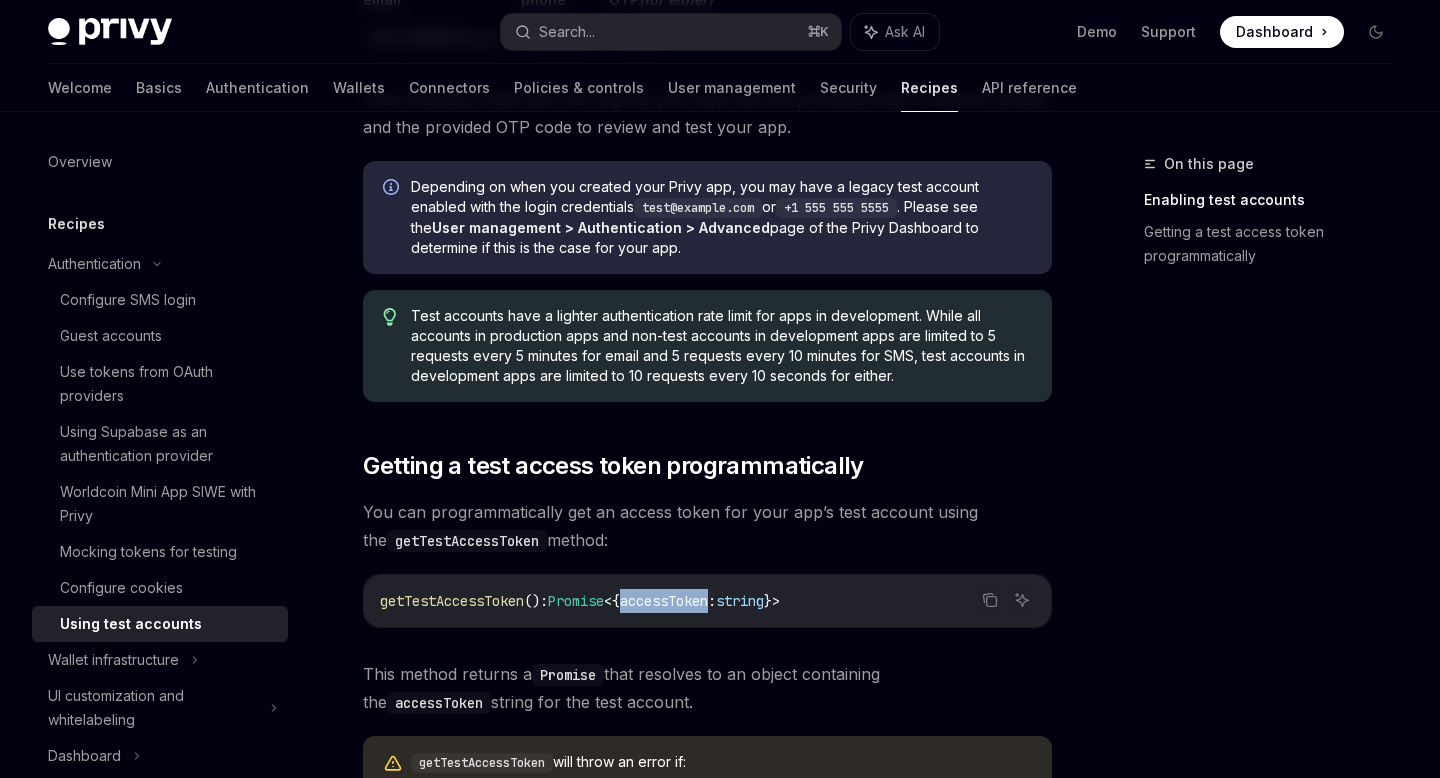 scroll, scrollTop: 916, scrollLeft: 0, axis: vertical 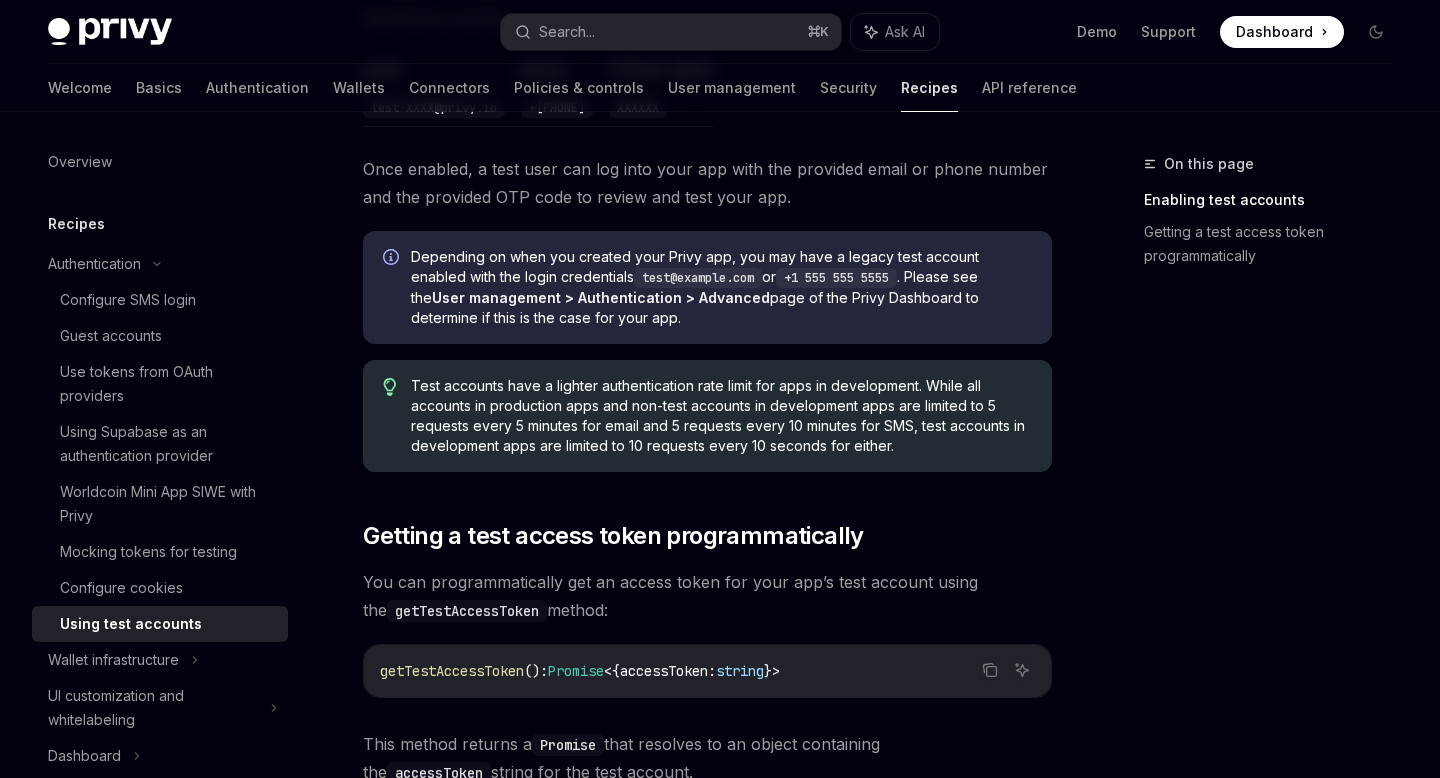 click on "getTestAccessToken ():  Promise < { accessToken :  string } >" at bounding box center [707, 671] 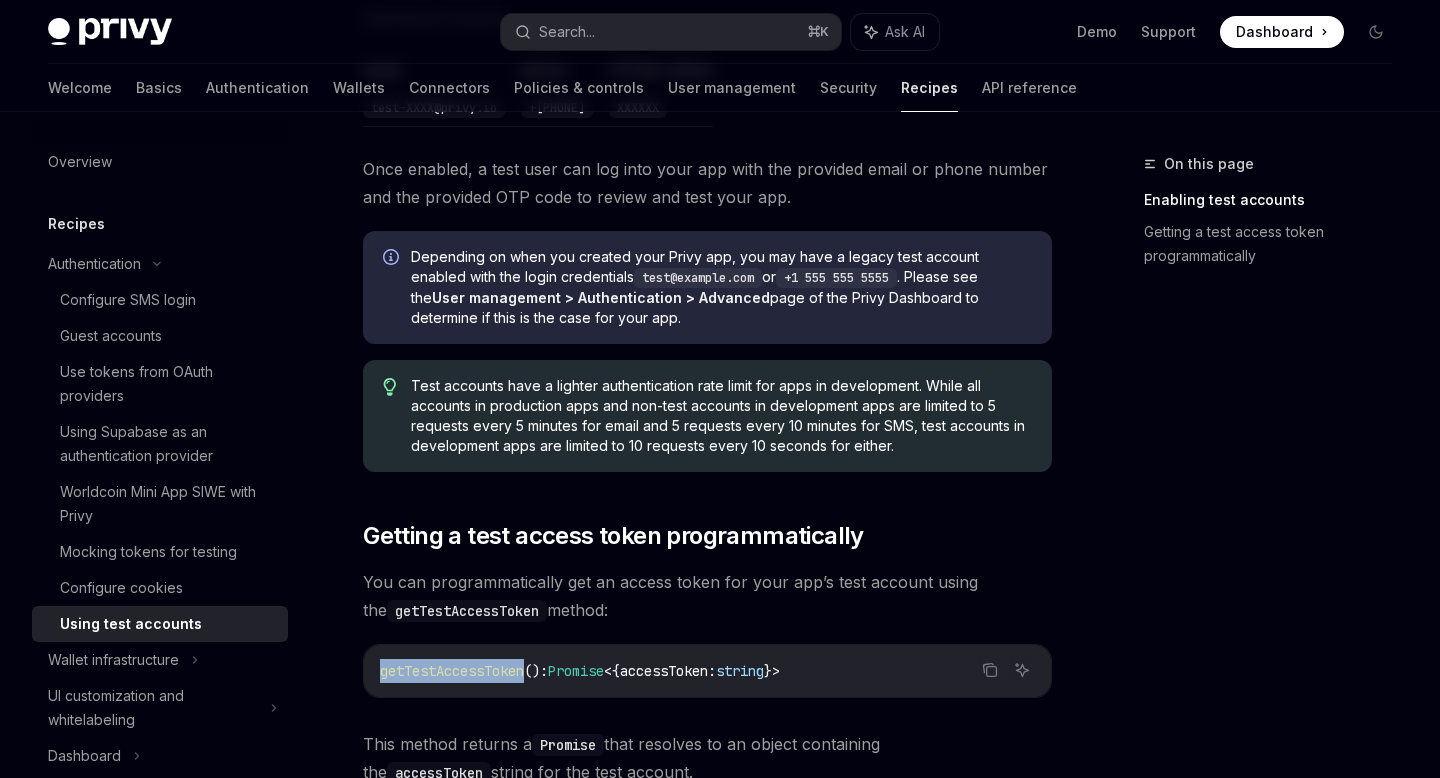 click on "getTestAccessToken" at bounding box center (452, 671) 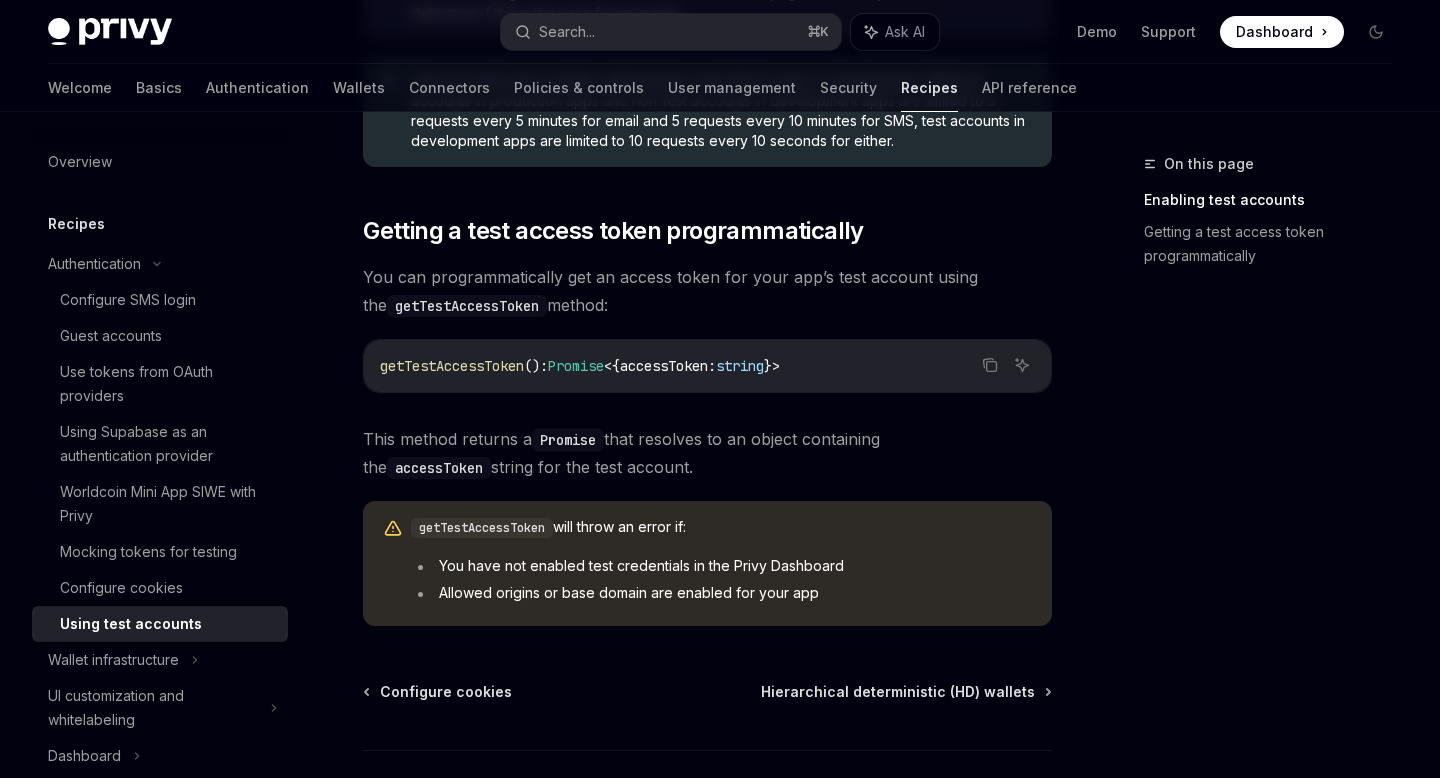 scroll, scrollTop: 1307, scrollLeft: 0, axis: vertical 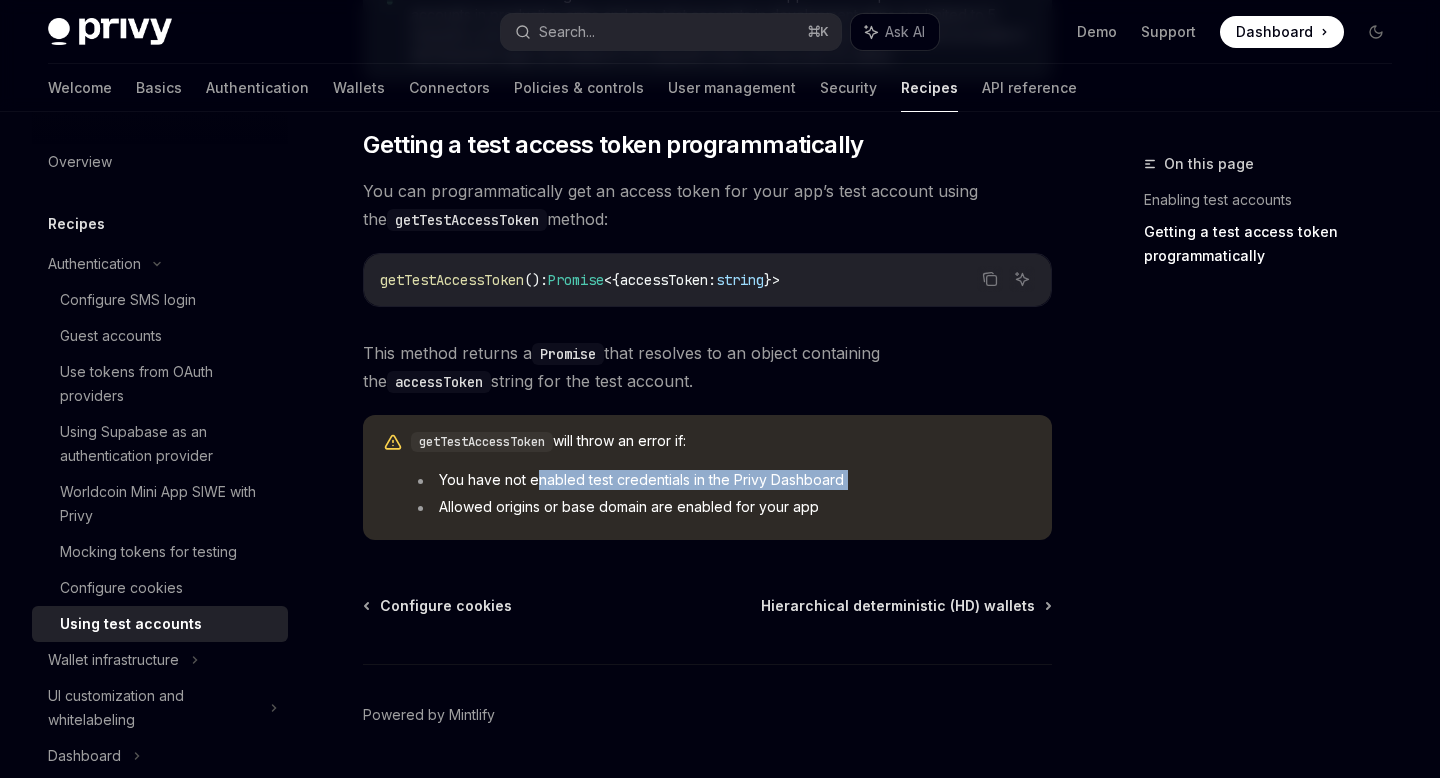drag, startPoint x: 535, startPoint y: 454, endPoint x: 777, endPoint y: 459, distance: 242.05165 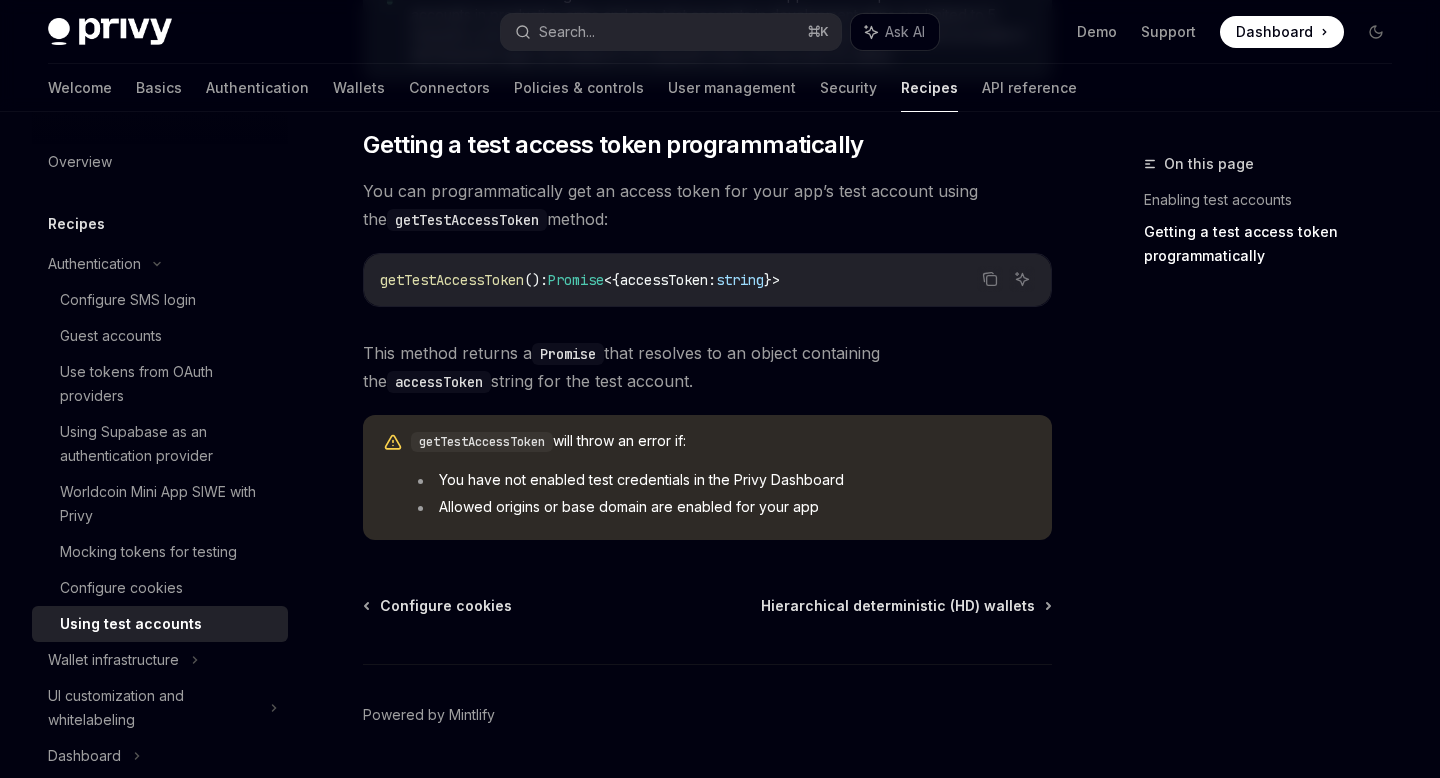 click on "You have not enabled test credentials in the Privy Dashboard
Allowed origins or base domain are enabled for your app" at bounding box center [721, 493] 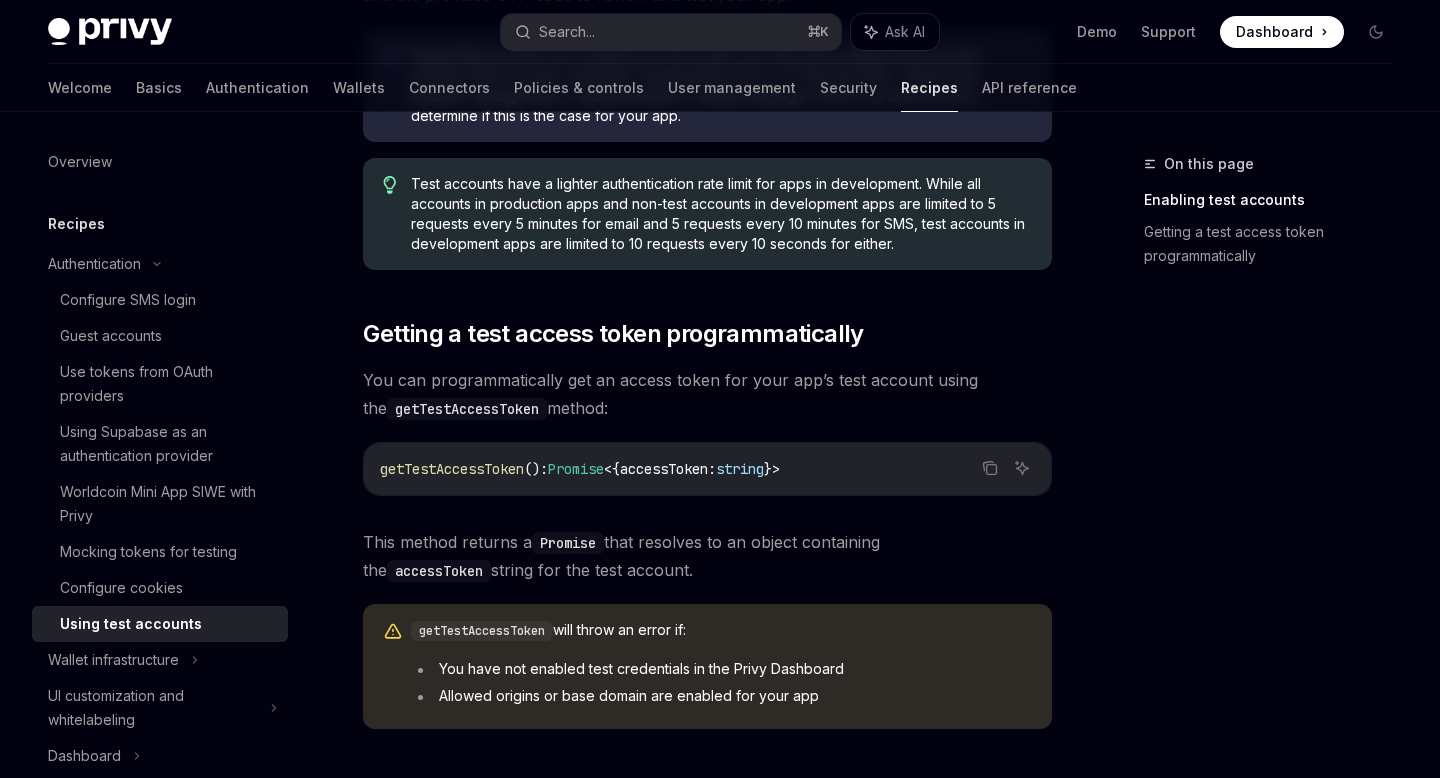scroll, scrollTop: 1050, scrollLeft: 0, axis: vertical 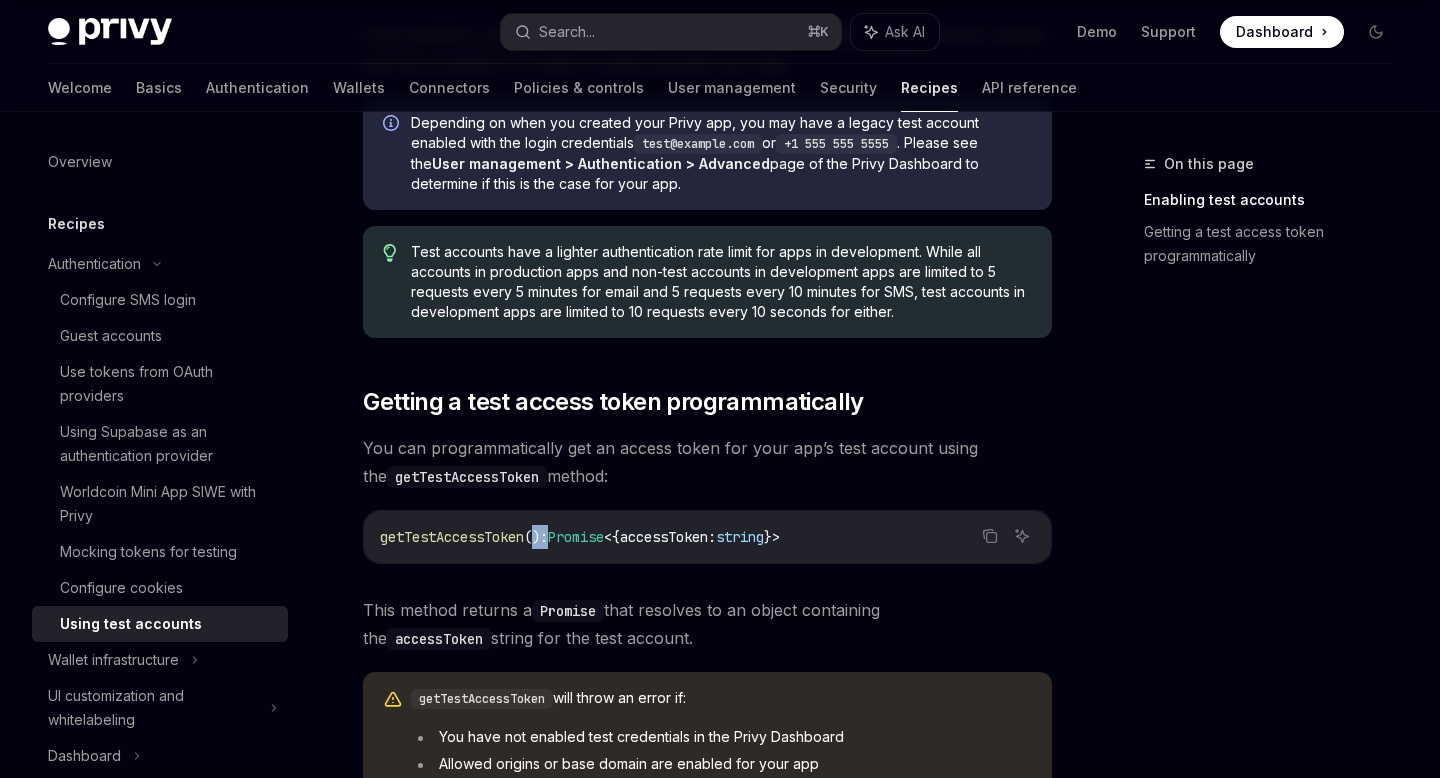drag, startPoint x: 537, startPoint y: 500, endPoint x: 558, endPoint y: 500, distance: 21 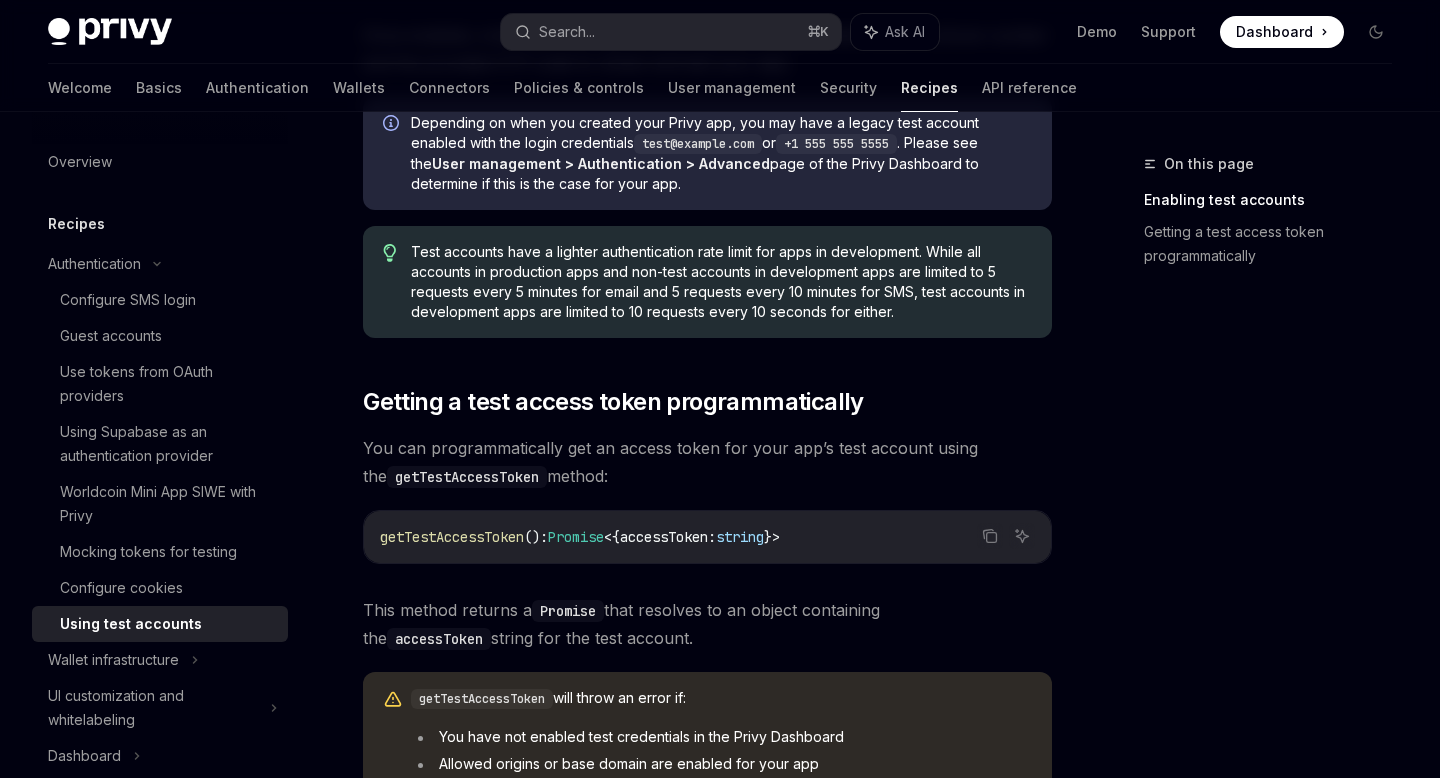 click on "getTestAccessToken" at bounding box center [452, 537] 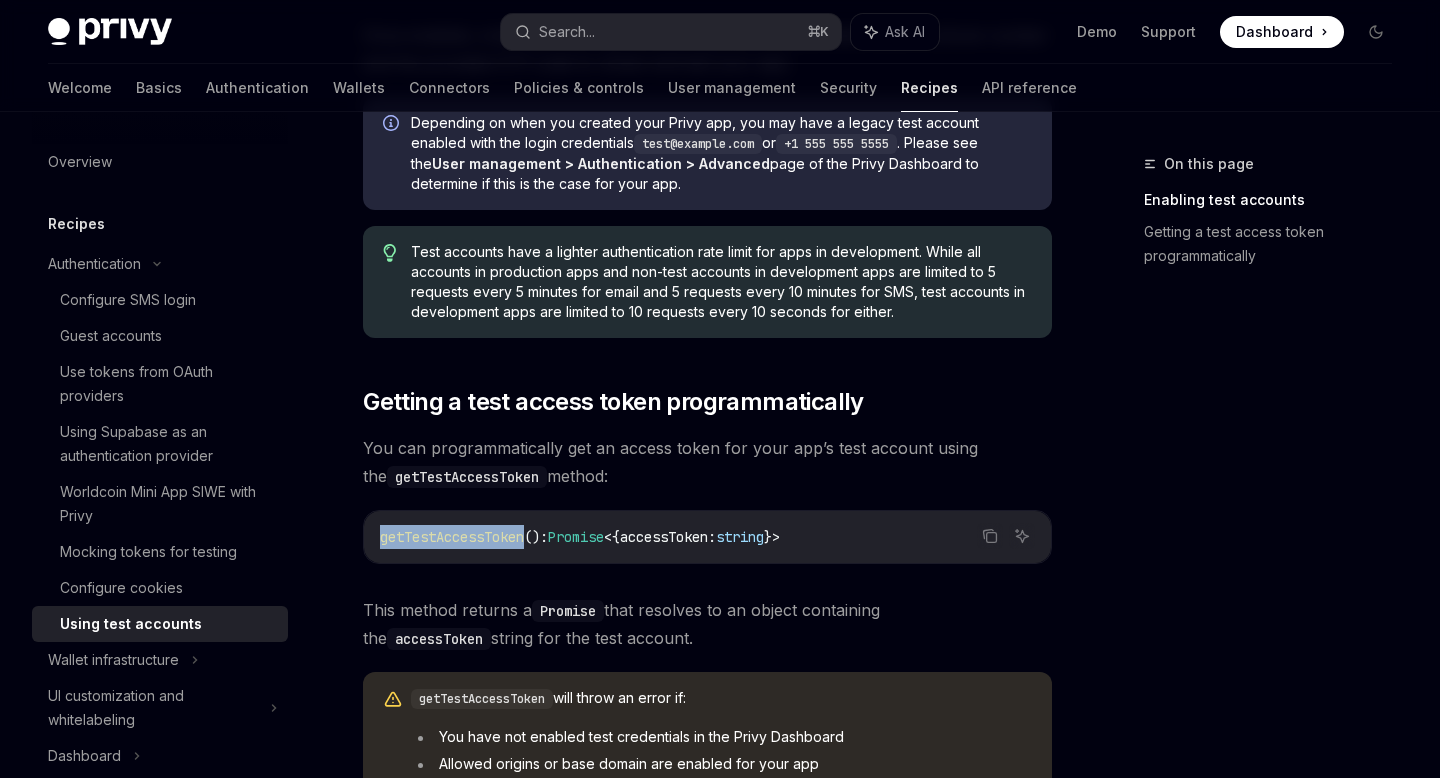click on "getTestAccessToken" at bounding box center (452, 537) 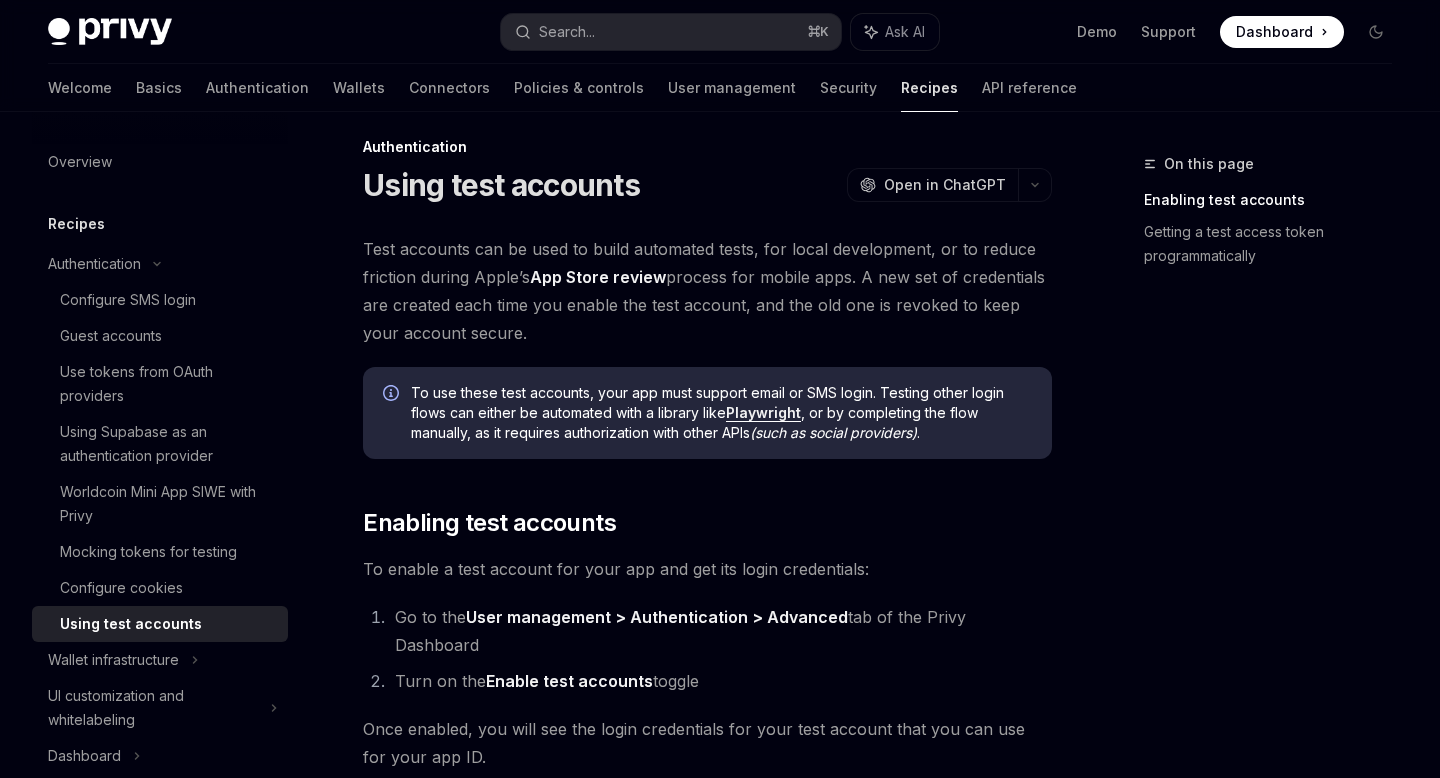 scroll, scrollTop: 0, scrollLeft: 0, axis: both 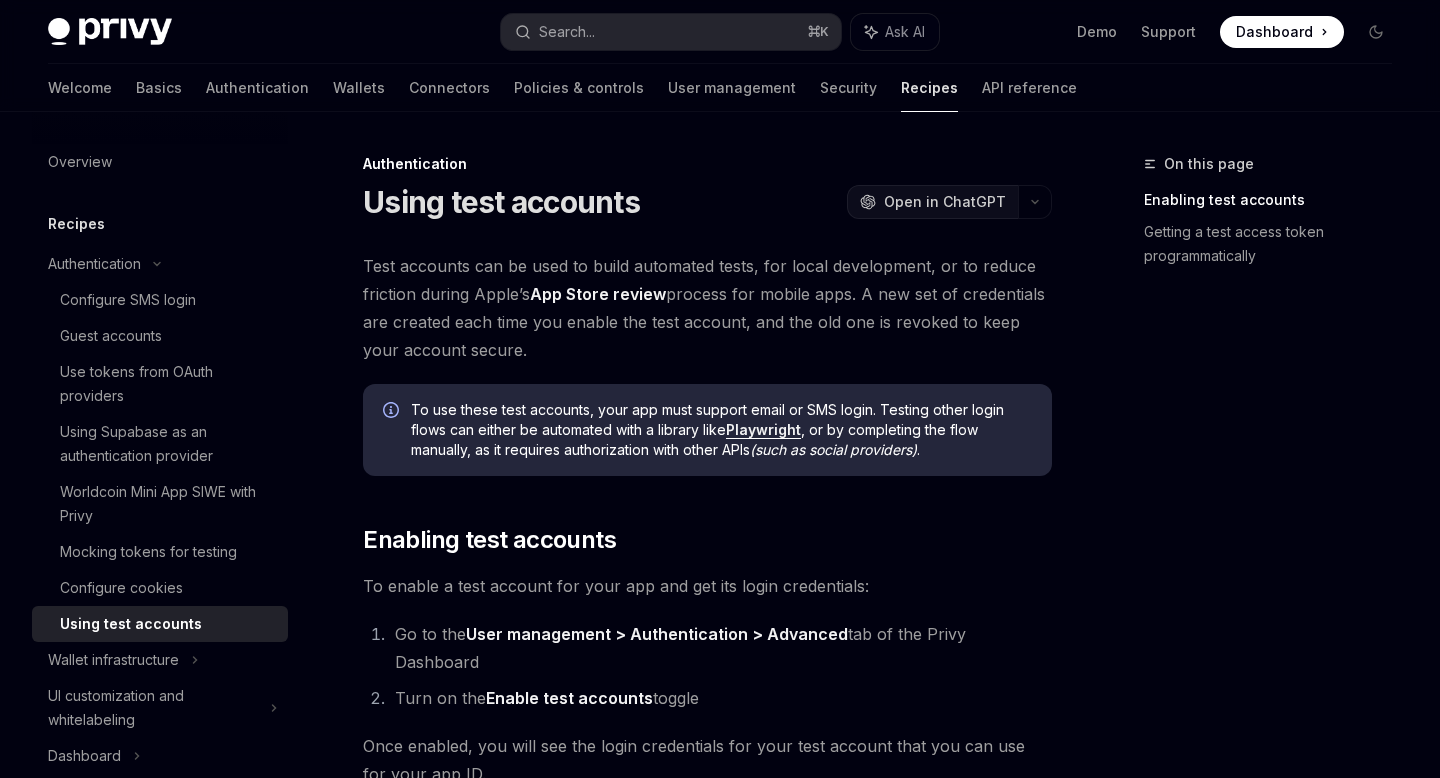 click on "Open in ChatGPT" at bounding box center [945, 202] 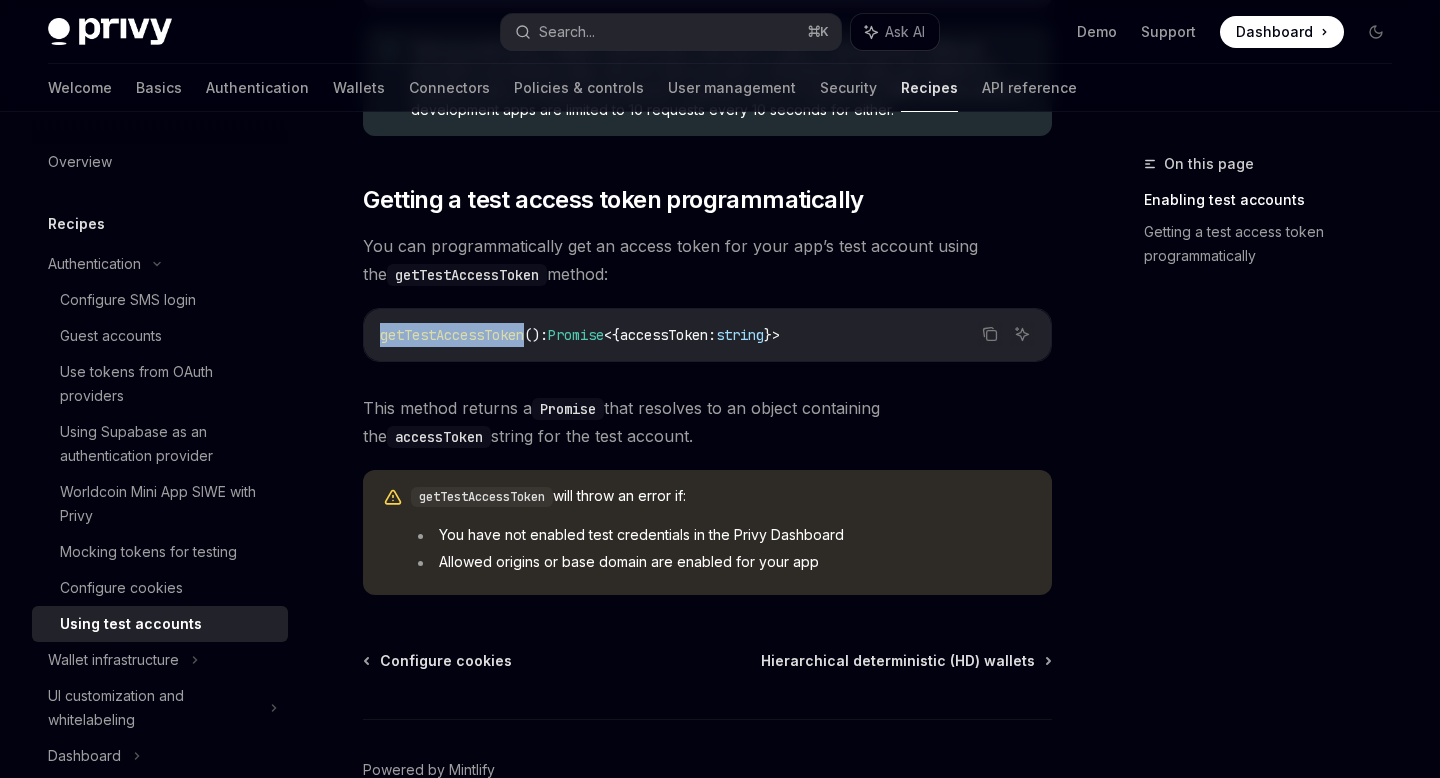 scroll, scrollTop: 1254, scrollLeft: 0, axis: vertical 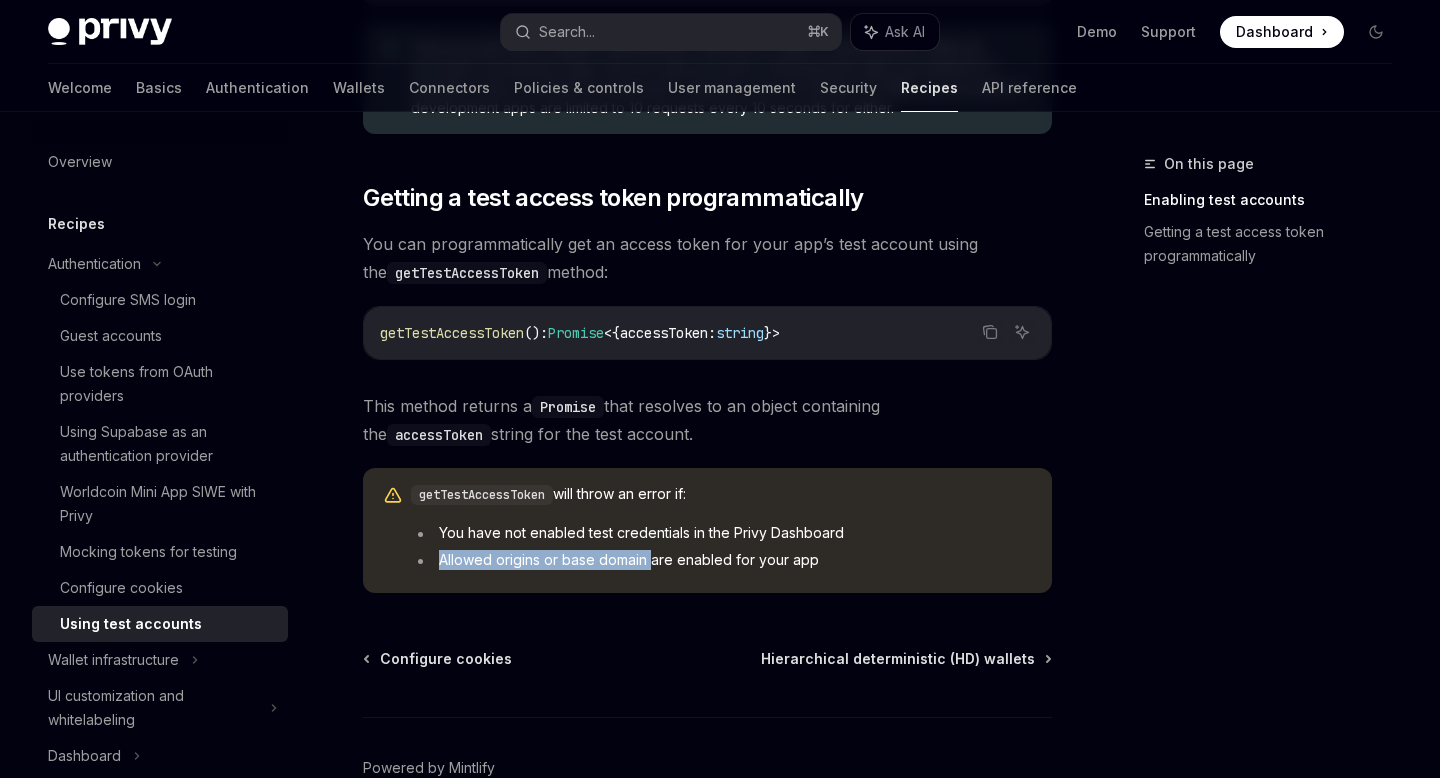 drag, startPoint x: 439, startPoint y: 523, endPoint x: 649, endPoint y: 525, distance: 210.00952 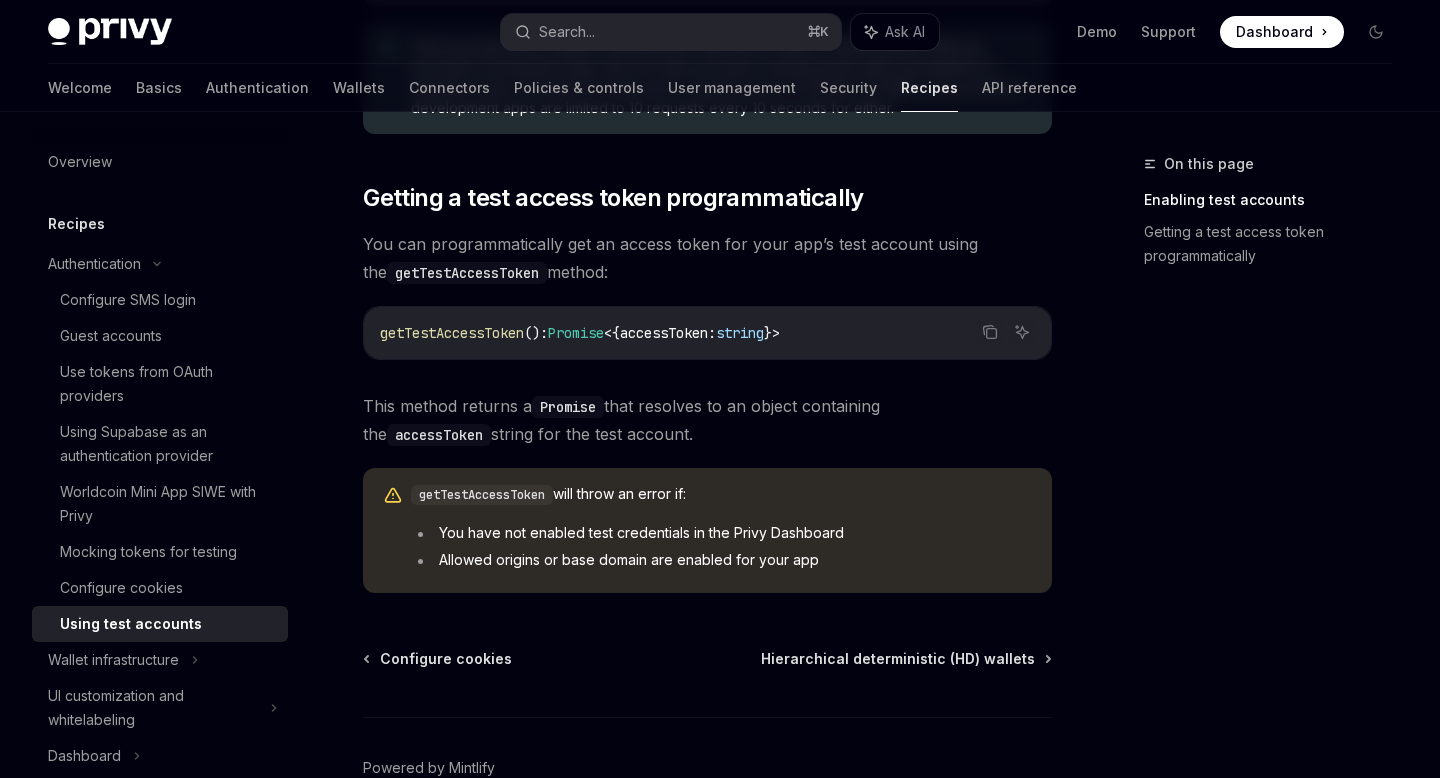 click on "Allowed origins or base domain are enabled for your app" at bounding box center (721, 560) 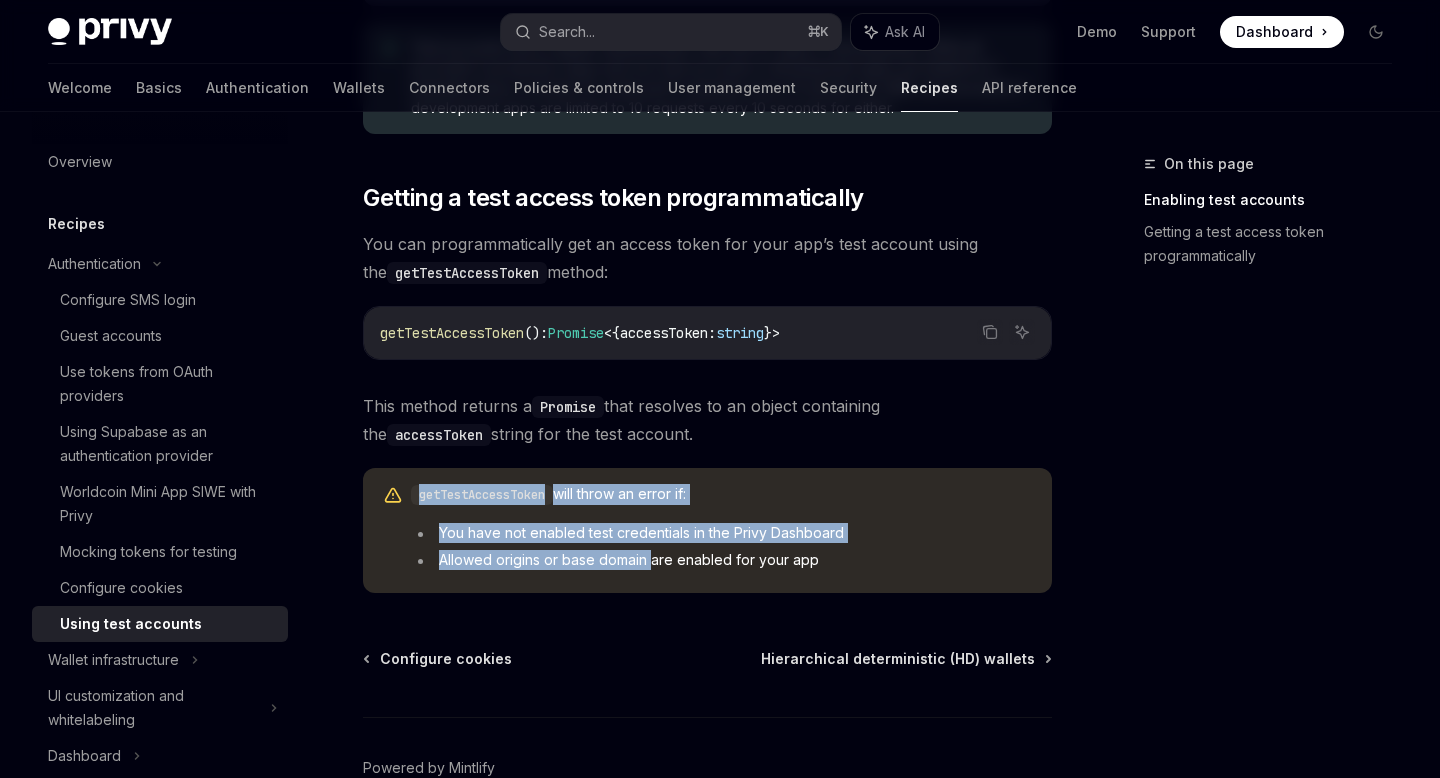 drag, startPoint x: 649, startPoint y: 529, endPoint x: 393, endPoint y: 529, distance: 256 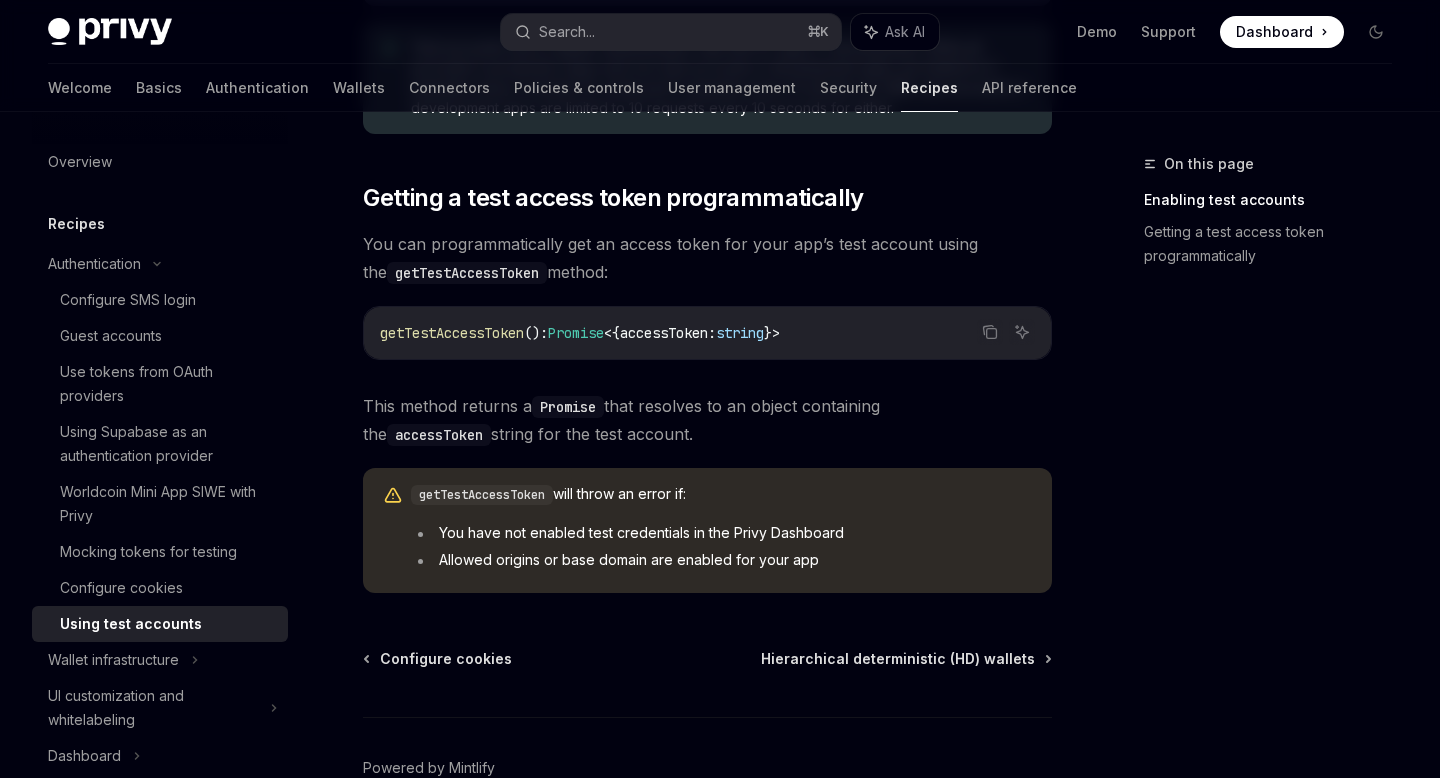 click on "You have not enabled test credentials in the Privy Dashboard" at bounding box center [721, 533] 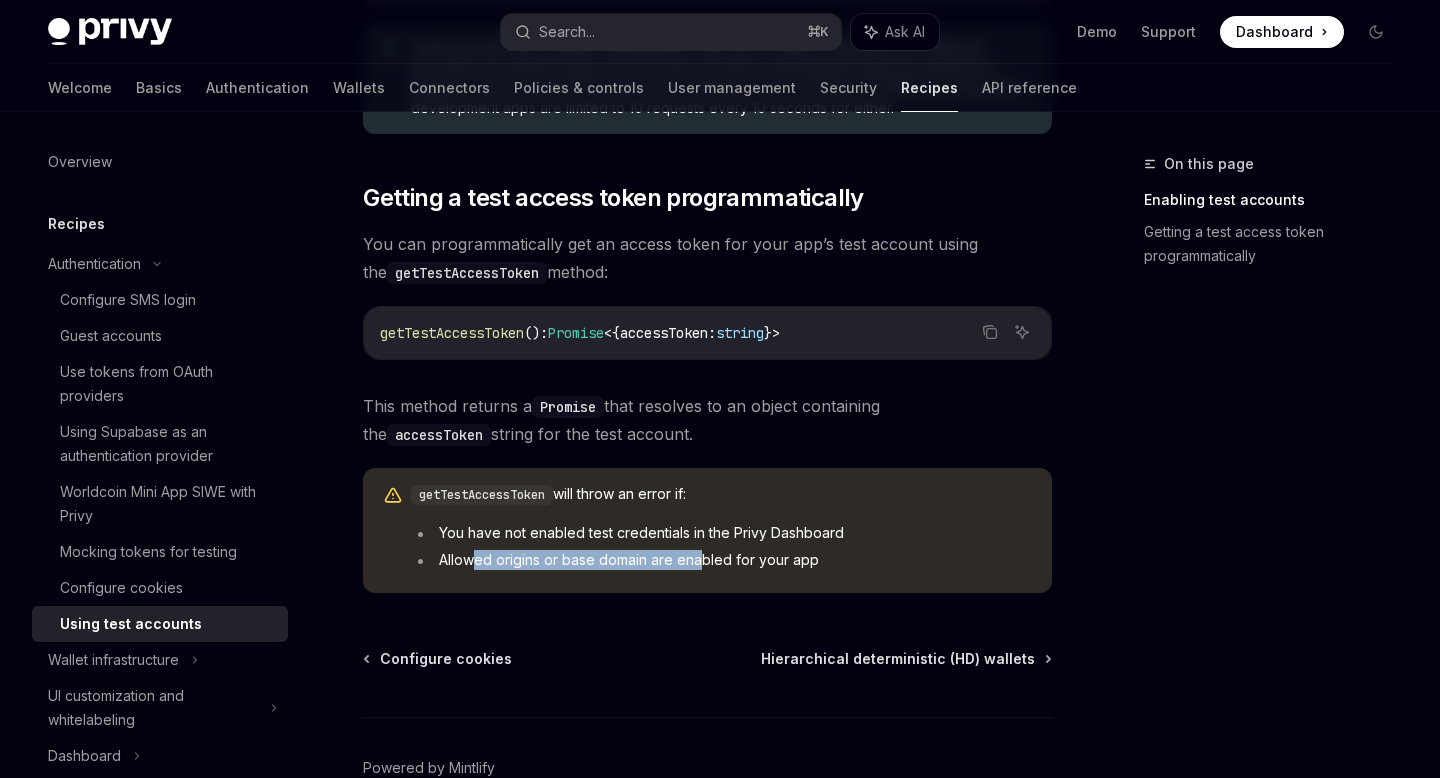 drag, startPoint x: 471, startPoint y: 521, endPoint x: 704, endPoint y: 526, distance: 233.05363 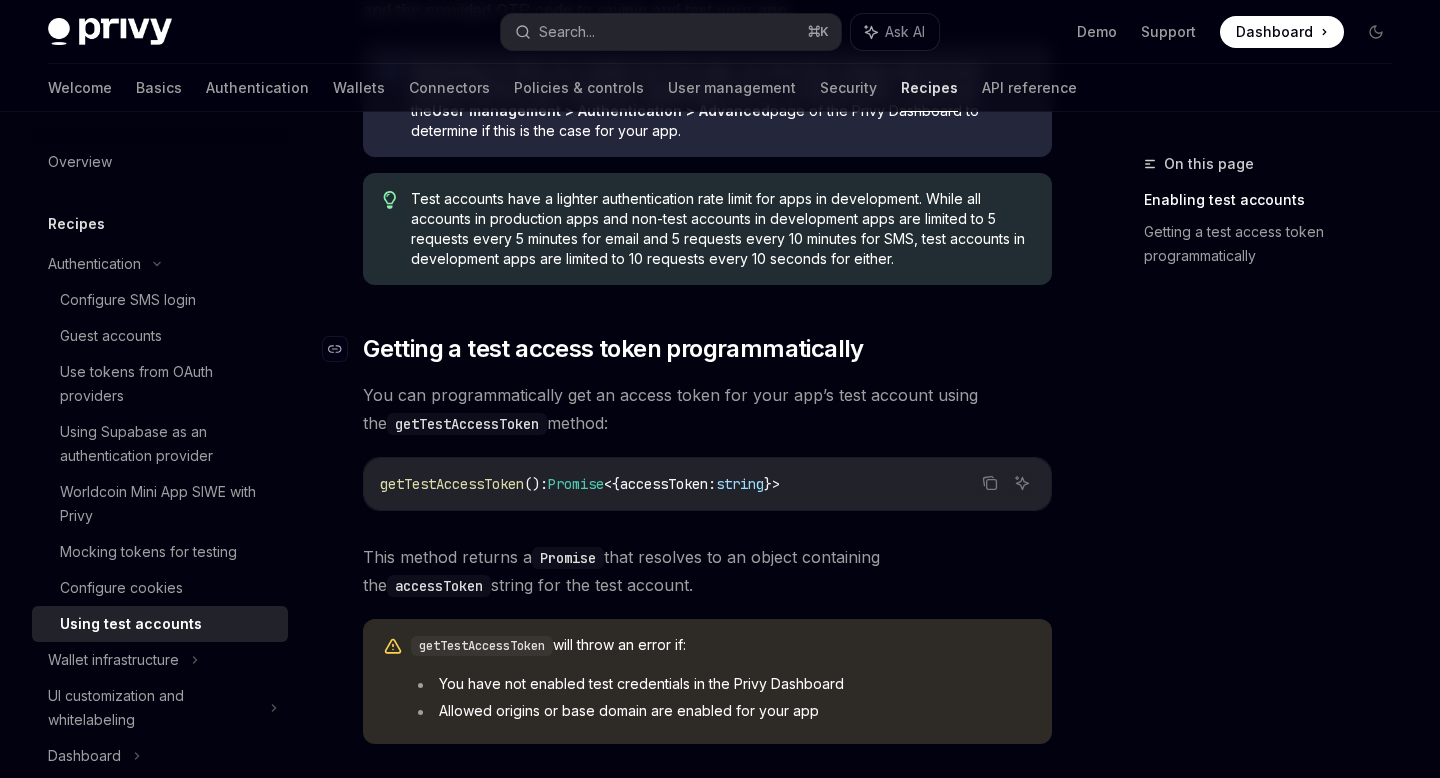 scroll, scrollTop: 1117, scrollLeft: 0, axis: vertical 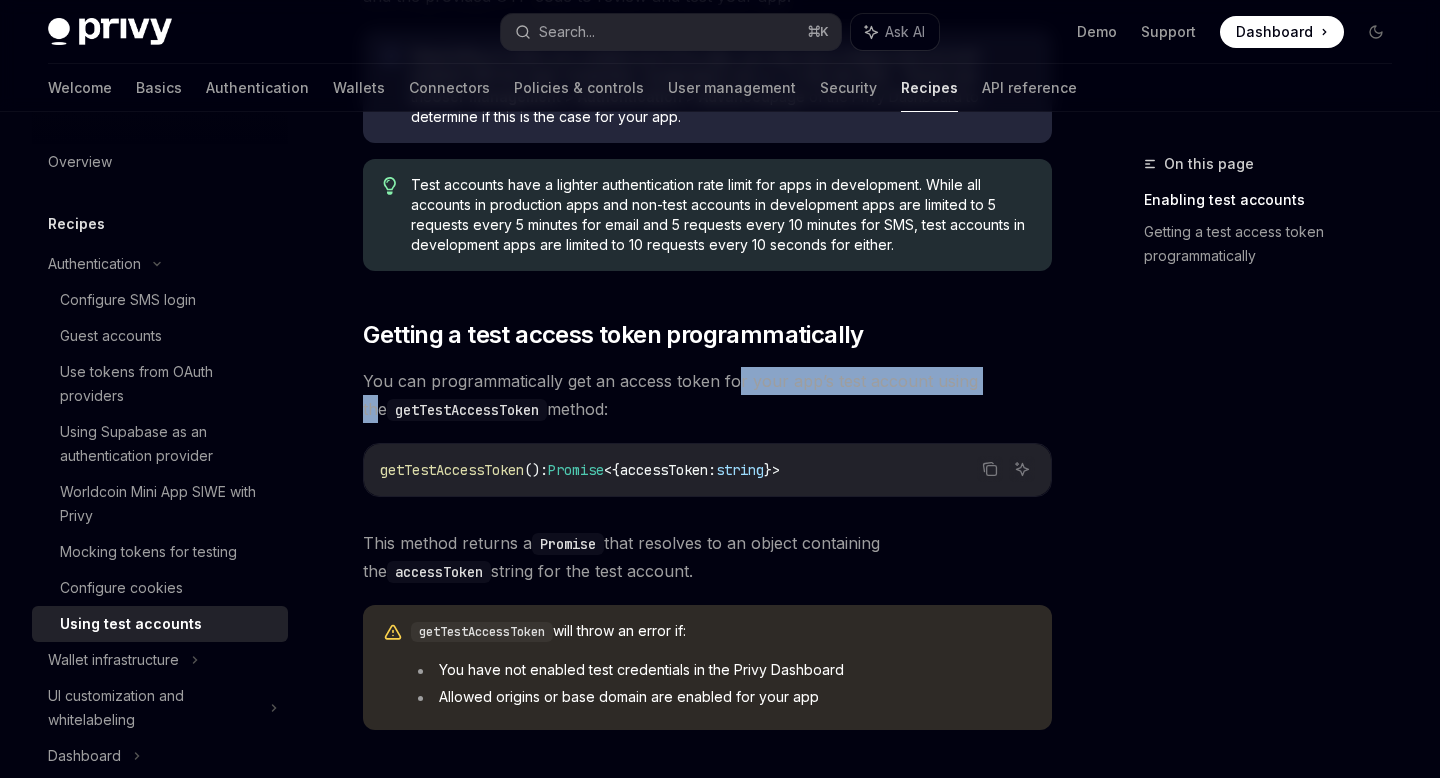 drag, startPoint x: 732, startPoint y: 355, endPoint x: 989, endPoint y: 353, distance: 257.00778 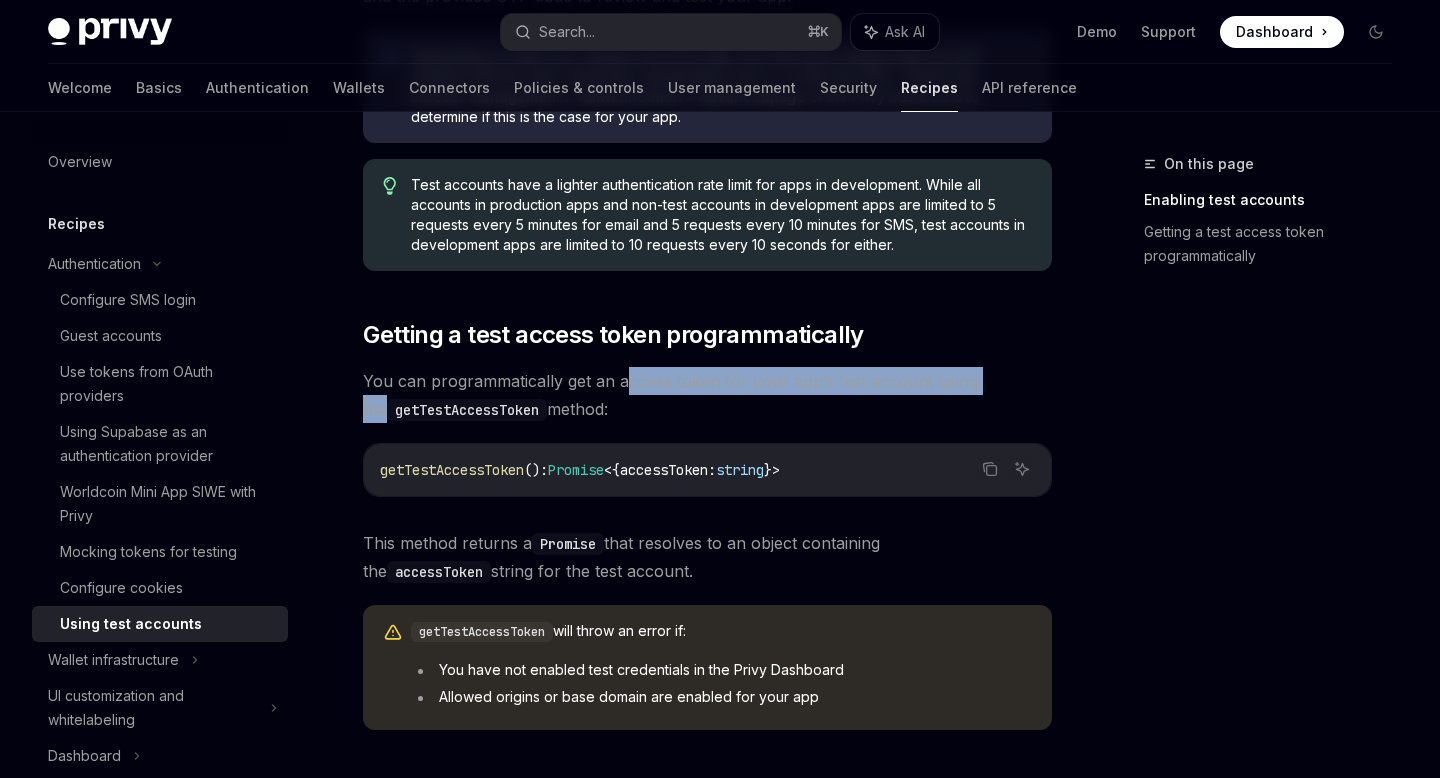 drag, startPoint x: 1015, startPoint y: 353, endPoint x: 627, endPoint y: 354, distance: 388.00128 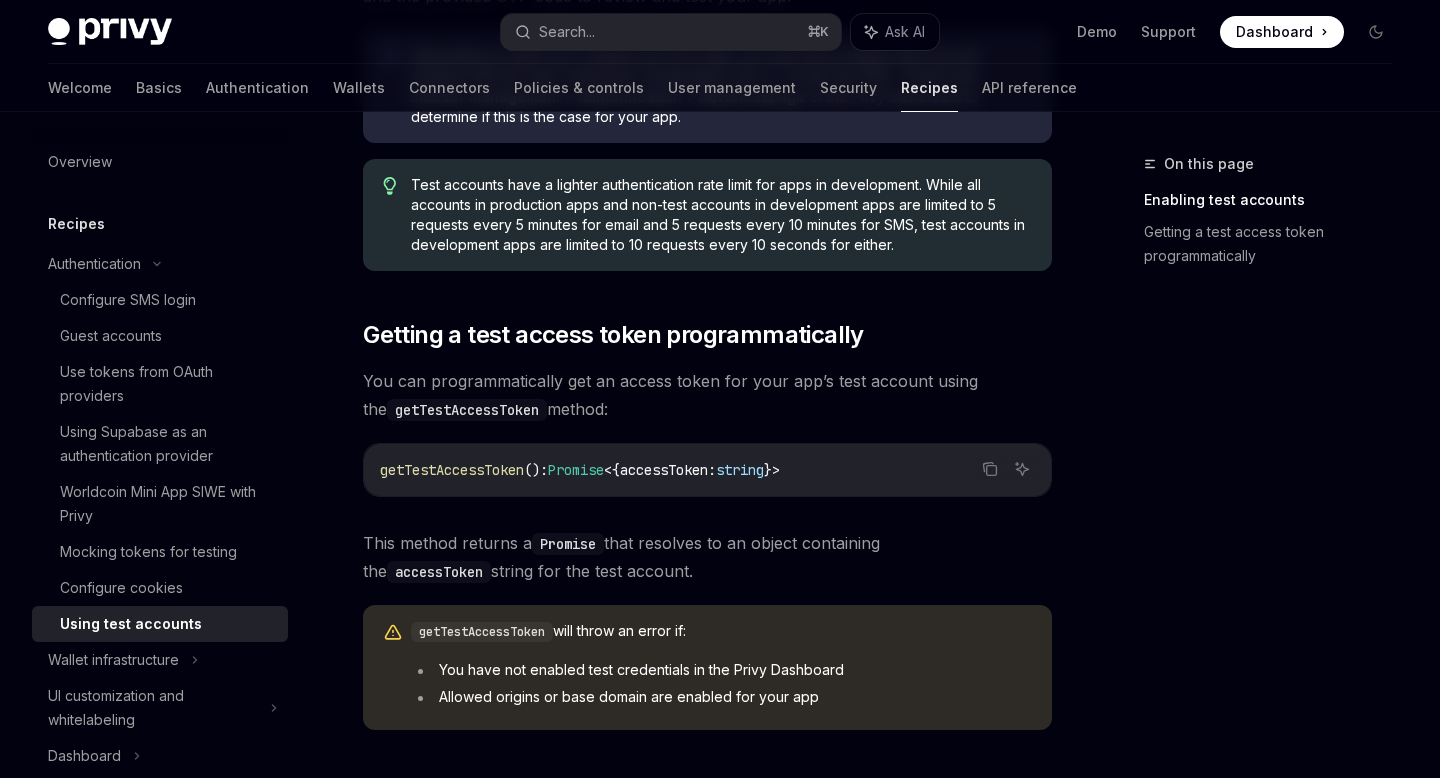 click on "You can programmatically get an access token for your app’s test account using the  getTestAccessToken  method:" at bounding box center [707, 395] 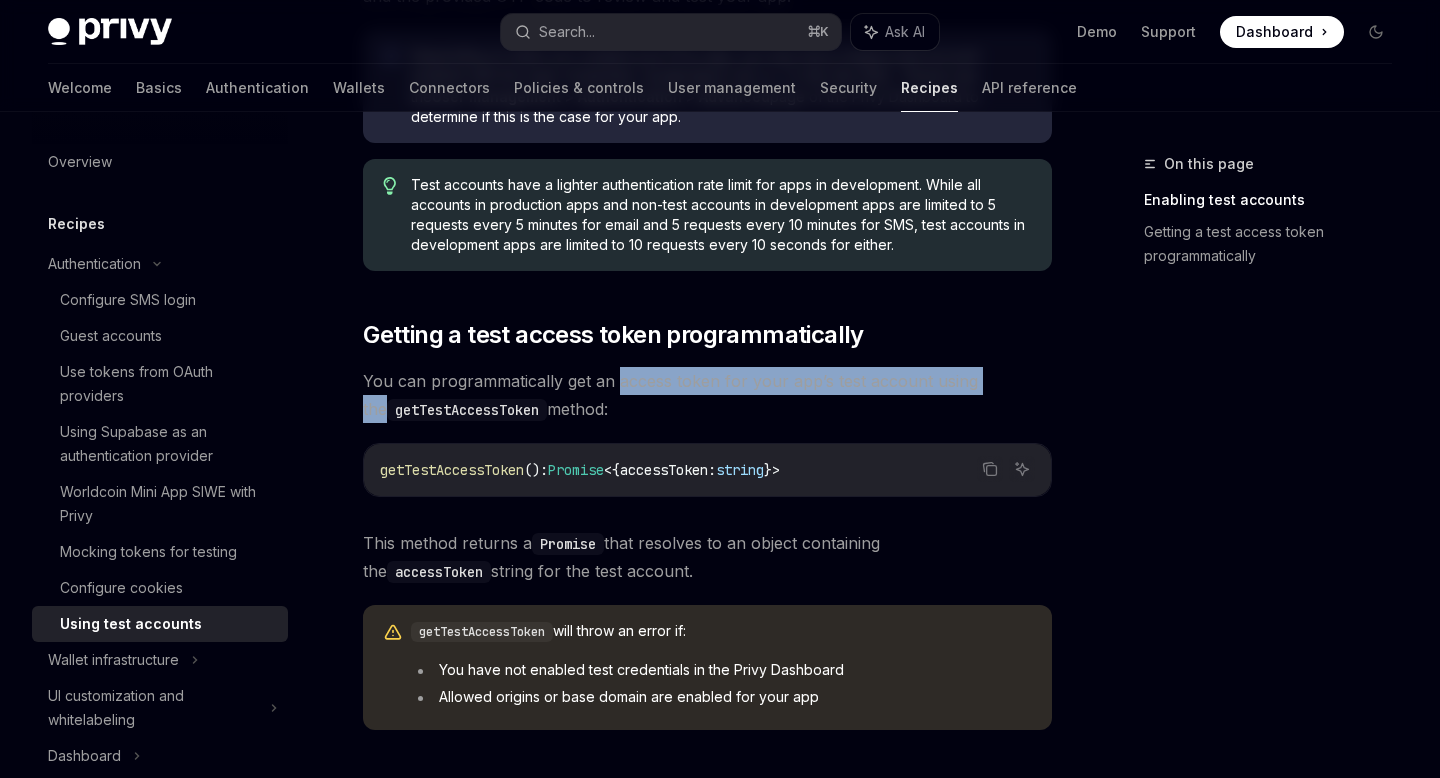 drag, startPoint x: 617, startPoint y: 351, endPoint x: 1020, endPoint y: 340, distance: 403.1501 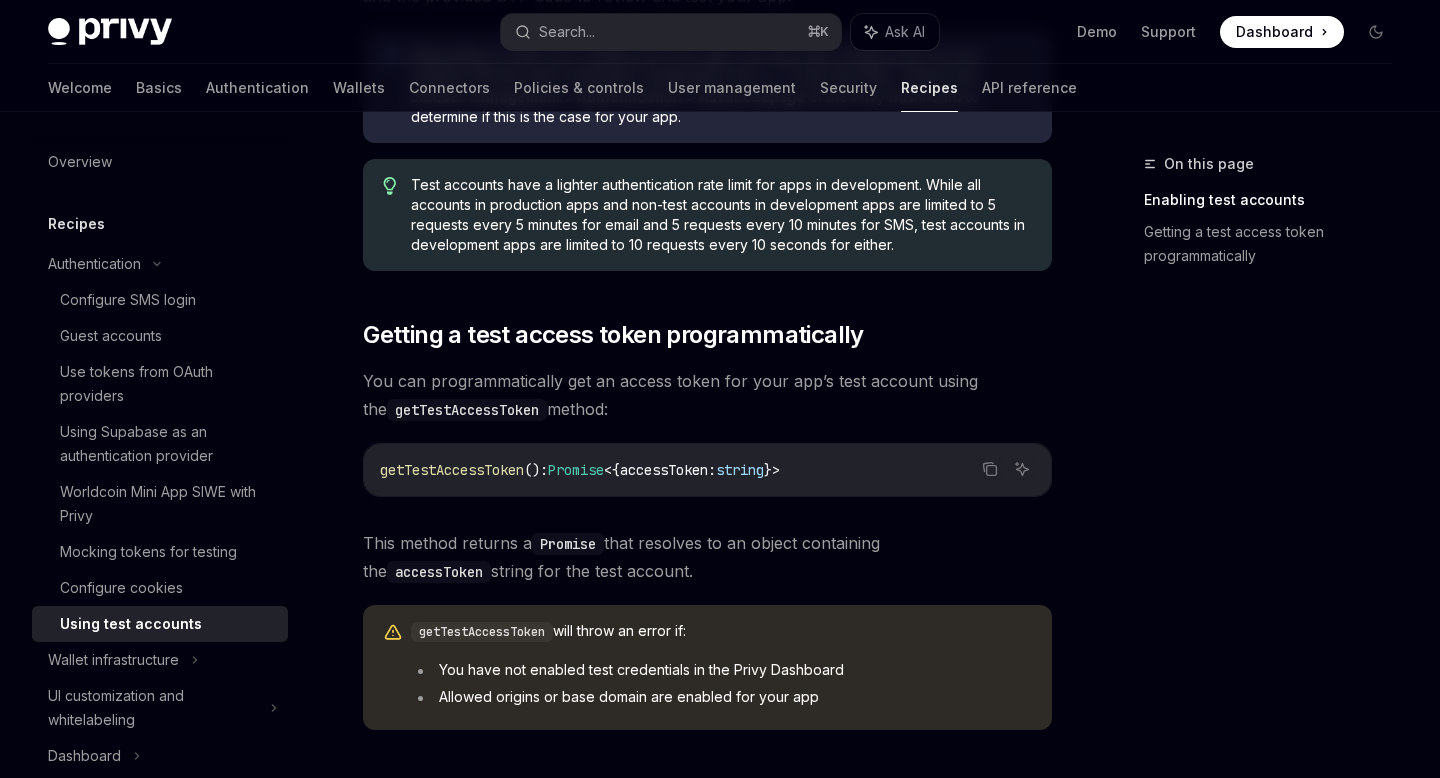 click on "accessToken" at bounding box center (664, 470) 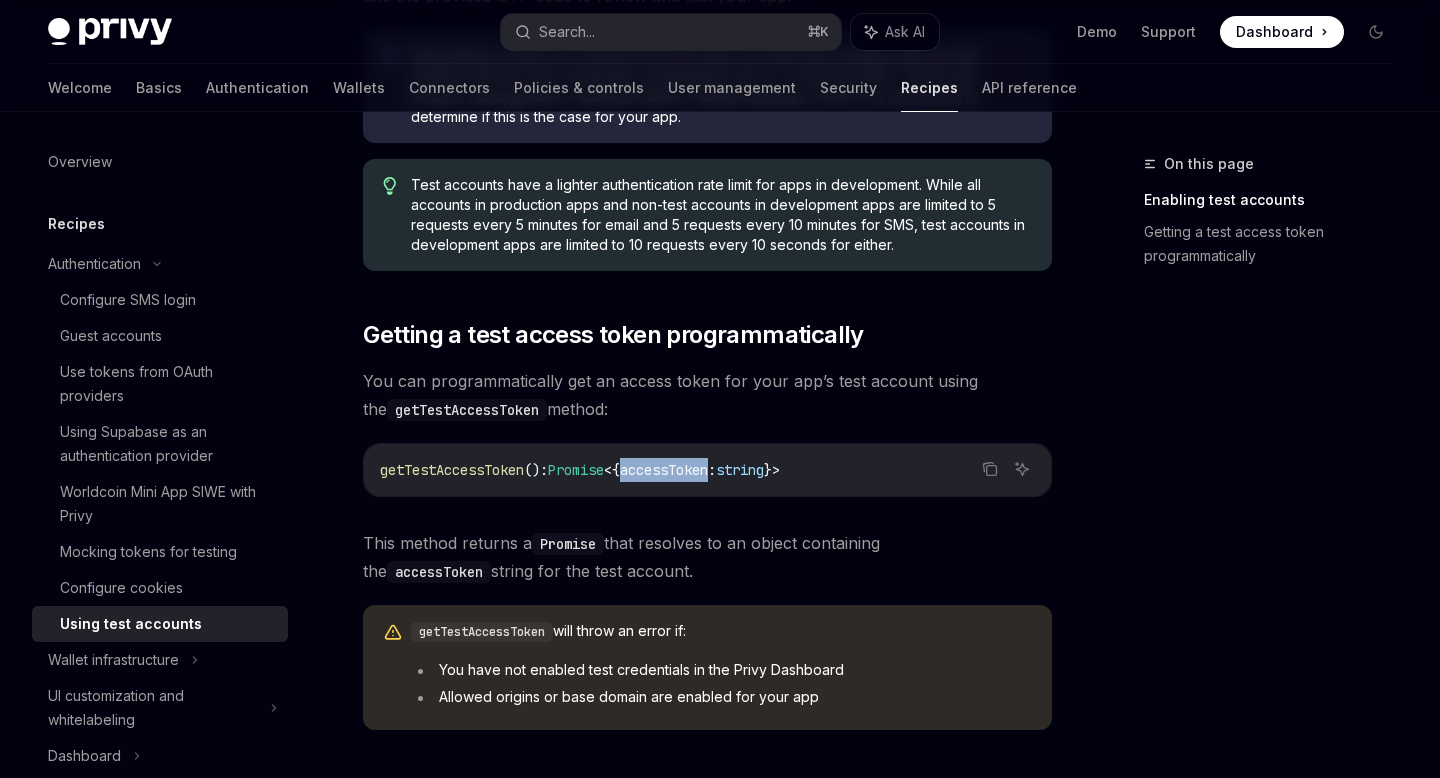 click on "accessToken" at bounding box center [664, 470] 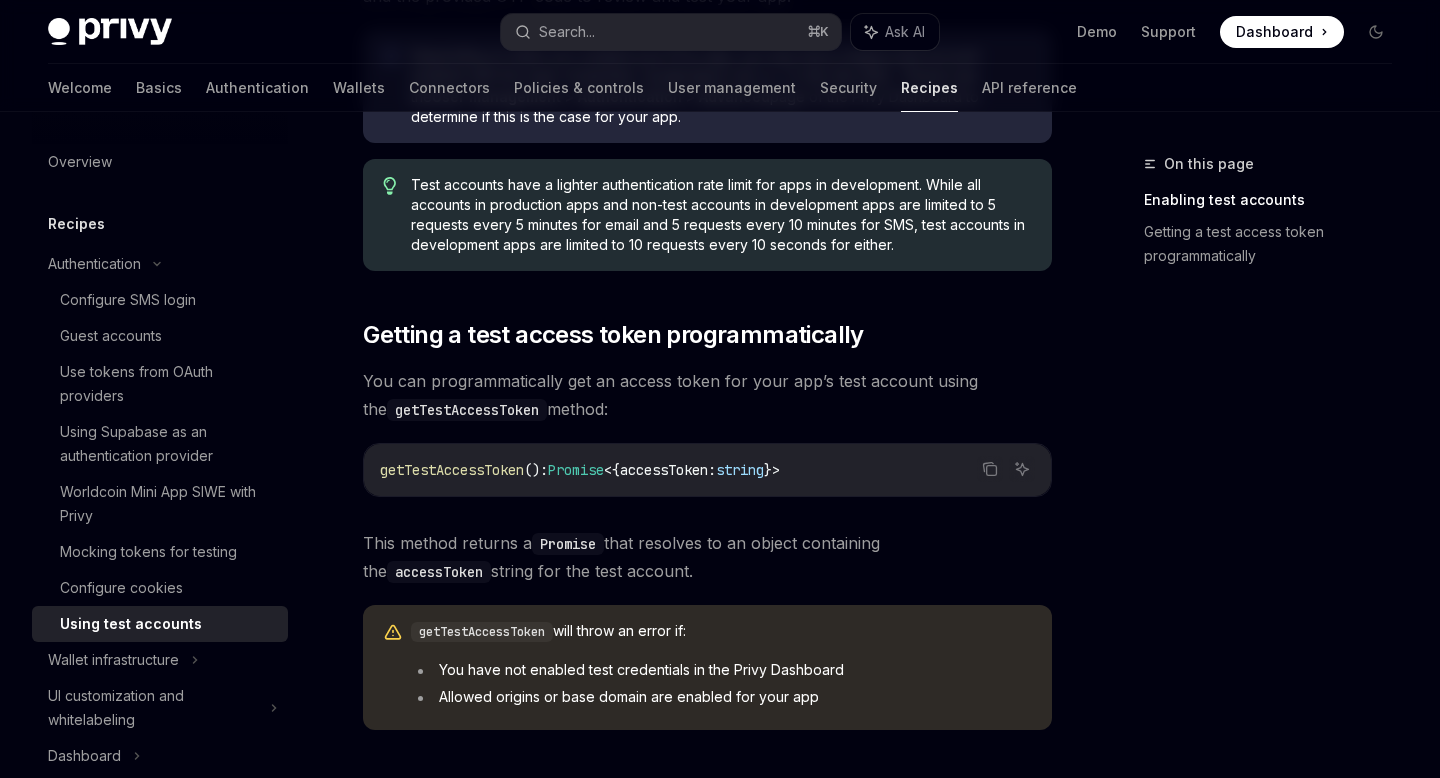 click on "accessToken" at bounding box center [439, 572] 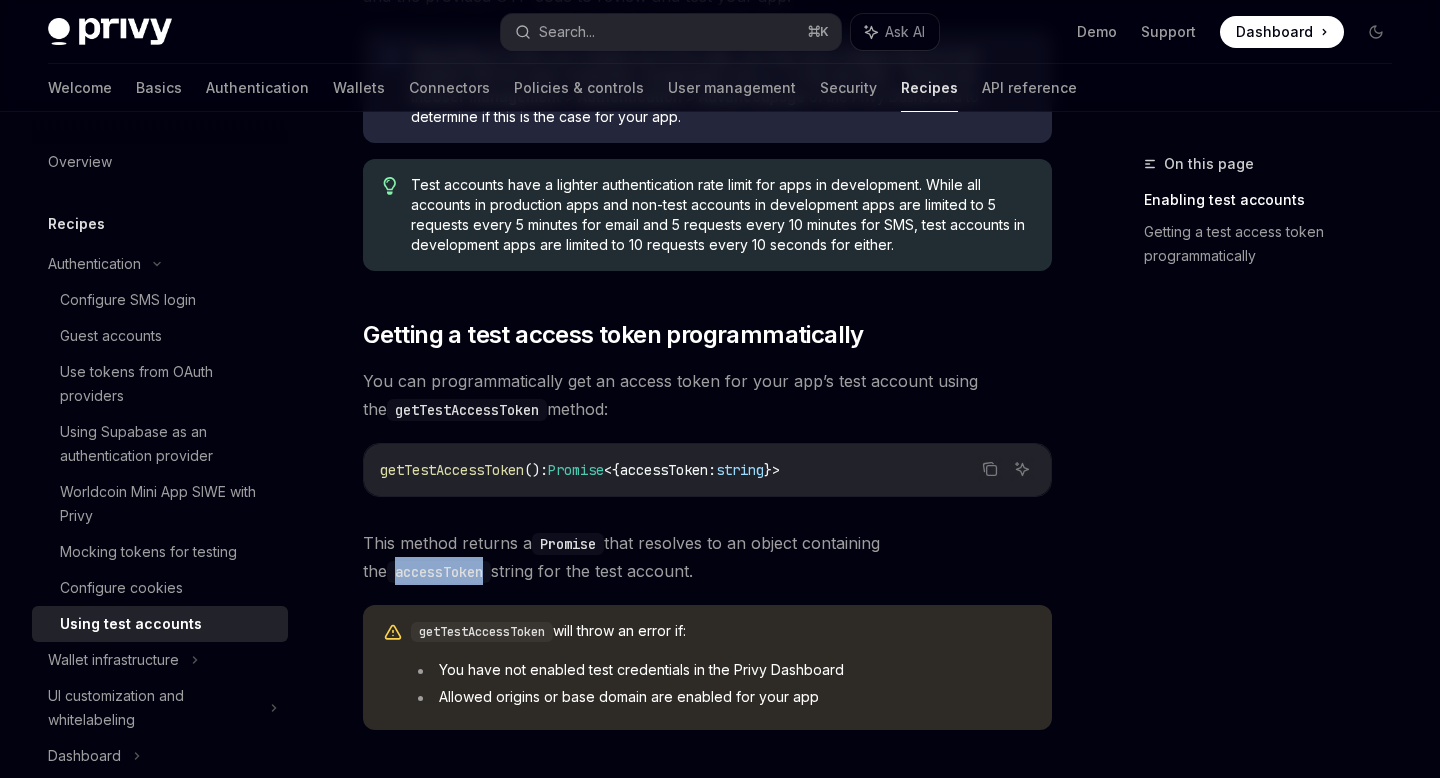 click on "accessToken" at bounding box center (439, 572) 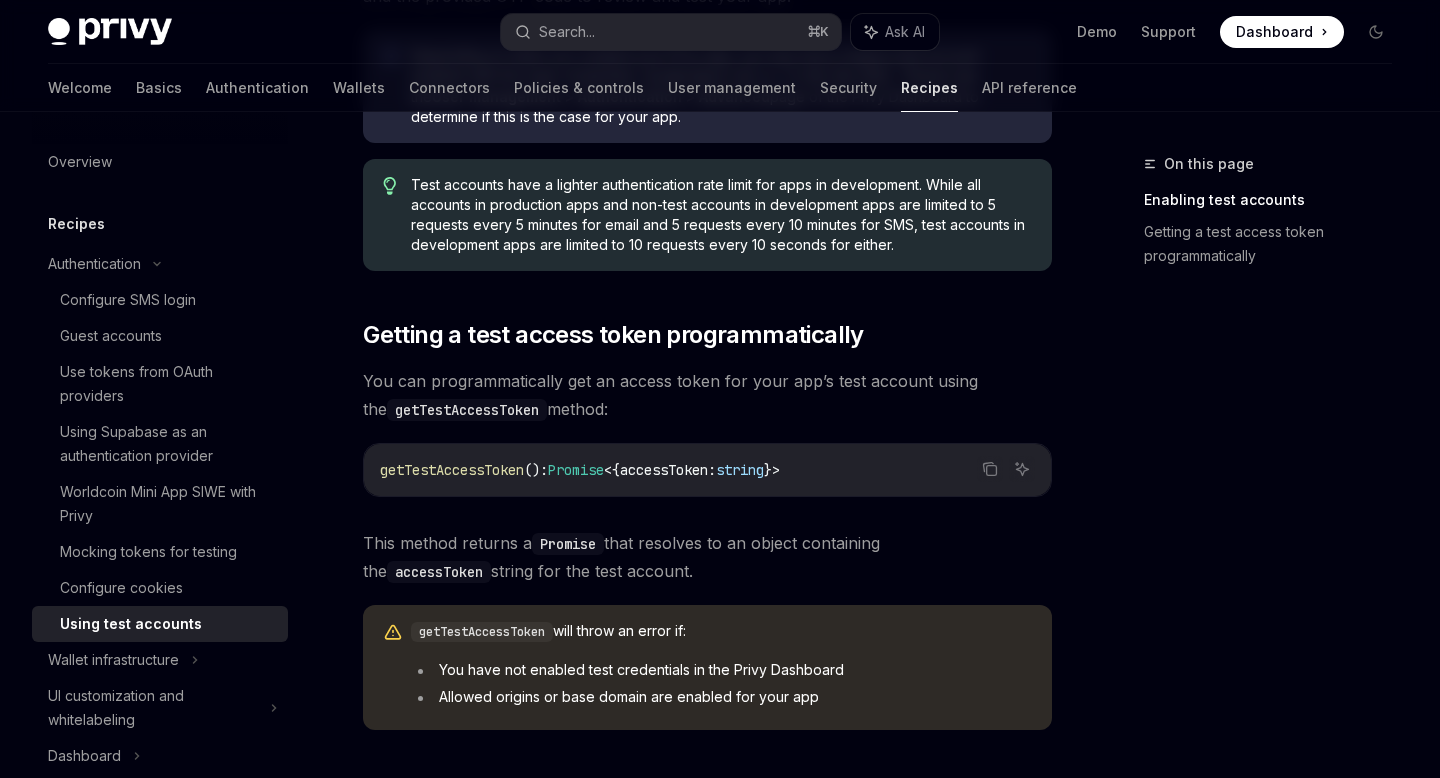 click on "accessToken" at bounding box center (664, 470) 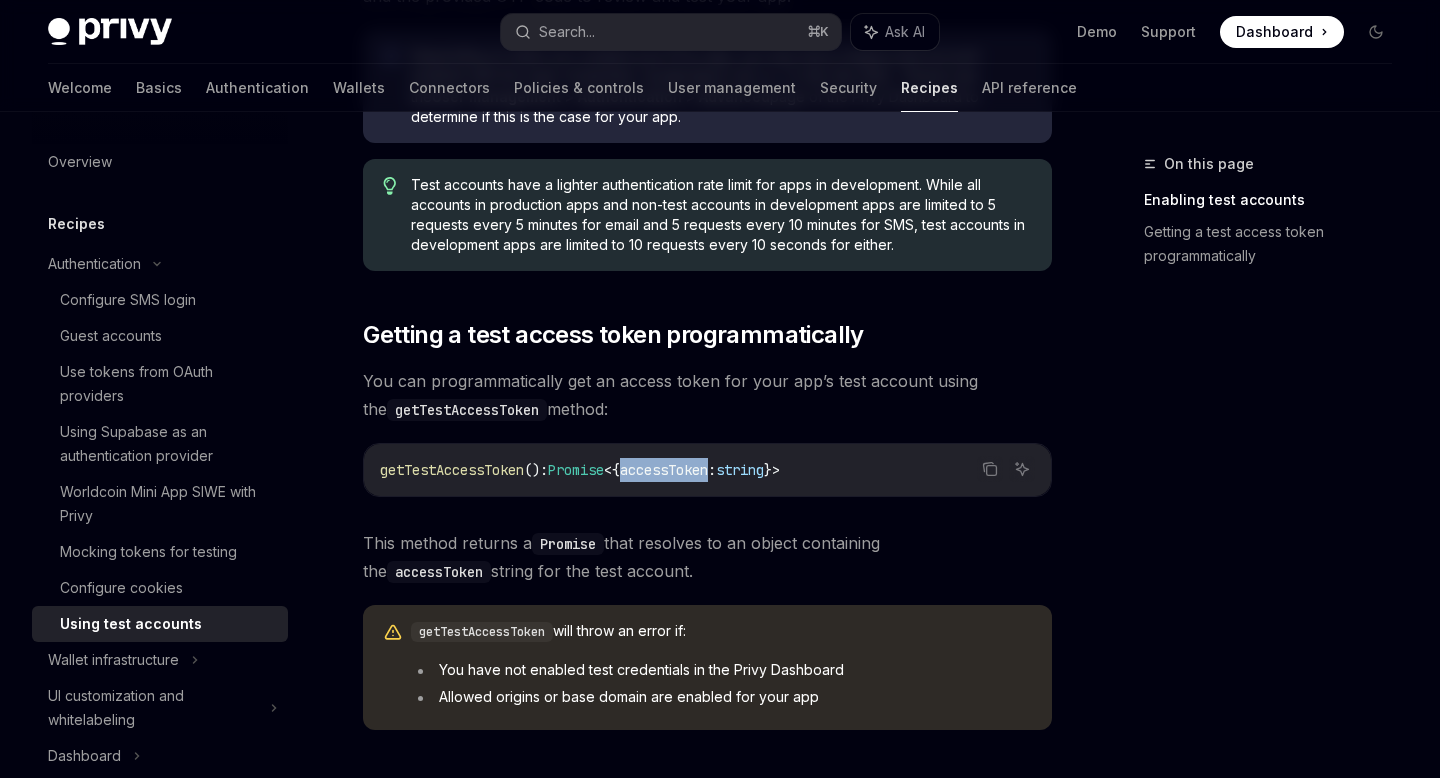 click on "accessToken" at bounding box center [664, 470] 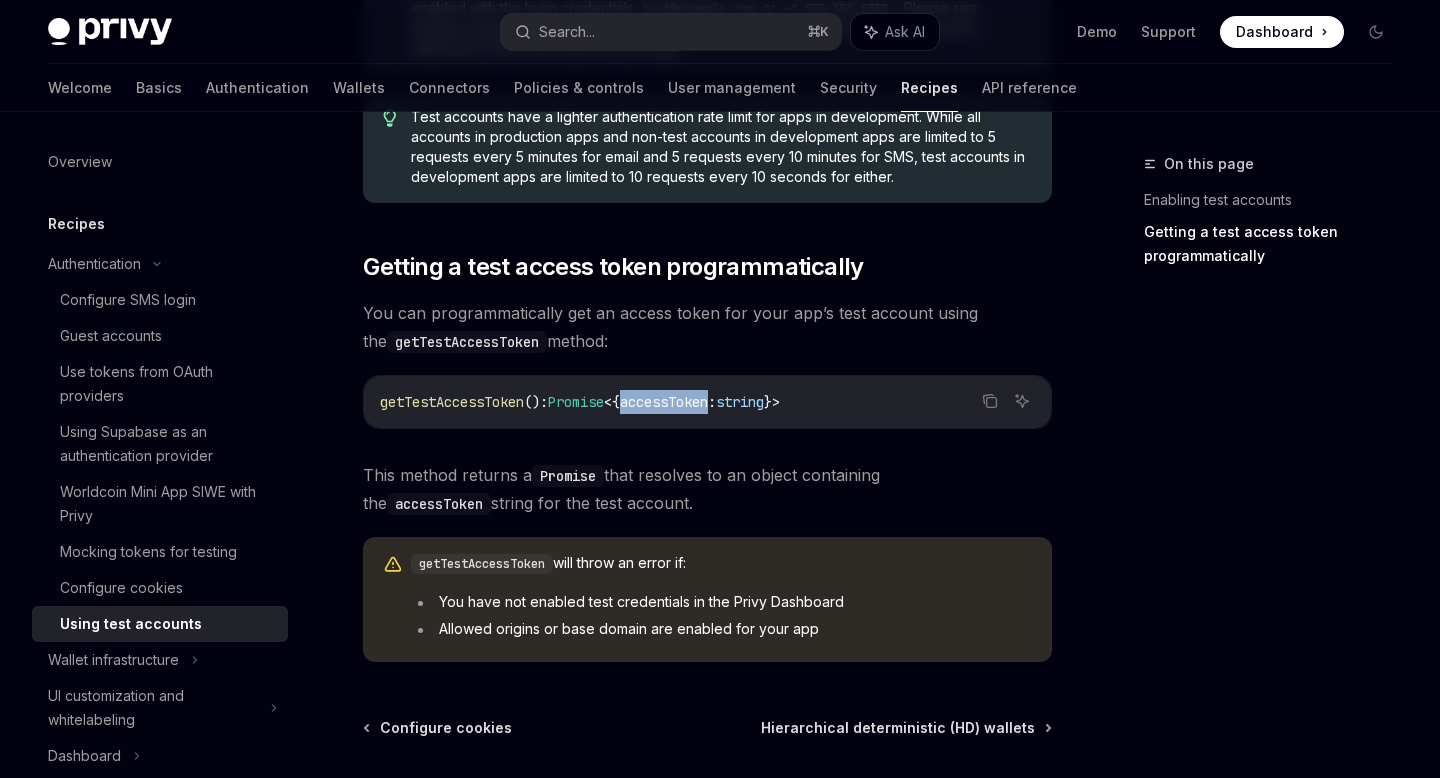 scroll, scrollTop: 1317, scrollLeft: 0, axis: vertical 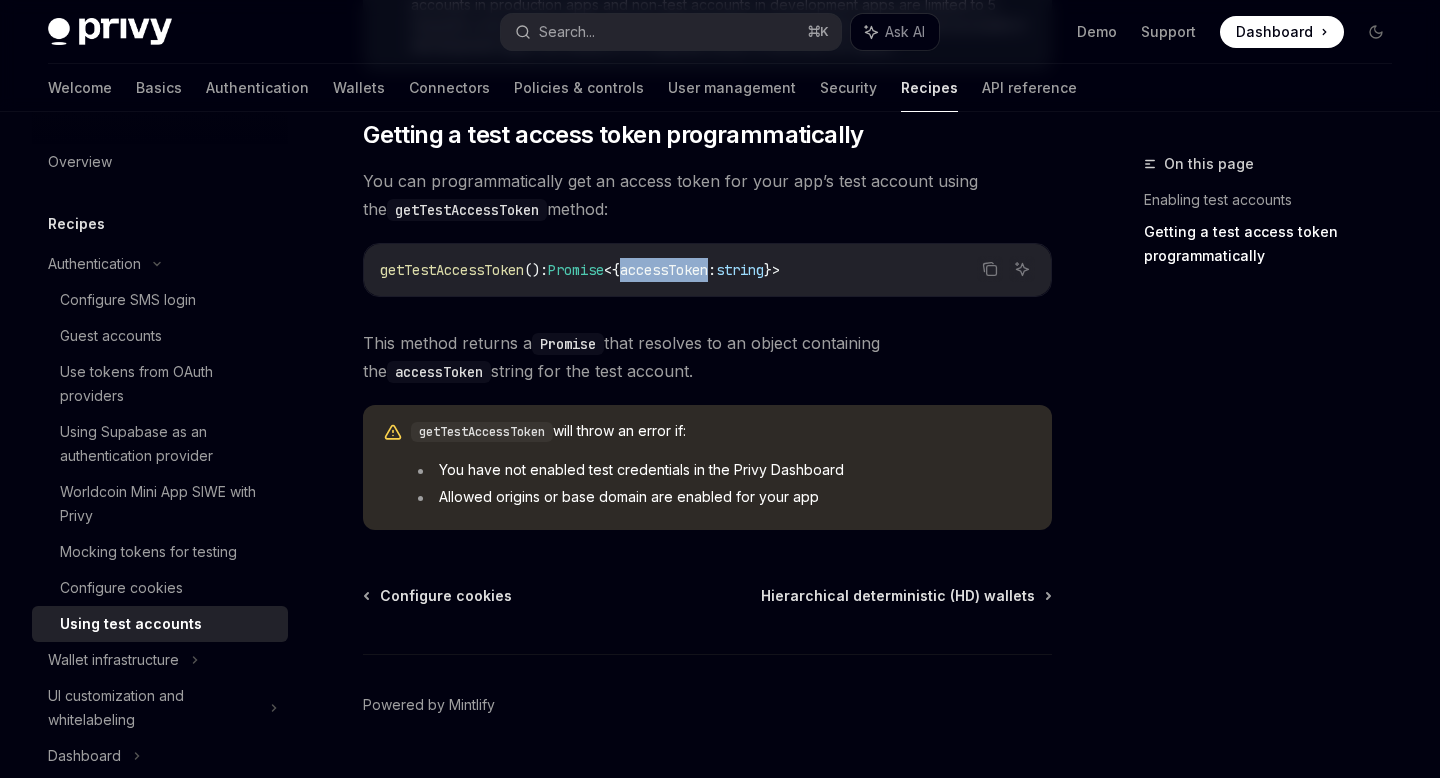 click on "accessToken" at bounding box center [664, 270] 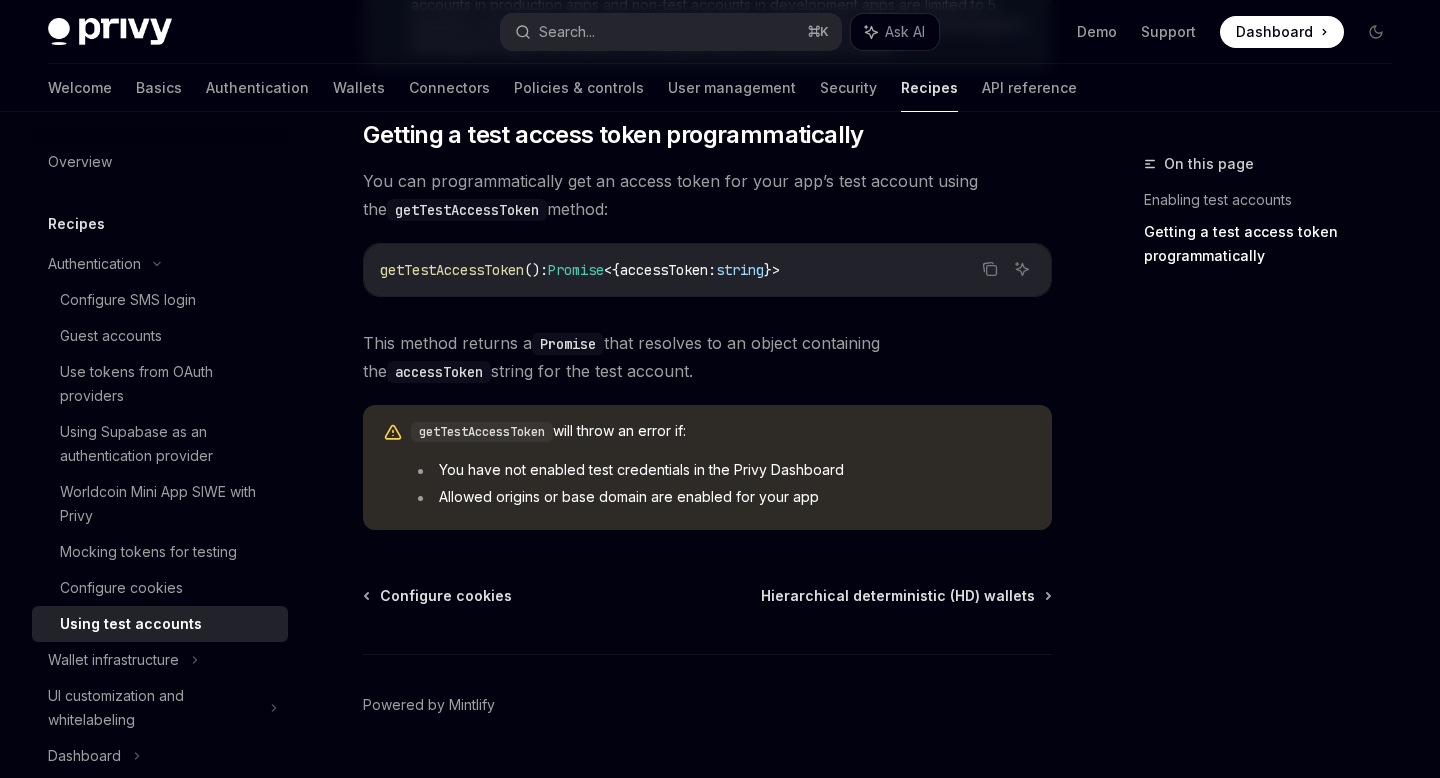 click on "getTestAccessToken  will throw an error if:" at bounding box center [721, 431] 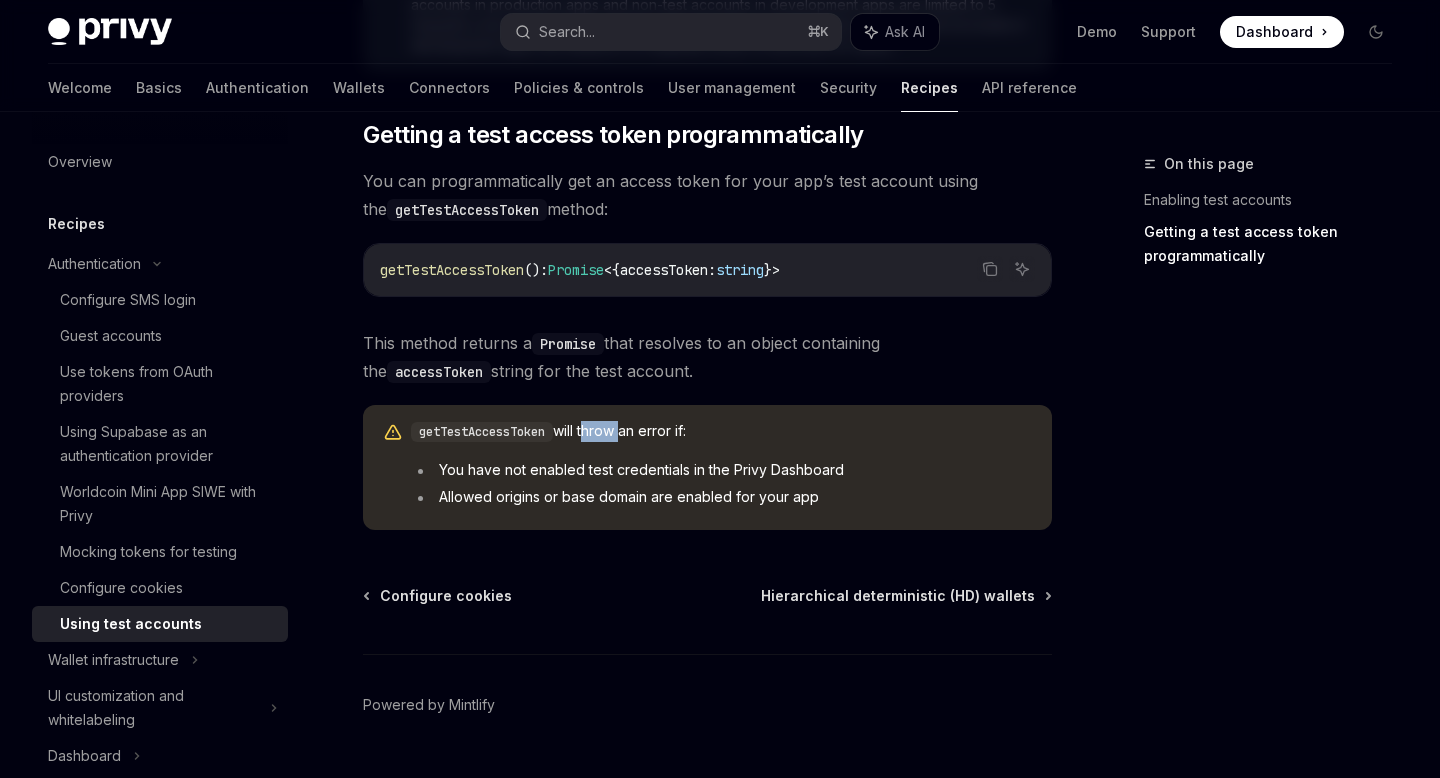 click on "getTestAccessToken  will throw an error if:" at bounding box center [721, 431] 